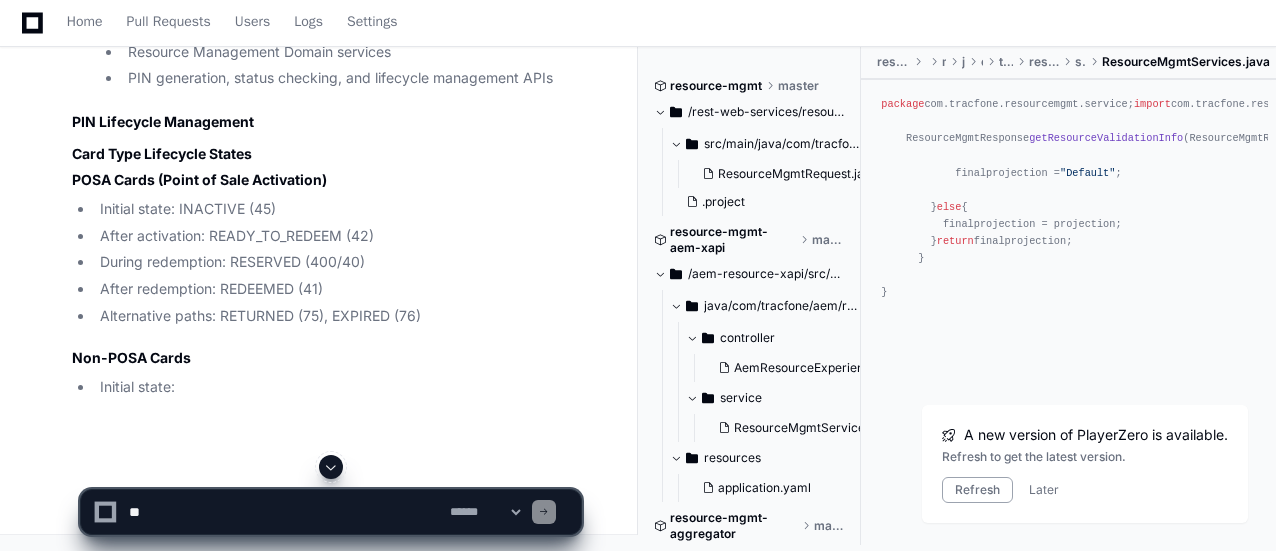 scroll, scrollTop: 61454, scrollLeft: 0, axis: vertical 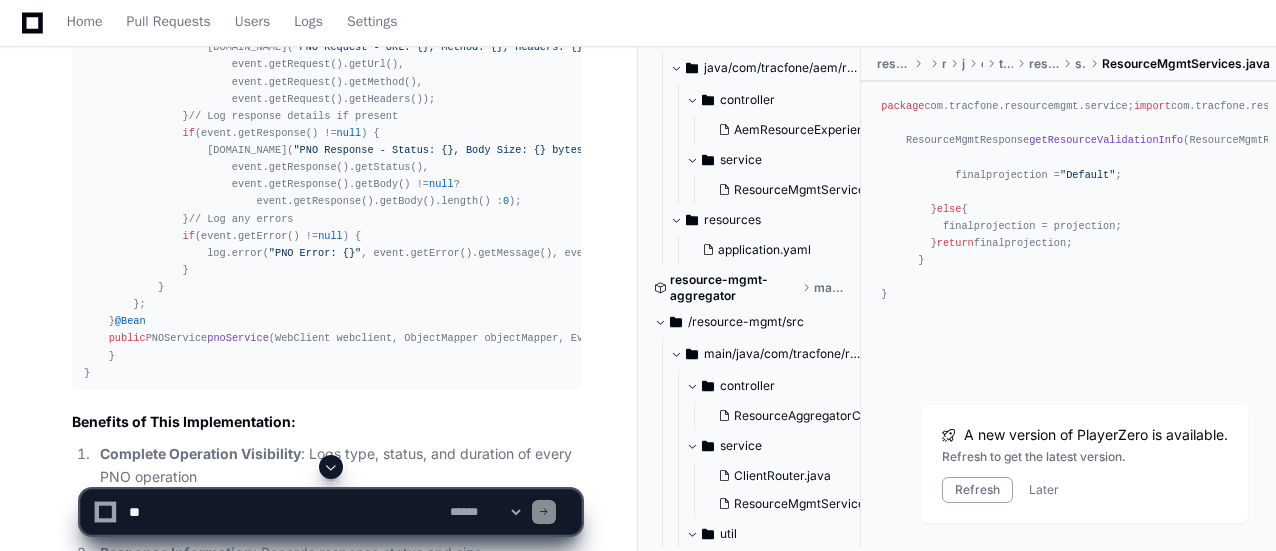 click 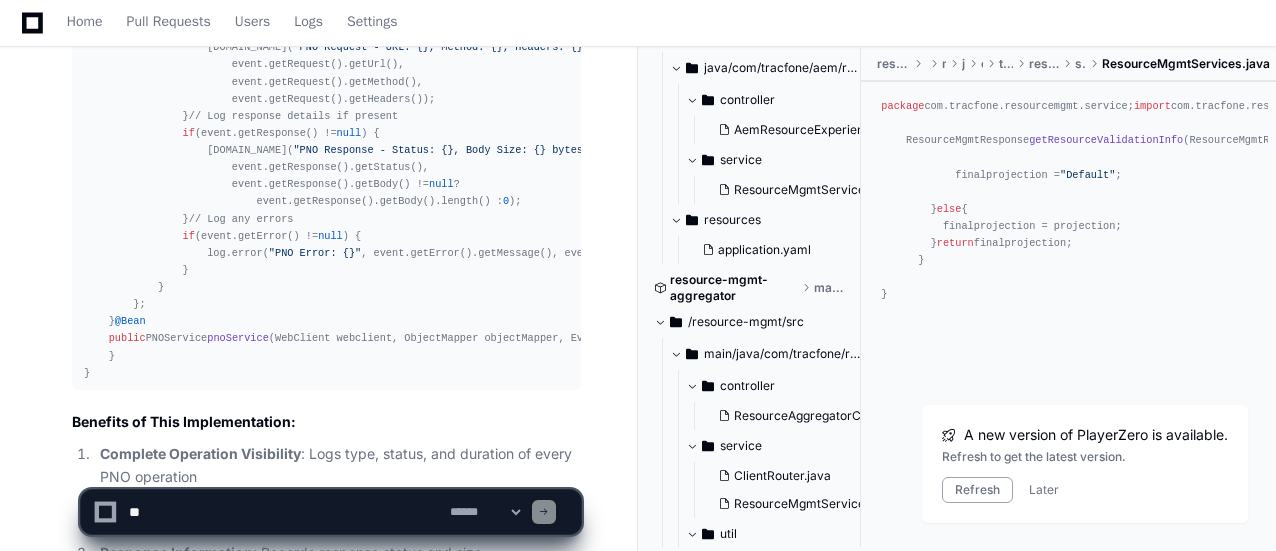 scroll, scrollTop: 62778, scrollLeft: 0, axis: vertical 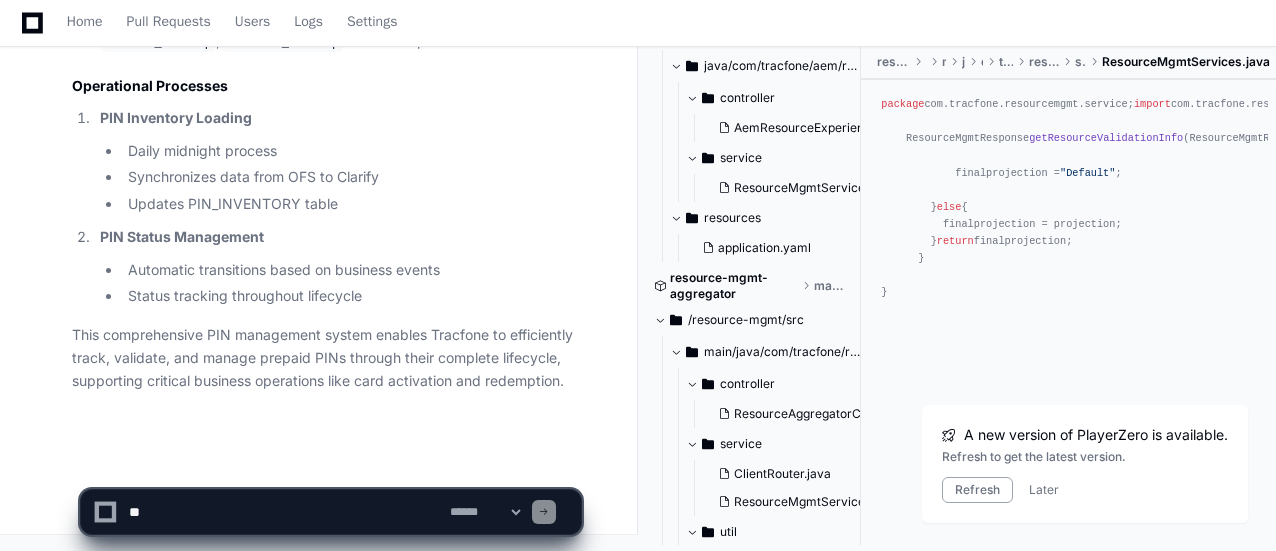 click 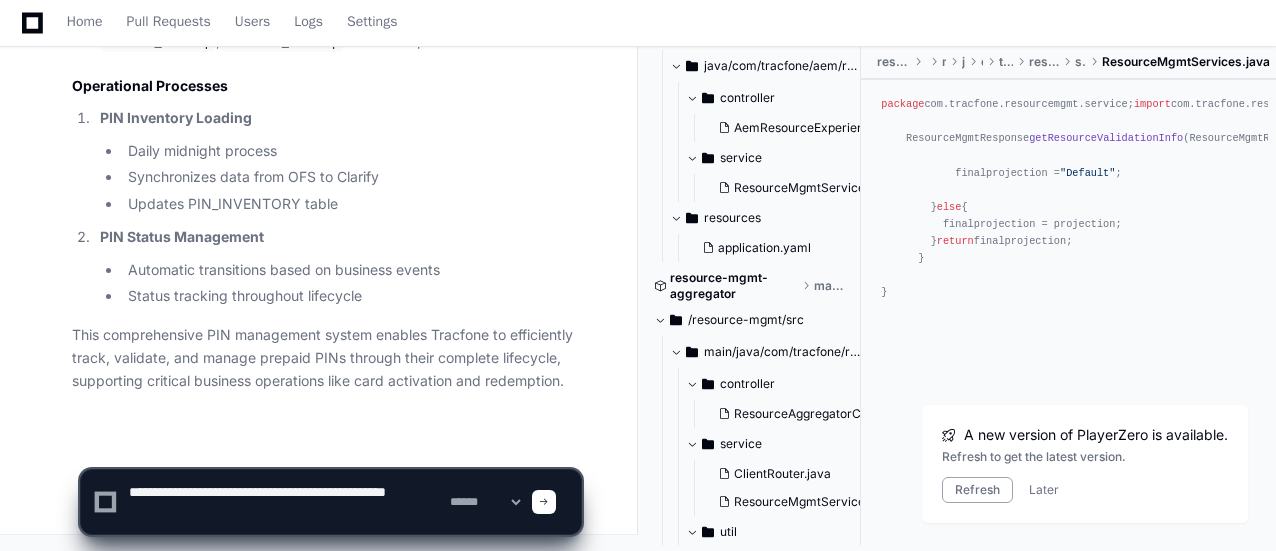 type on "**********" 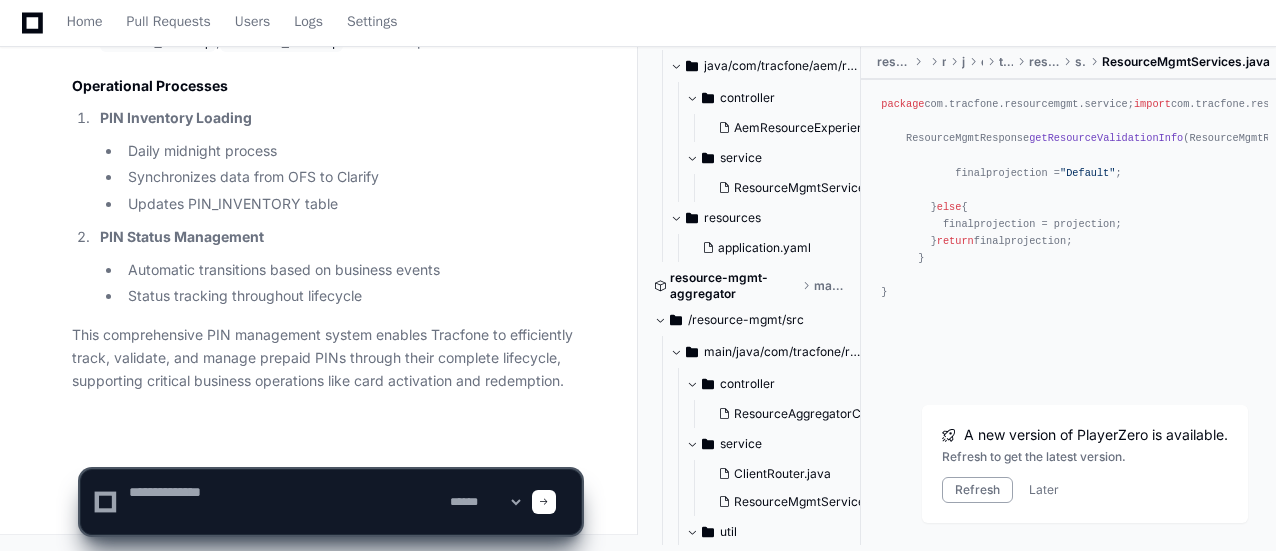 scroll, scrollTop: 0, scrollLeft: 0, axis: both 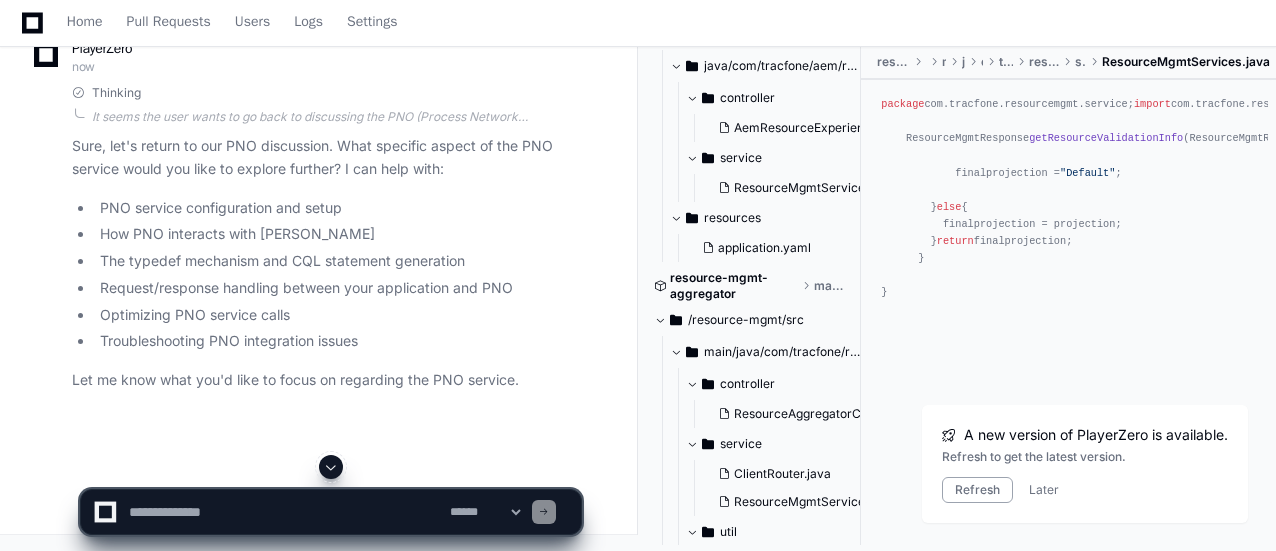 click 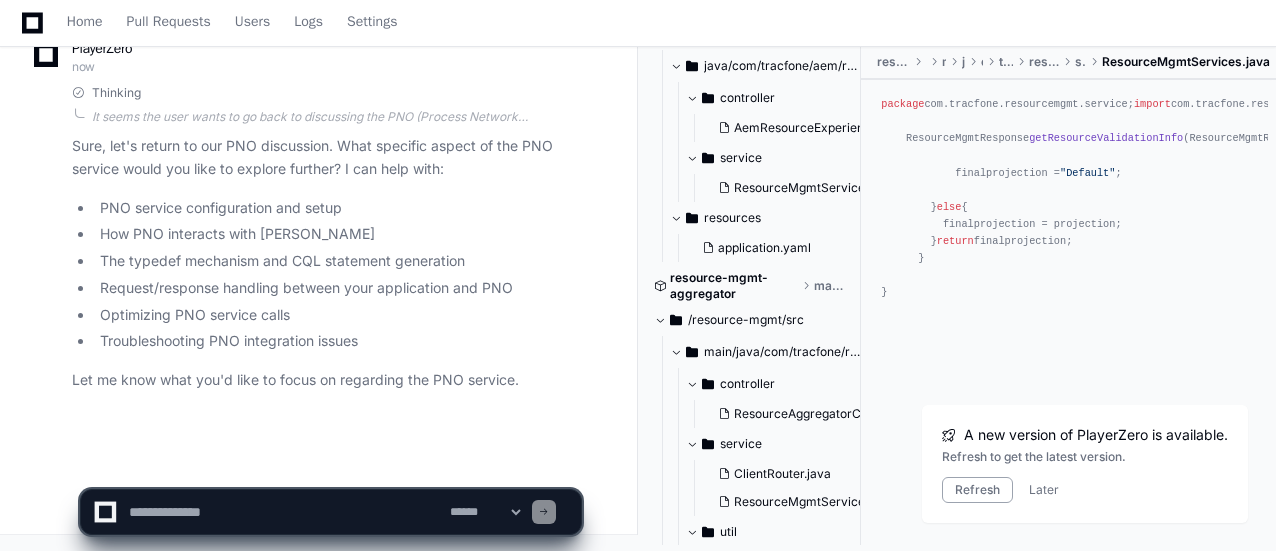 click 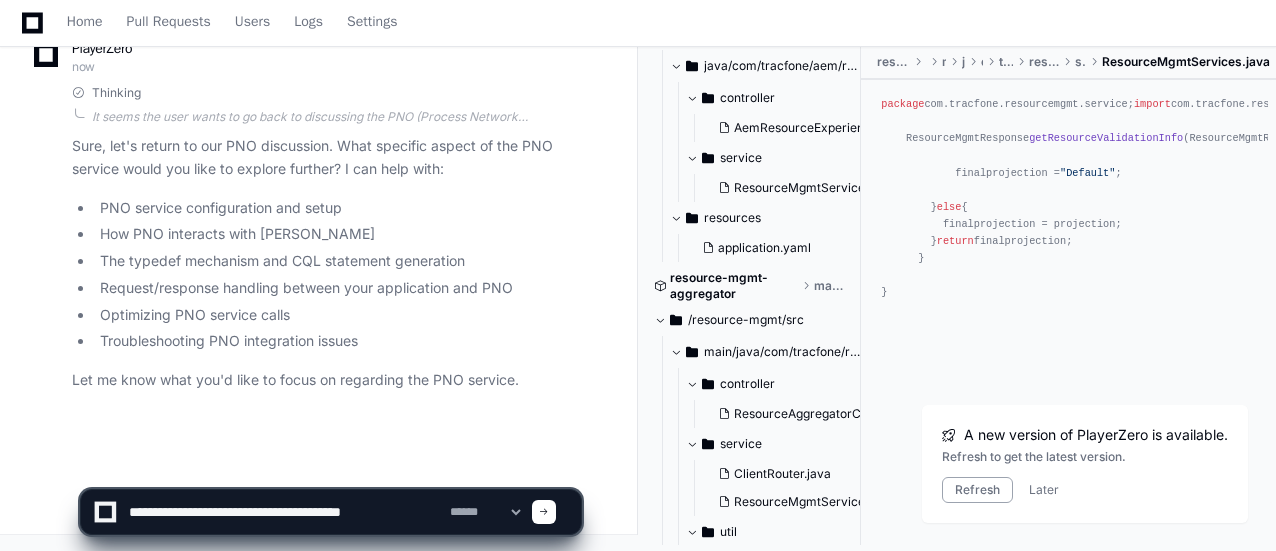type on "**********" 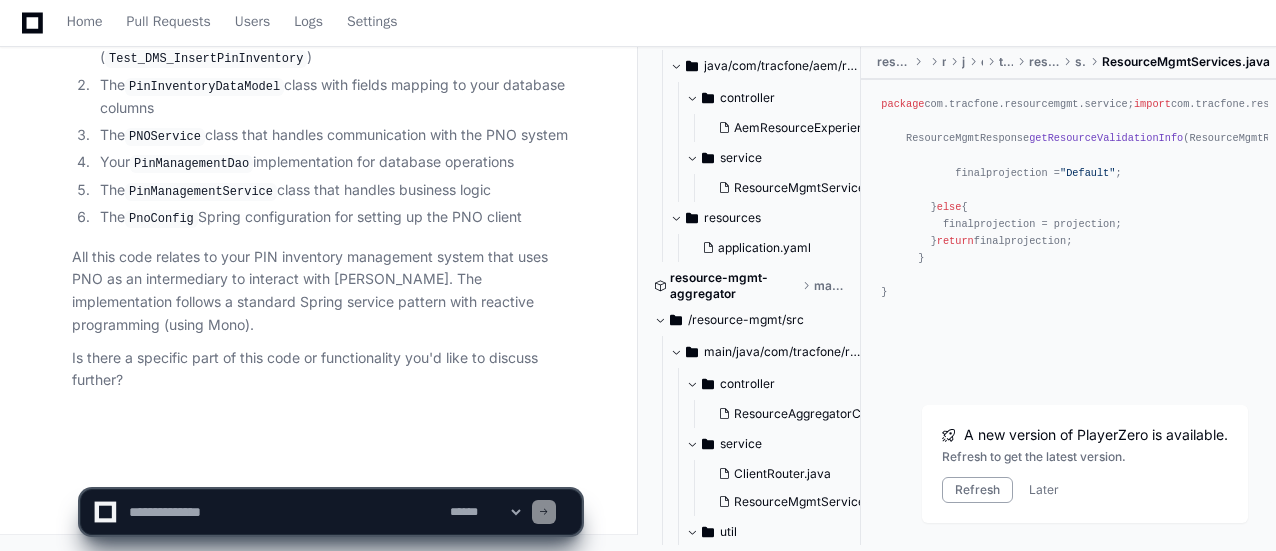 scroll, scrollTop: 63976, scrollLeft: 0, axis: vertical 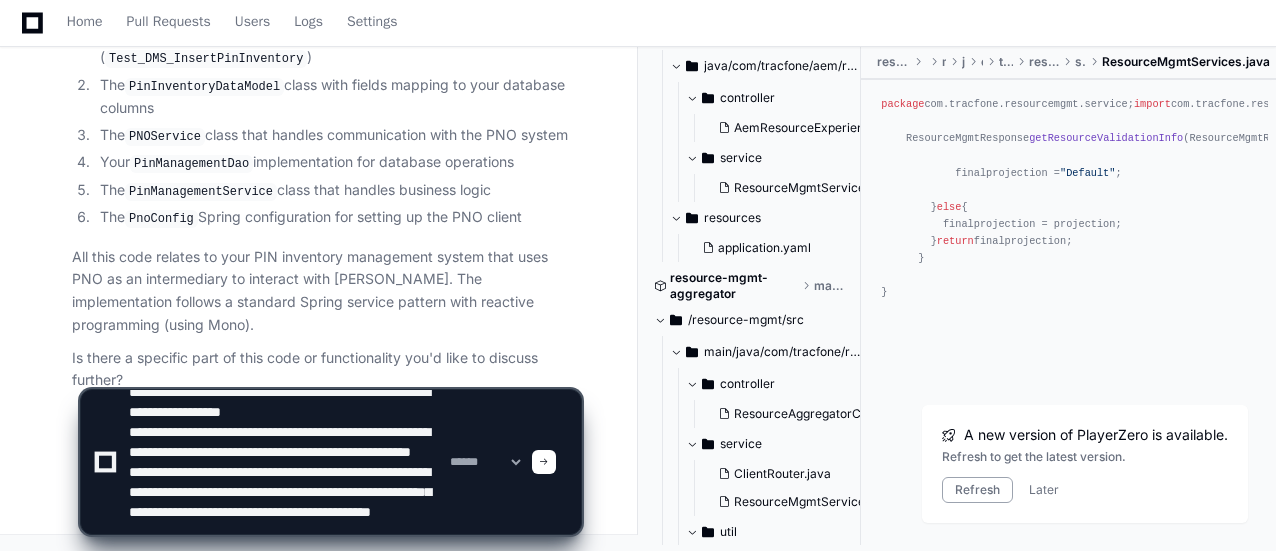 type on "**********" 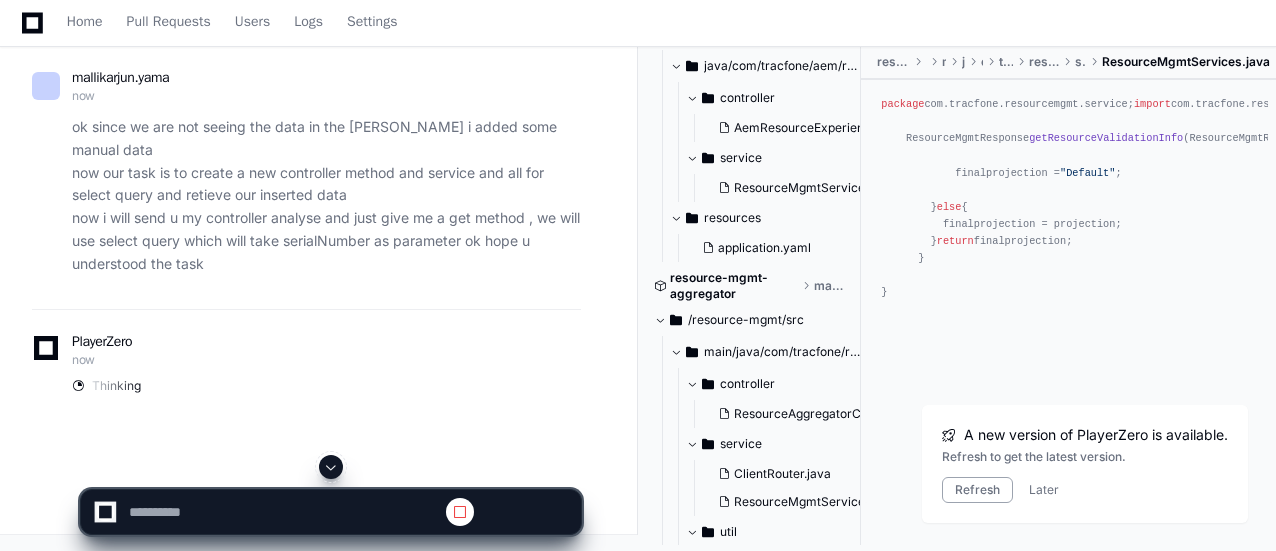 scroll, scrollTop: 0, scrollLeft: 0, axis: both 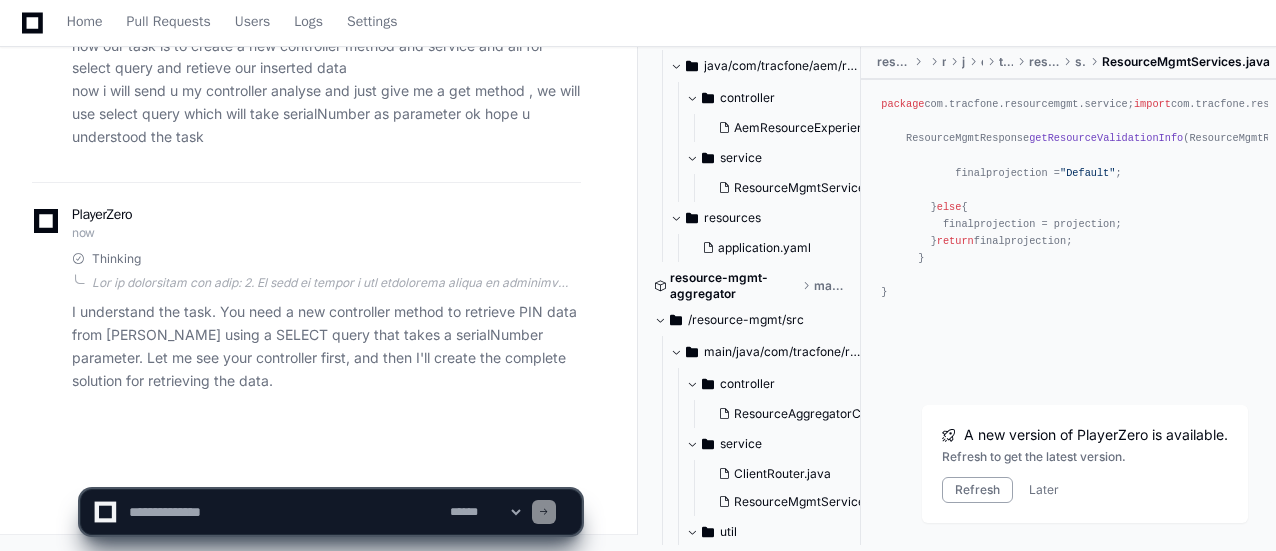 click 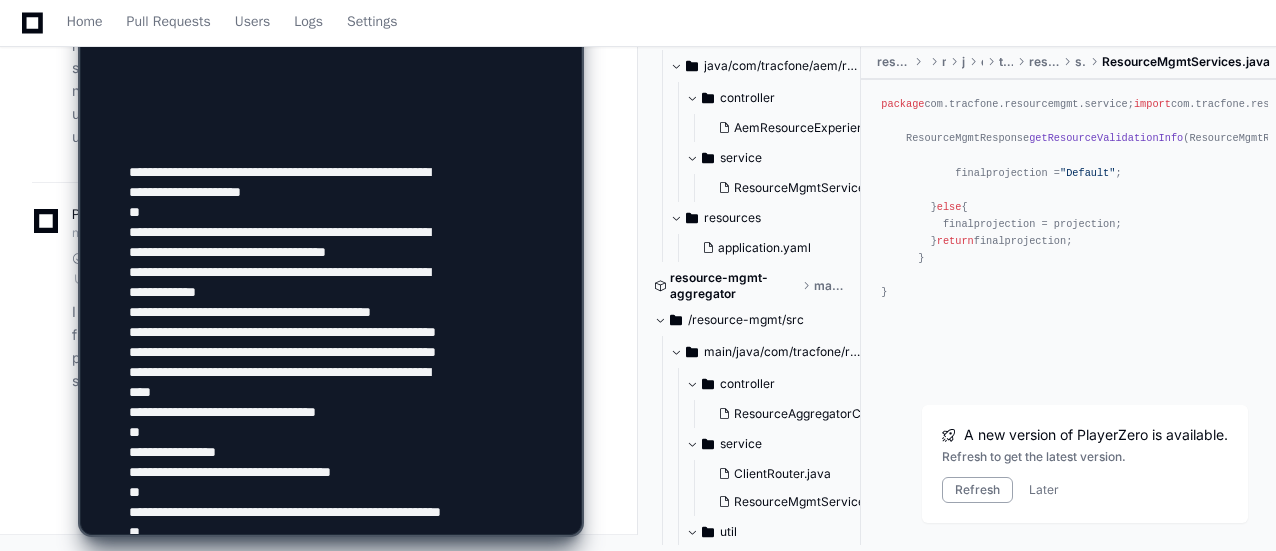 scroll, scrollTop: 886, scrollLeft: 0, axis: vertical 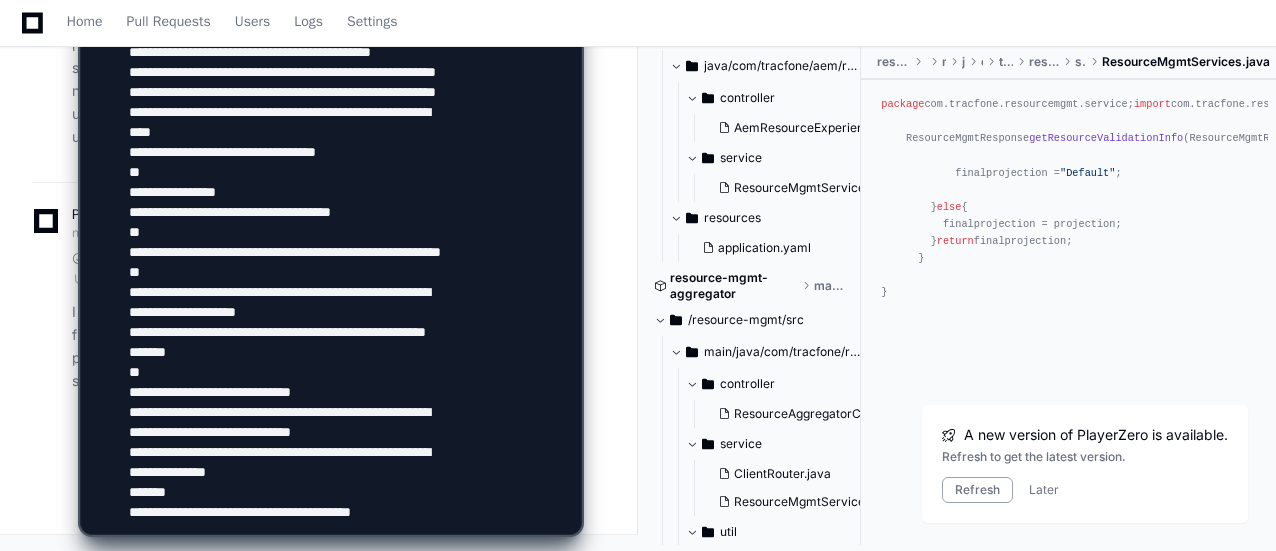 type on "**********" 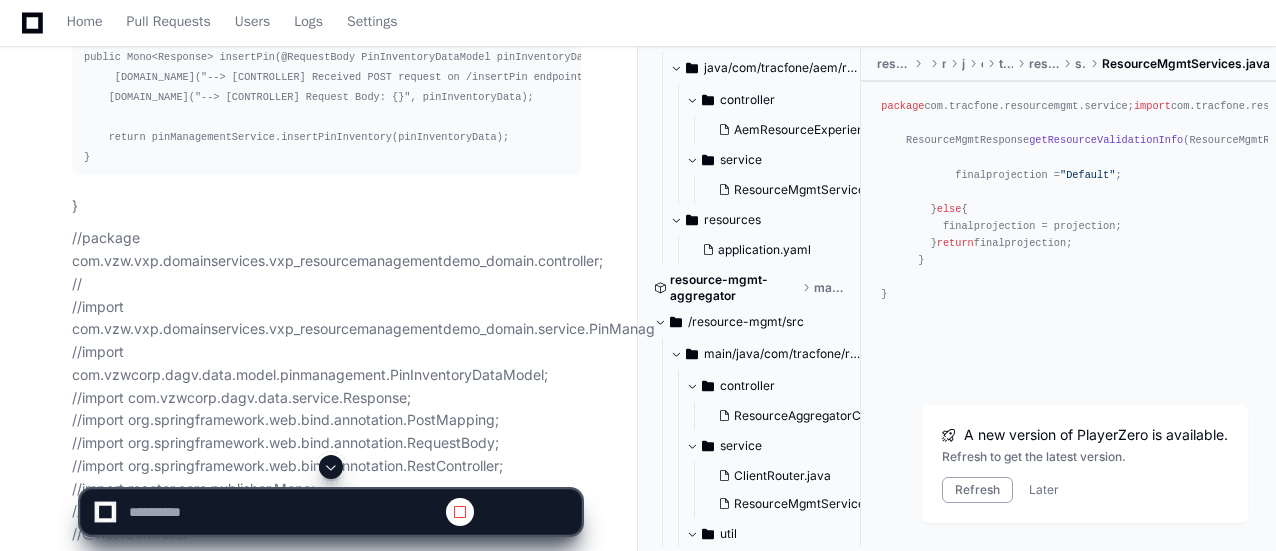 scroll, scrollTop: 64827, scrollLeft: 0, axis: vertical 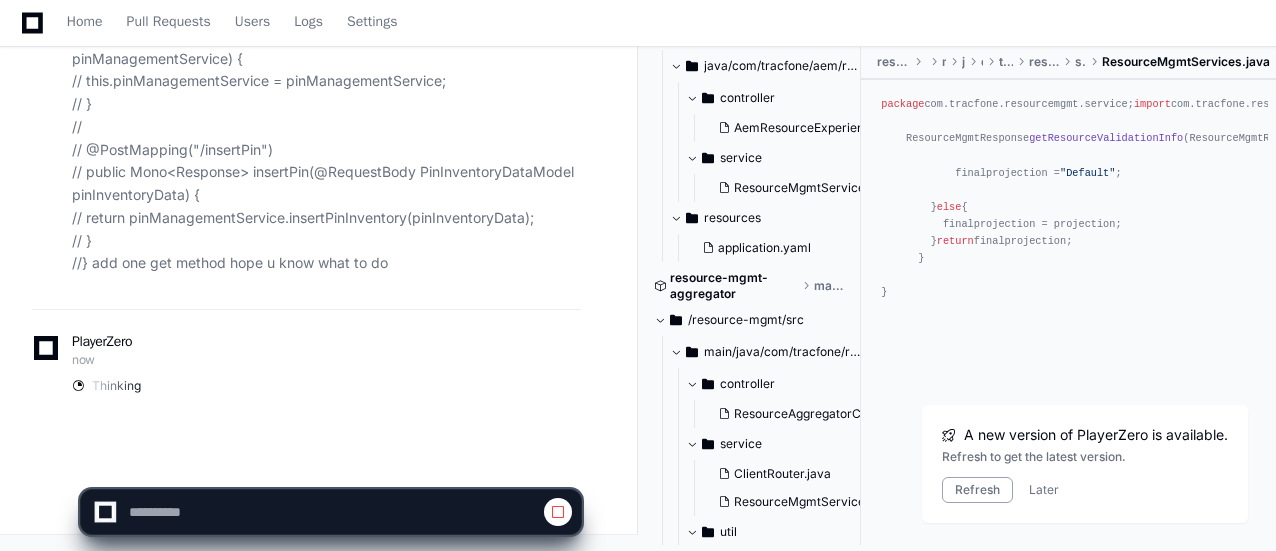 click on "PlayerZero now Thinking" 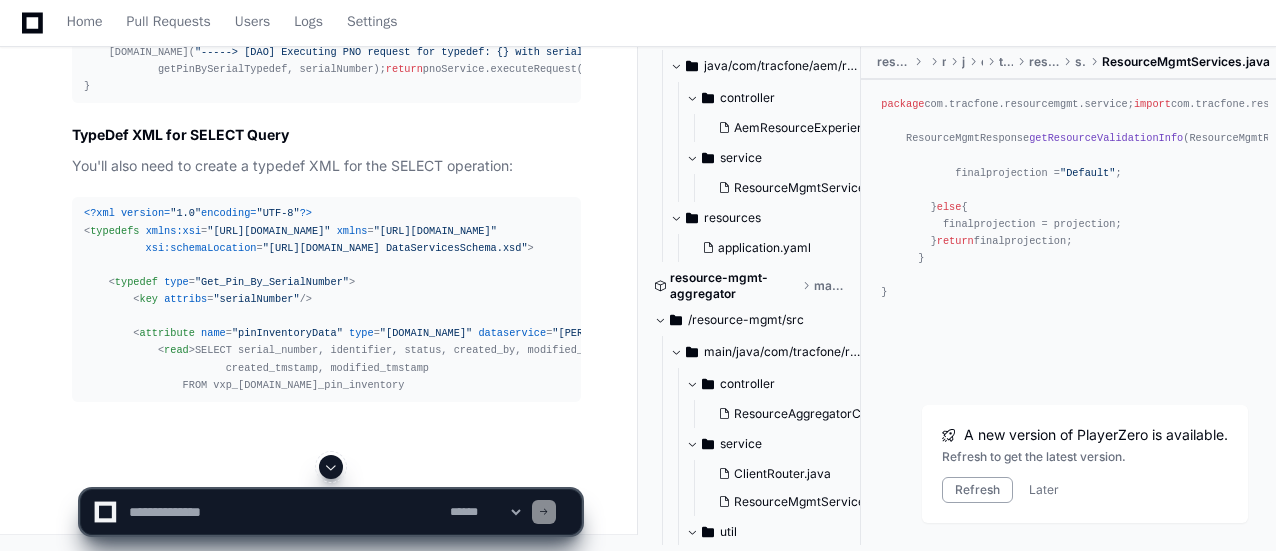 scroll, scrollTop: 66494, scrollLeft: 0, axis: vertical 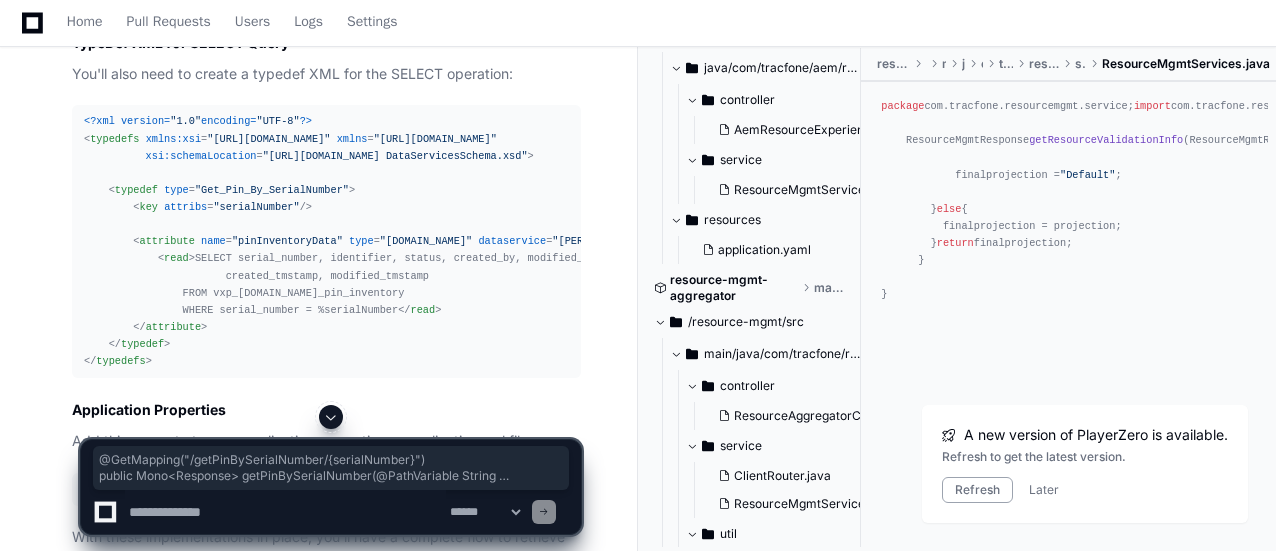 drag, startPoint x: 82, startPoint y: 155, endPoint x: 110, endPoint y: 342, distance: 189.08464 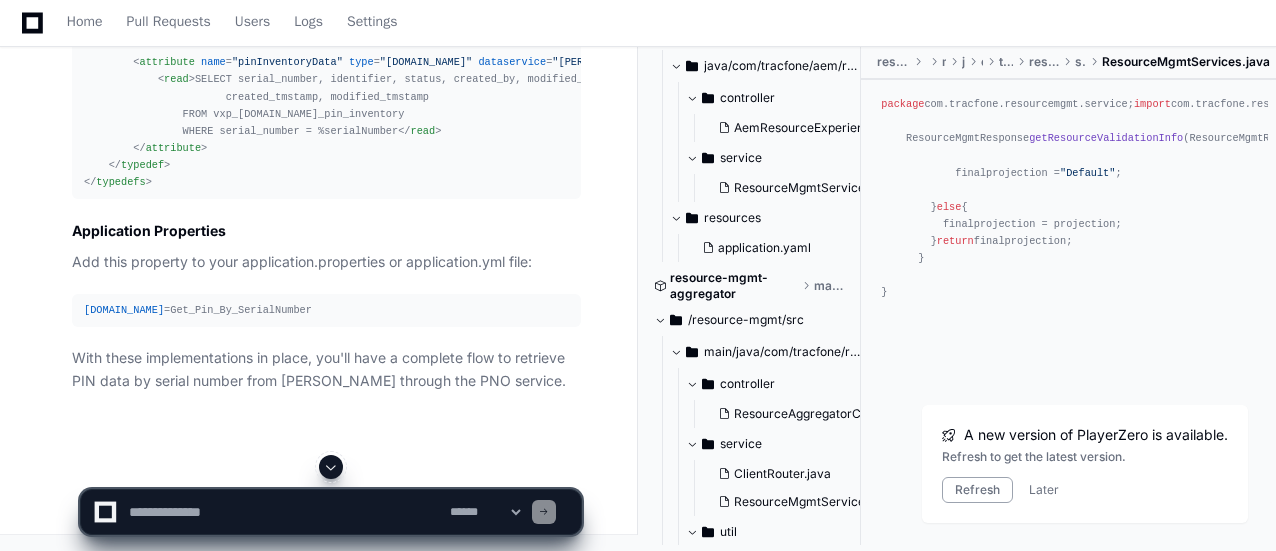 scroll, scrollTop: 66804, scrollLeft: 0, axis: vertical 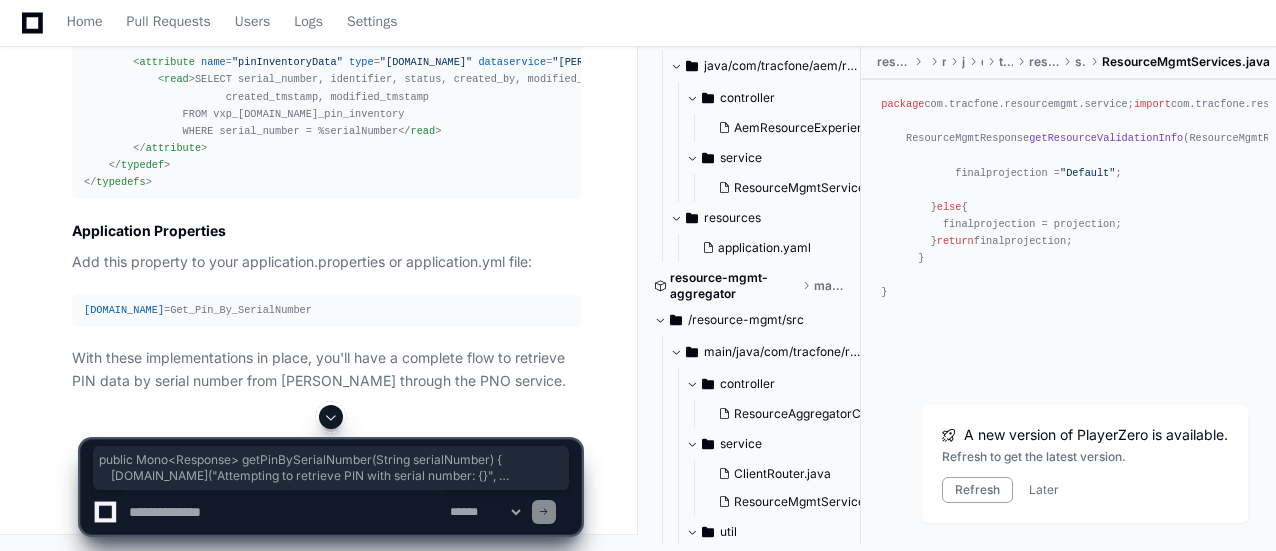 drag, startPoint x: 82, startPoint y: 181, endPoint x: 108, endPoint y: 366, distance: 186.8181 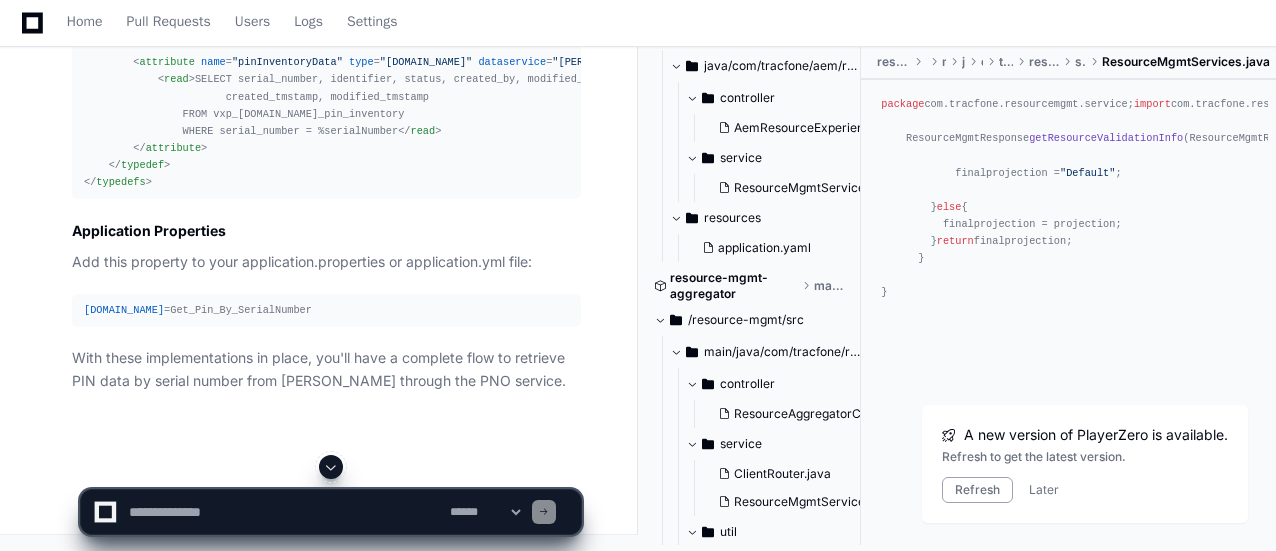click on "Based on your controller, I'll create a complete solution for retrieving PIN data by serialNumber. Here's the GET endpoint you'll need to add to your PinManagementController class:
@GetMapping("/getPinBySerialNumber/{serialNumber}")
public  Mono<Response>  getPinBySerialNumber ( @PathVariable  String serialNumber)  {
[DOMAIN_NAME]( "--> [CONTROLLER] Received GET request on /getPinBySerialNumber/{} endpoint." , serialNumber);
return  pinManagementService.getPinBySerialNumber(serialNumber)
.doOnSuccess(response -> {
[DOMAIN_NAME]( "--> [CONTROLLER] Successfully retrieved PIN data for serialNumber: {}" , serialNumber);
})
.doOnError(error -> {
log.error( "--> [CONTROLLER] Error retrieving PIN data for serialNumber: {}" , serialNumber, error);
});
}
Now you'll need to implement the service and DAO methods. Here's what needs to be added to each layer:
Service Layer (PinManagementService.java)
public  Mono<Response>  getPinBySerialNumber return" 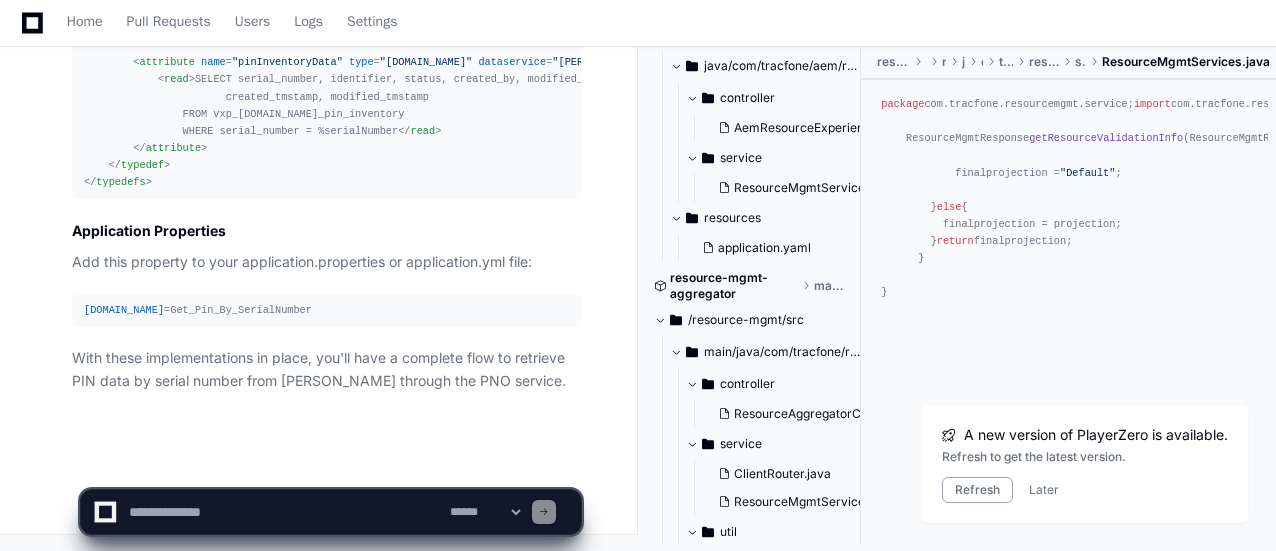 scroll, scrollTop: 67900, scrollLeft: 0, axis: vertical 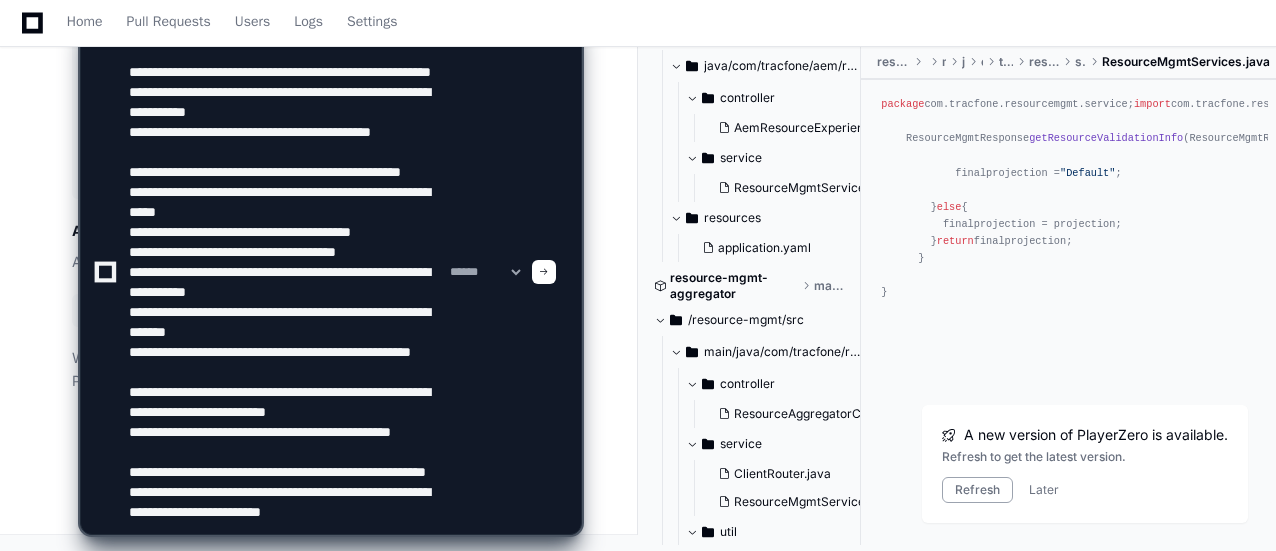 type on "**********" 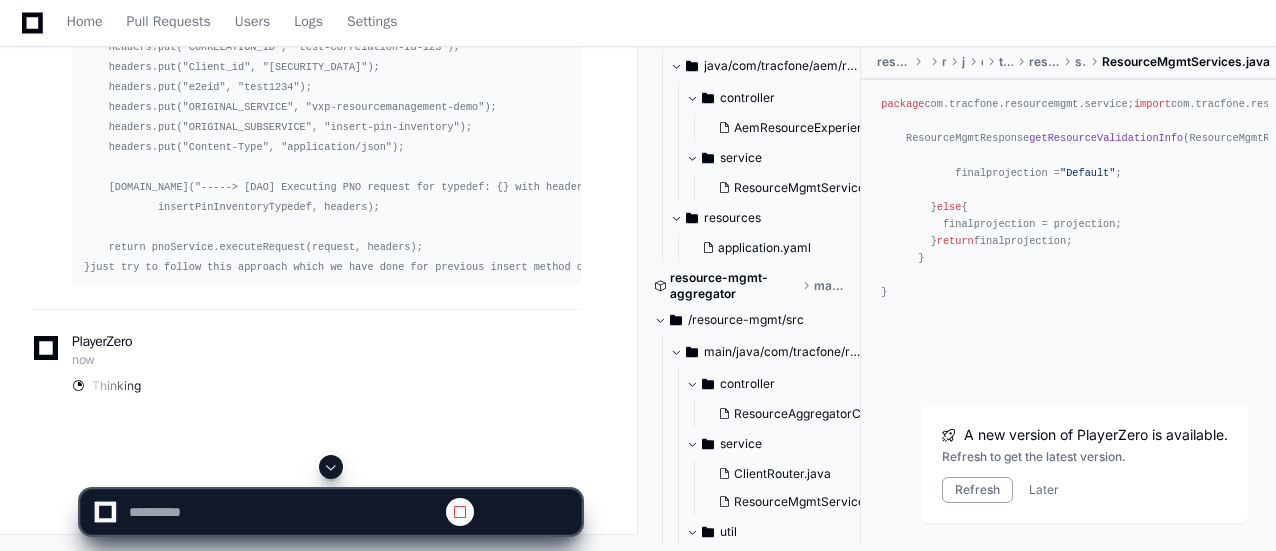 scroll, scrollTop: 0, scrollLeft: 0, axis: both 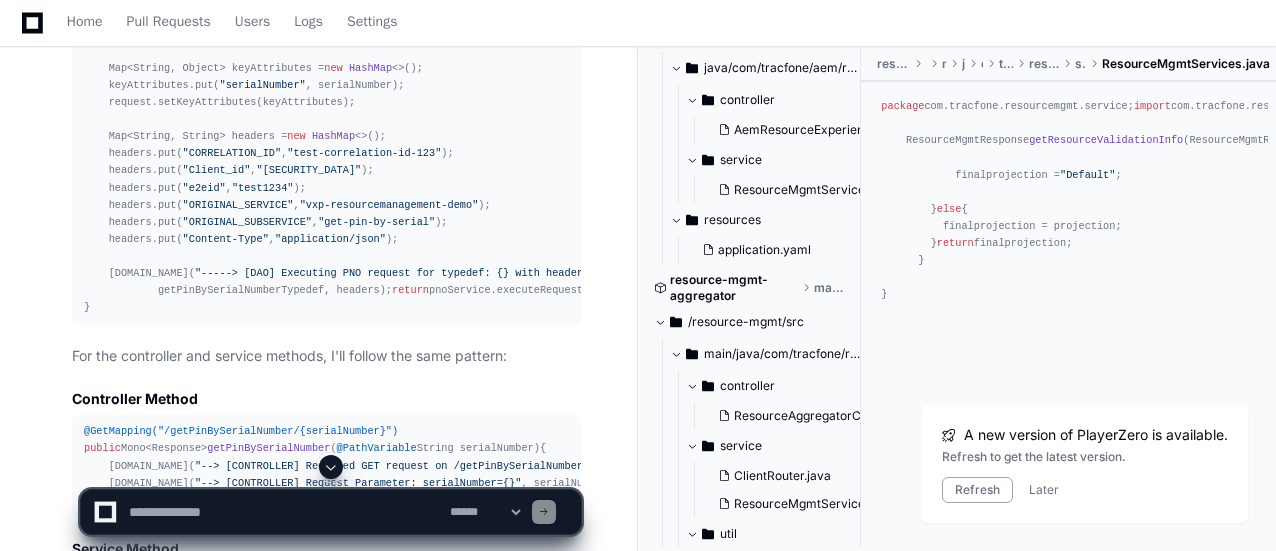 click 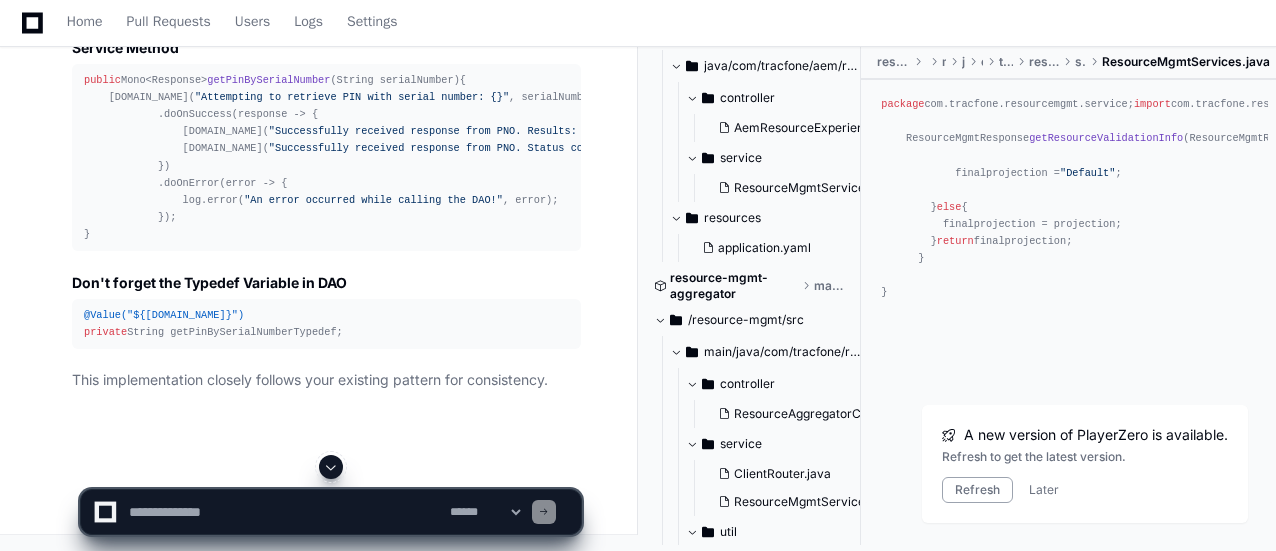 scroll, scrollTop: 69590, scrollLeft: 0, axis: vertical 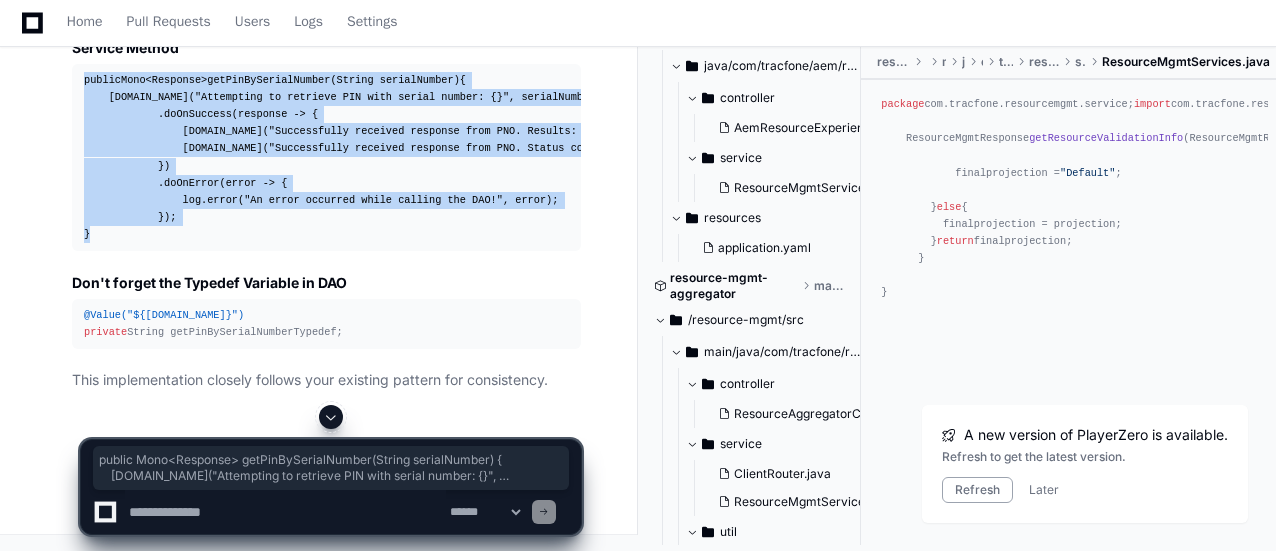drag, startPoint x: 80, startPoint y: 223, endPoint x: 112, endPoint y: 402, distance: 181.83784 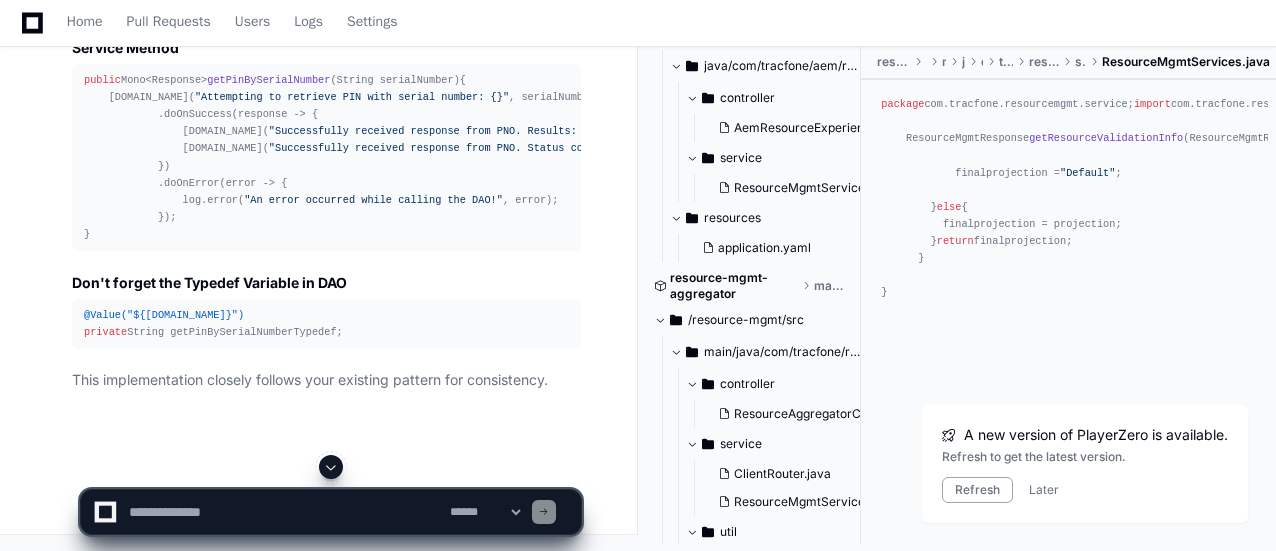 click on "Here's the revised implementation that closely follows your existing insert method approach:
public  Mono<Response>  getPinBySerialNumber (String serialNumber)  {
[DOMAIN_NAME]( "-----> [DAO] Building the PNO Request object for PIN lookup." );
Request   request   =   new   Request ();
request.setRequestType(getPinBySerialNumberTypedef);
Map<String, Object> keyAttributes =  new   HashMap <>();
keyAttributes.put( "serialNumber" , serialNumber);
request.setKeyAttributes(keyAttributes);
Map<String, String> headers =  new   HashMap <>();
headers.put( "CORRELATION_ID" ,  "test-correlation-id-123" );
headers.put( "Client_id" ,  "[SECURITY_DATA]" );
headers.put( "e2eid" ,  "test1234" );
headers.put( "ORIGINAL_SERVICE" ,  "vxp-resourcemanagement-demo" );
headers.put( "ORIGINAL_SUBSERVICE" ,  "get-pin-by-serial" );
headers.put( "Content-Type" ,  "application/json" );
[DOMAIN_NAME]( "-----> [DAO] Executing PNO request for typedef: {} with headers: {}" return
public (" 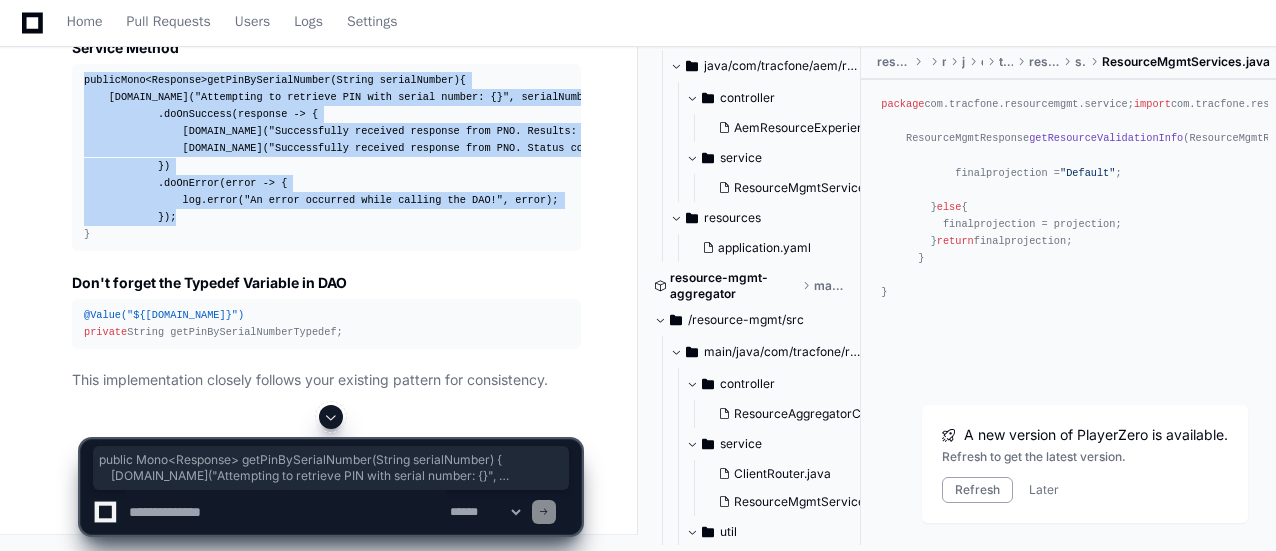 drag, startPoint x: 83, startPoint y: 168, endPoint x: 201, endPoint y: 353, distance: 219.4288 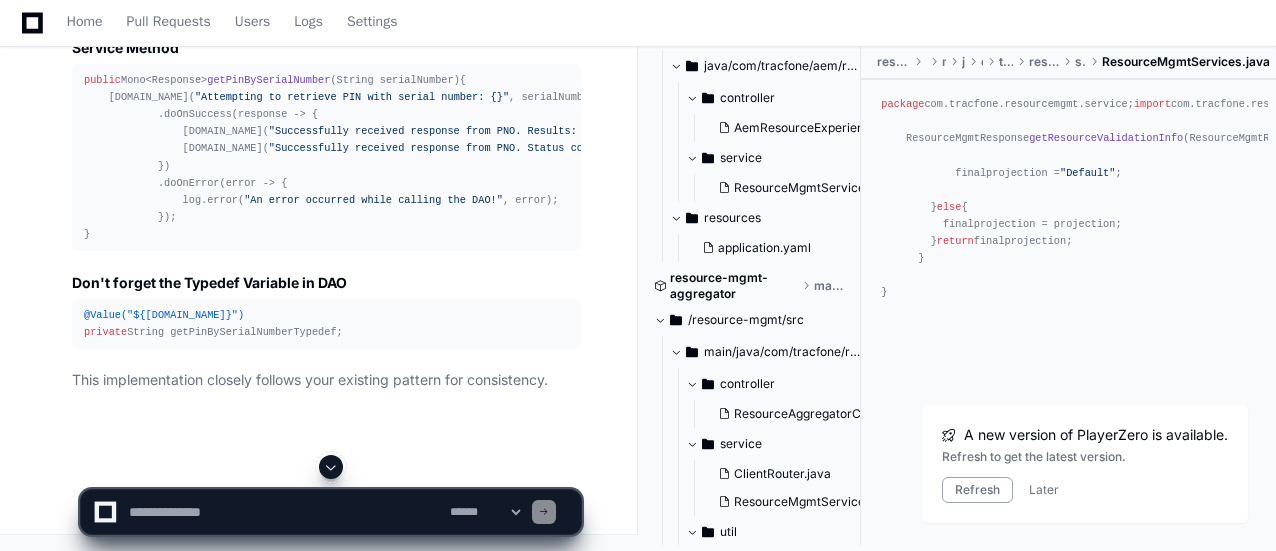 scroll, scrollTop: 69018, scrollLeft: 0, axis: vertical 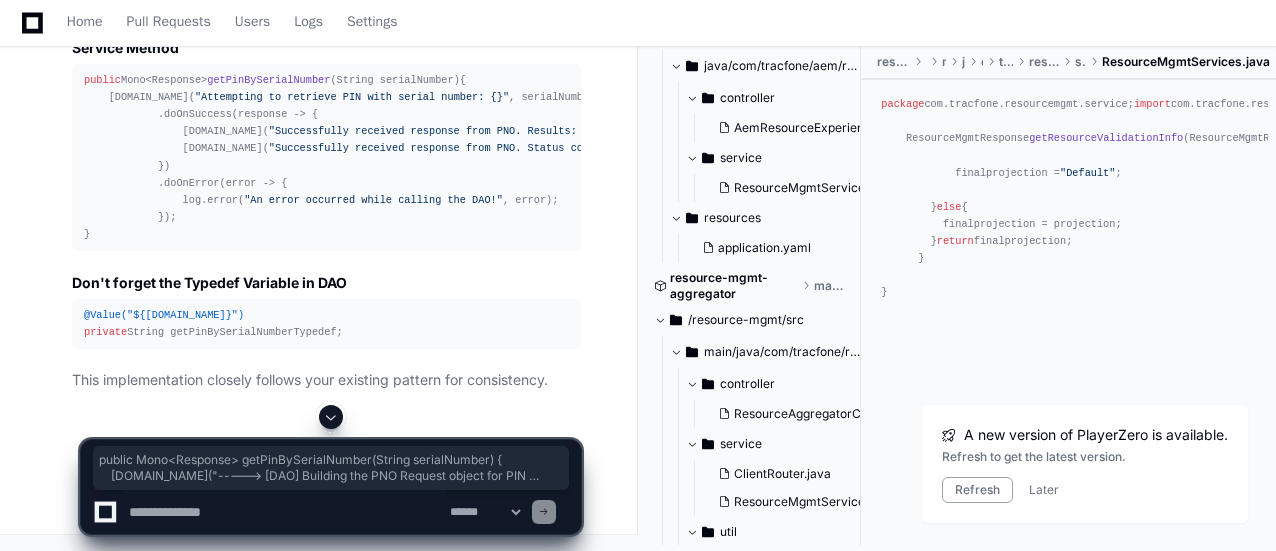 drag, startPoint x: 81, startPoint y: 106, endPoint x: 111, endPoint y: 137, distance: 43.13931 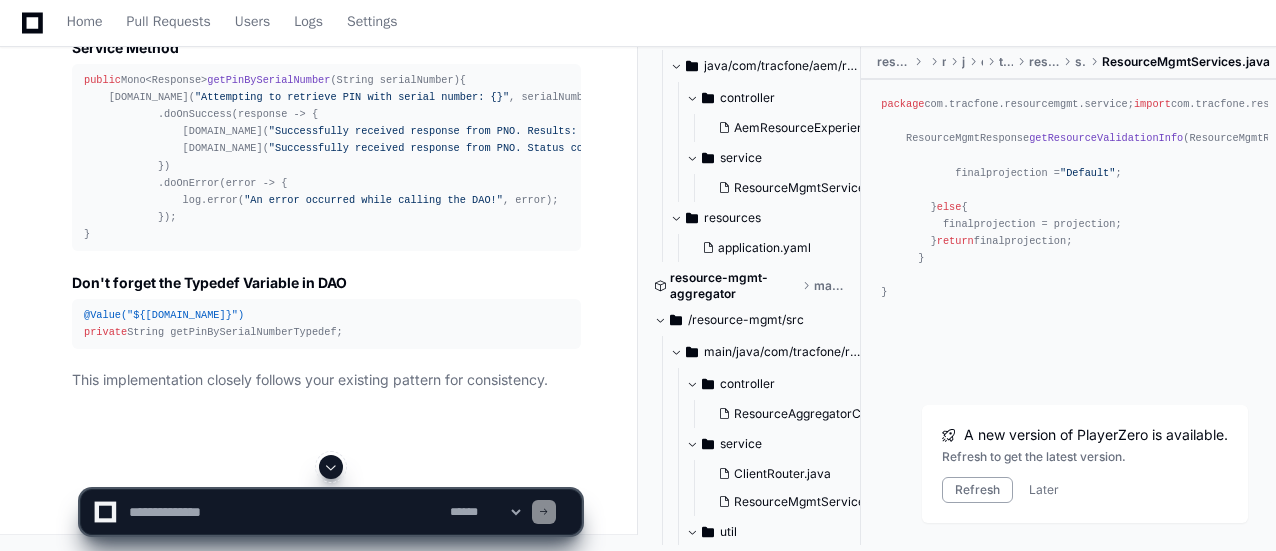 click on "public  Mono<Response>  getPinBySerialNumber (String serialNumber)  {
[DOMAIN_NAME]( "-----> [DAO] Building the PNO Request object for PIN lookup." );
Request   request   =   new   Request ();
request.setRequestType(getPinBySerialNumberTypedef);
Map<String, Object> keyAttributes =  new   HashMap <>();
keyAttributes.put( "serialNumber" , serialNumber);
request.setKeyAttributes(keyAttributes);
Map<String, String> headers =  new   HashMap <>();
headers.put( "CORRELATION_ID" ,  "test-correlation-id-123" );
headers.put( "Client_id" ,  "[SECURITY_DATA]" );
headers.put( "e2eid" ,  "test1234" );
headers.put( "ORIGINAL_SERVICE" ,  "vxp-resourcemanagement-demo" );
headers.put( "ORIGINAL_SUBSERVICE" ,  "get-pin-by-serial" );
headers.put( "Content-Type" ,  "application/json" );
[DOMAIN_NAME]( "-----> [DAO] Executing PNO request for typedef: {} with headers: {}" ,
getPinBySerialNumberTypedef, headers);
return  pnoService.executeRequest(request, headers);
}" 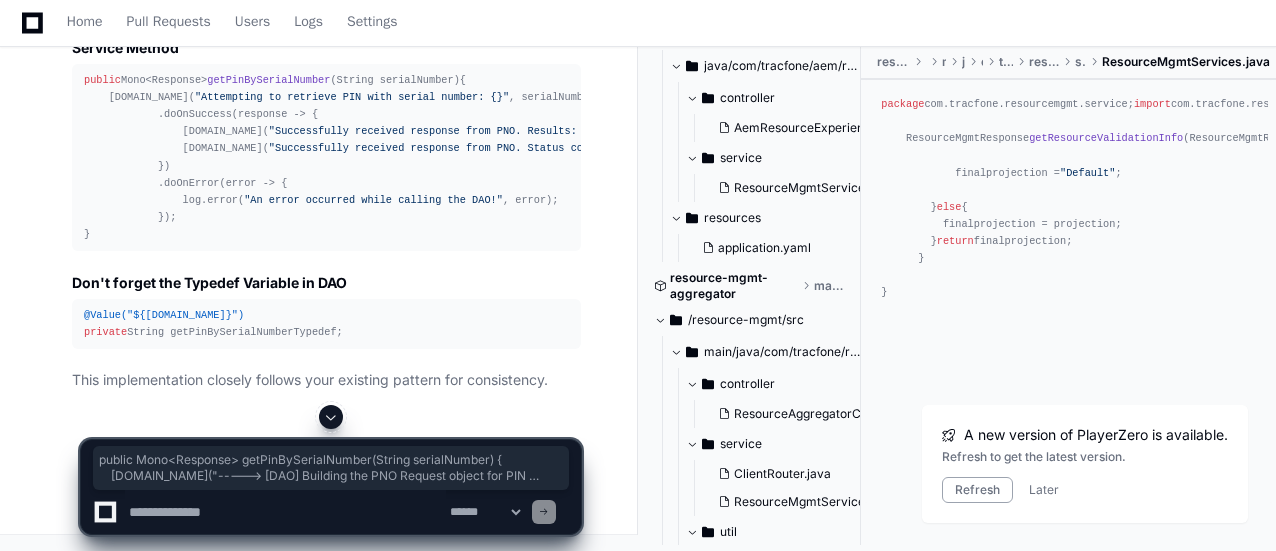 drag, startPoint x: 81, startPoint y: 108, endPoint x: 162, endPoint y: 400, distance: 303.0264 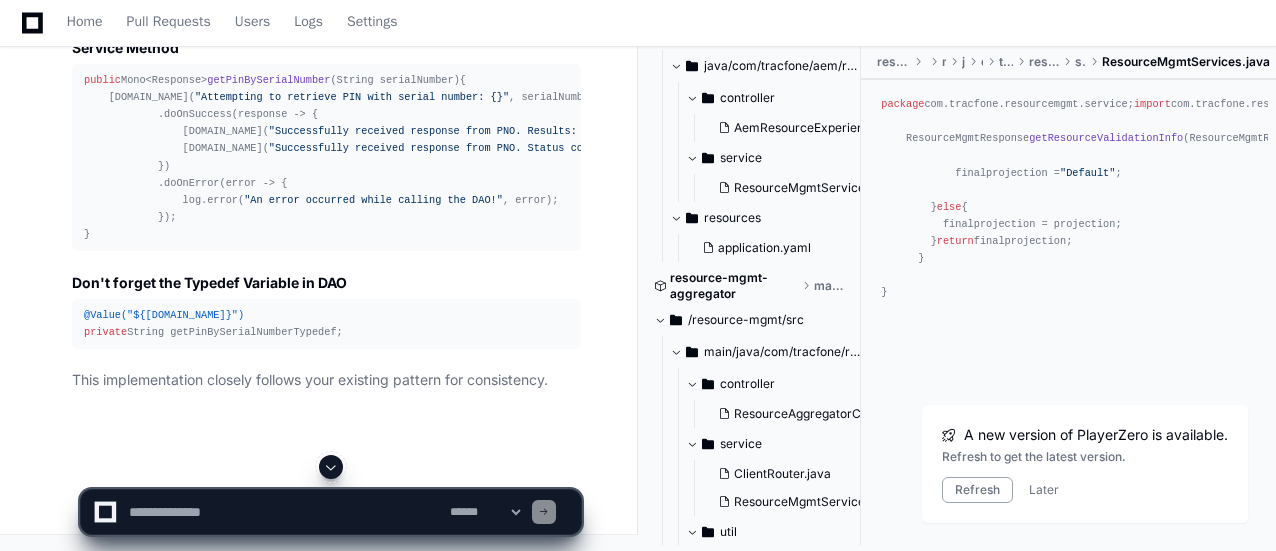 click 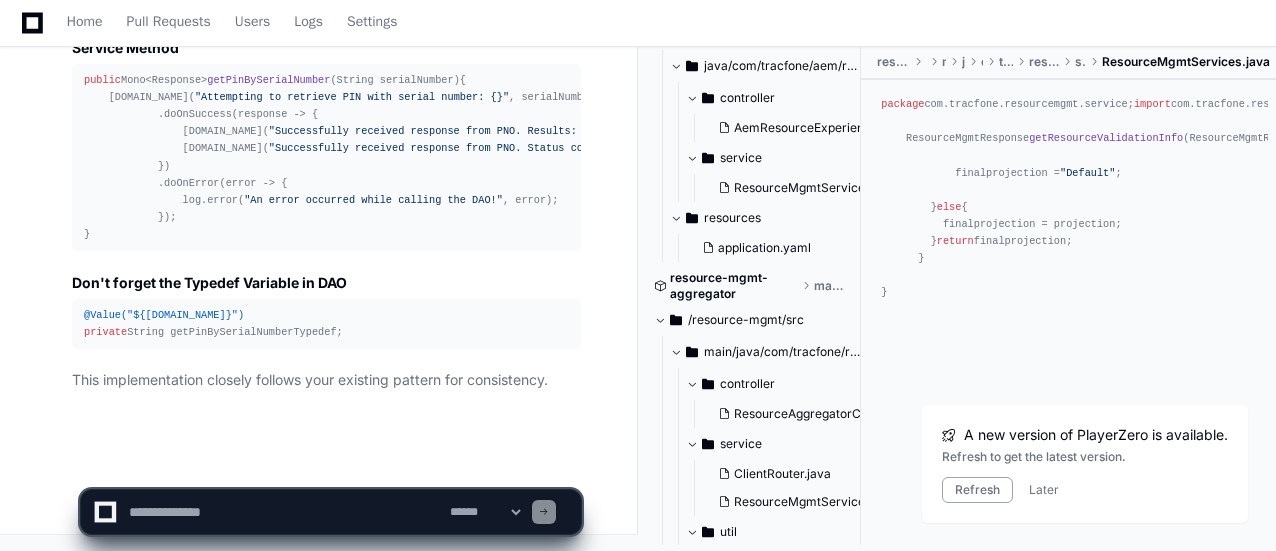 click 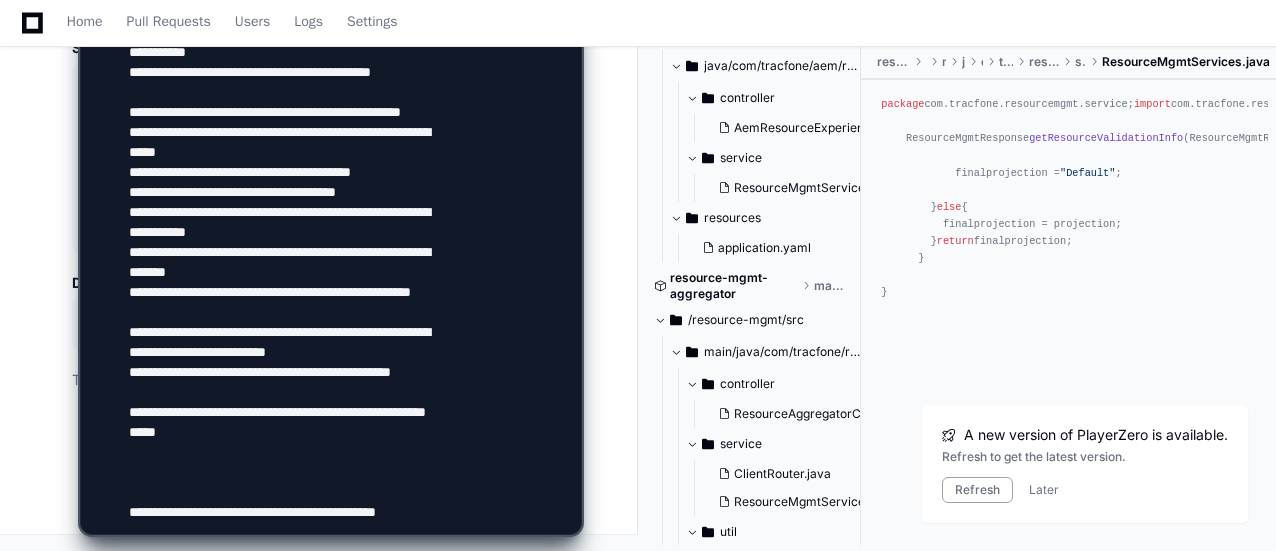 scroll, scrollTop: 686, scrollLeft: 0, axis: vertical 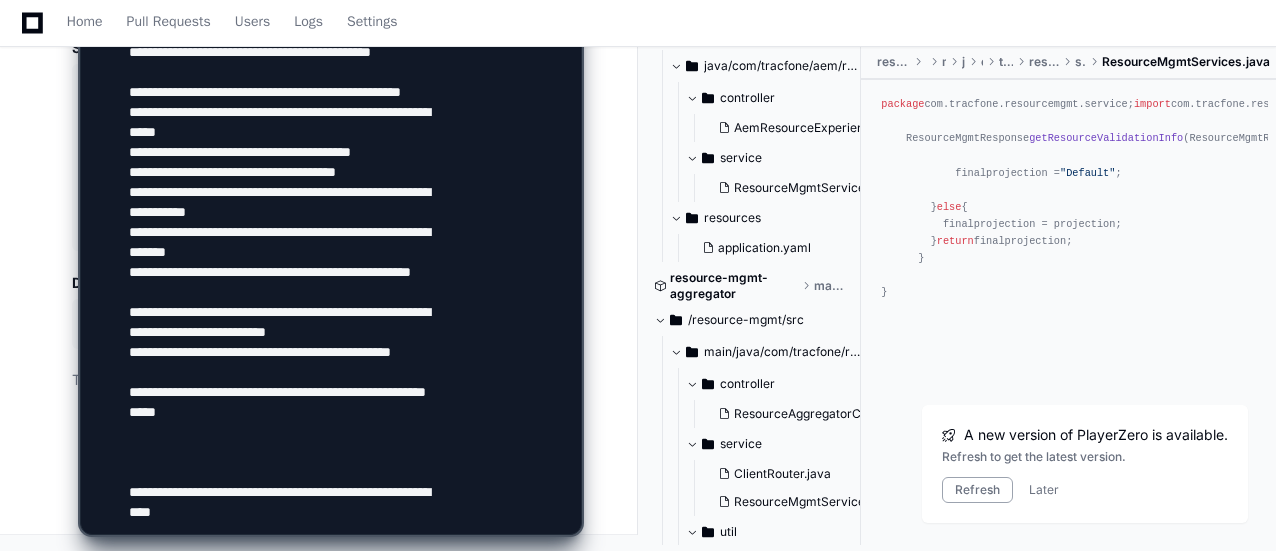 type on "**********" 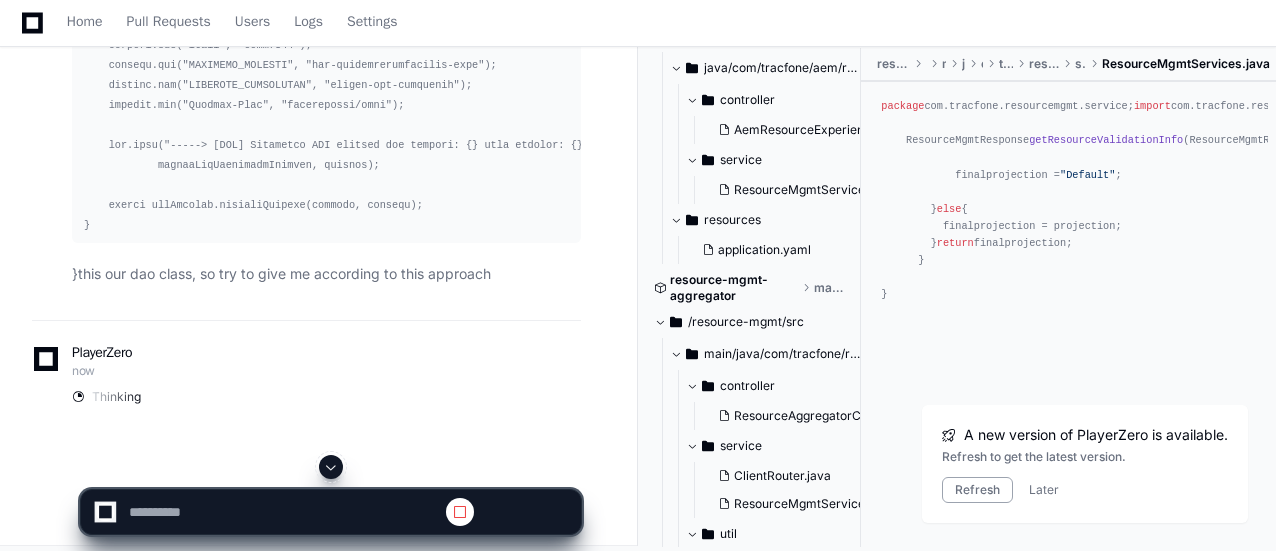scroll, scrollTop: 0, scrollLeft: 0, axis: both 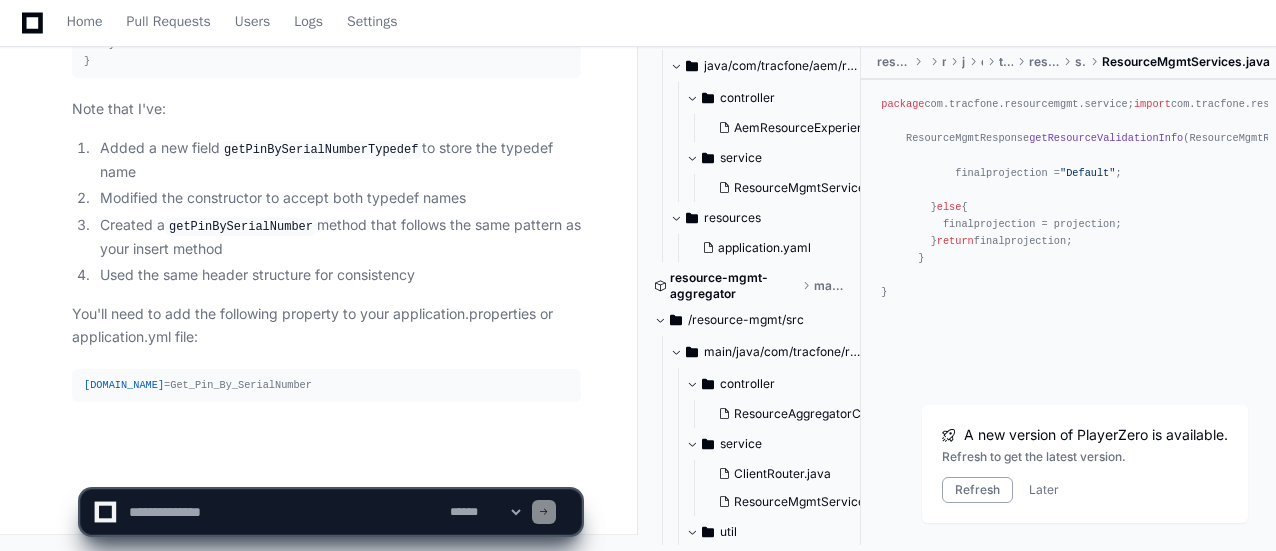 click on "**********" 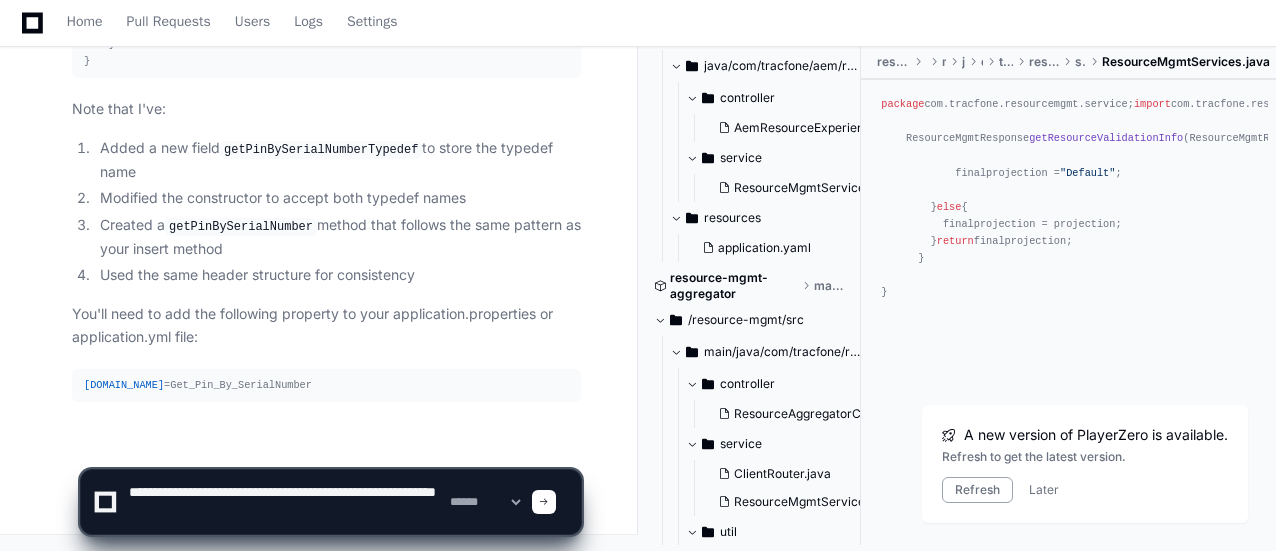 type on "**********" 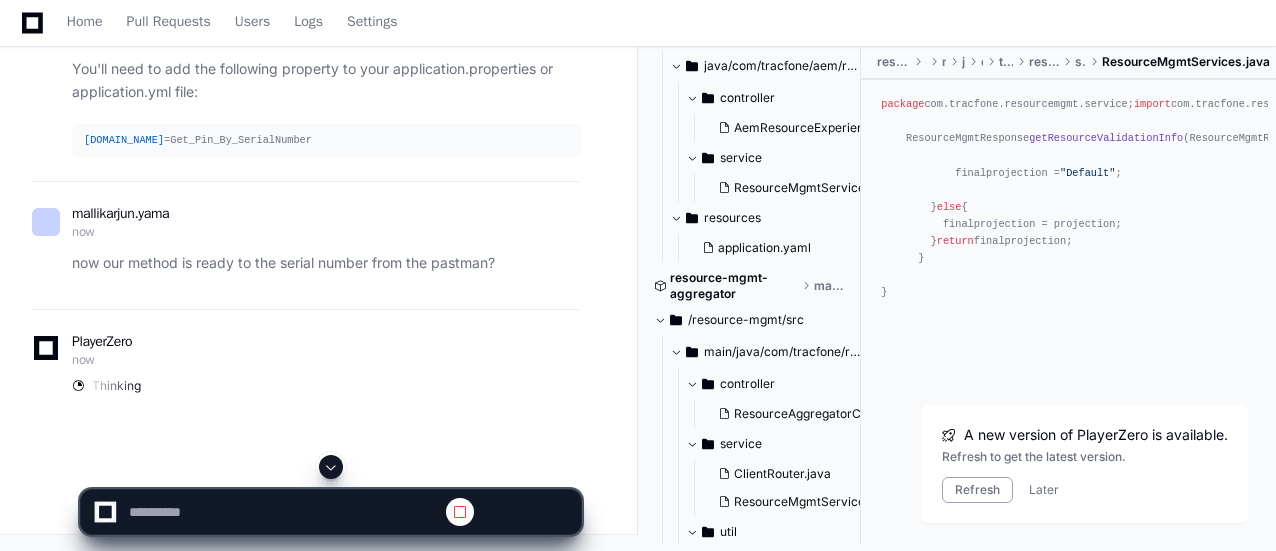 scroll, scrollTop: 0, scrollLeft: 0, axis: both 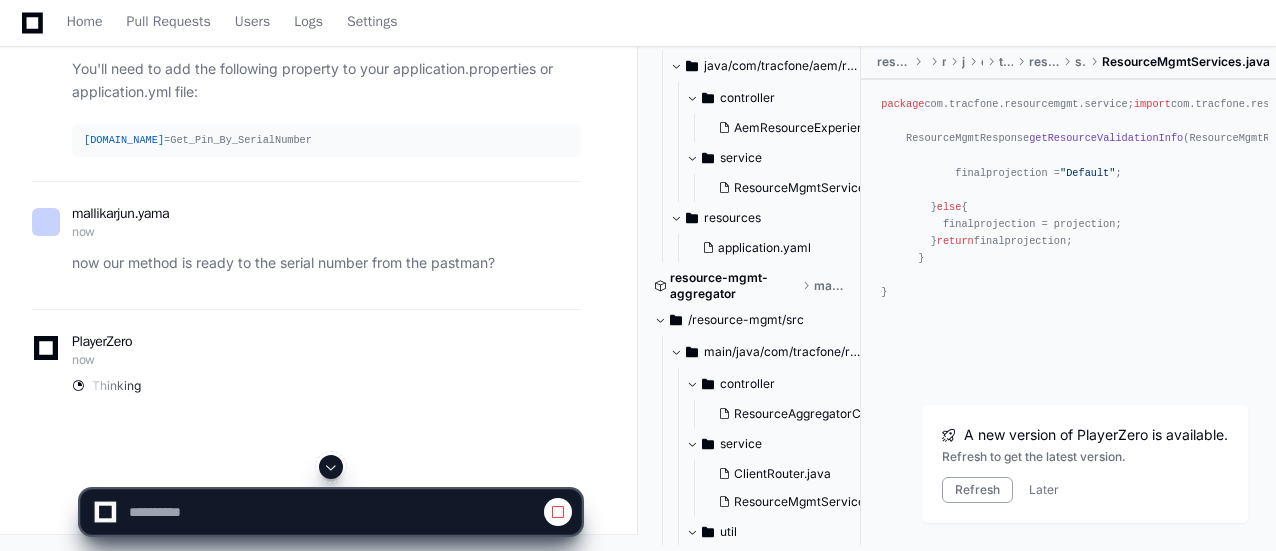 drag, startPoint x: 302, startPoint y: 338, endPoint x: 266, endPoint y: 251, distance: 94.15413 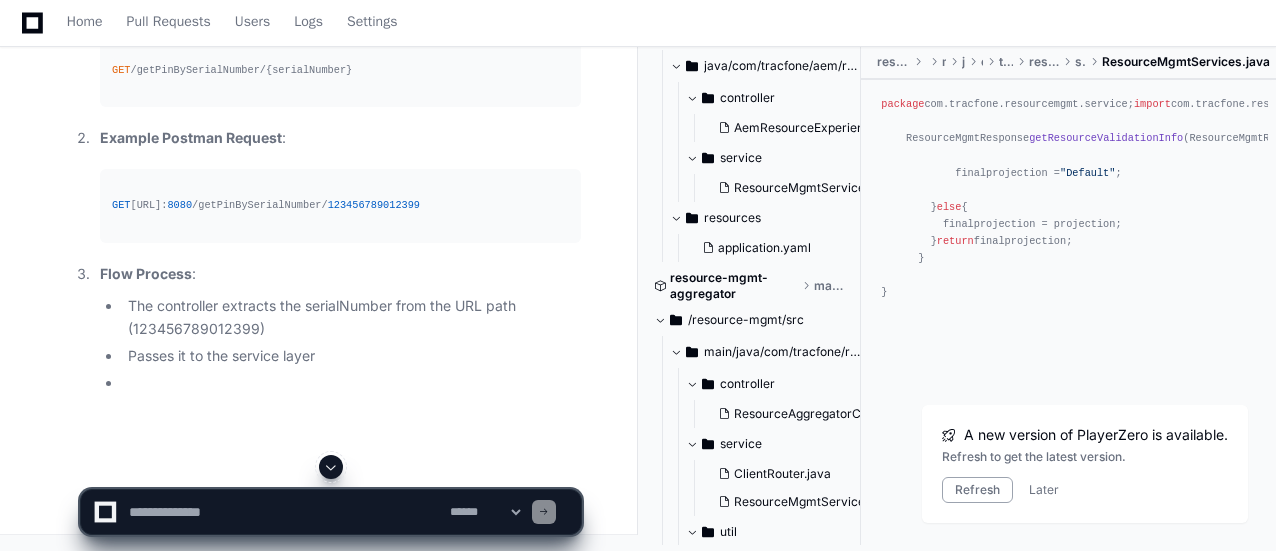 scroll, scrollTop: 72001, scrollLeft: 0, axis: vertical 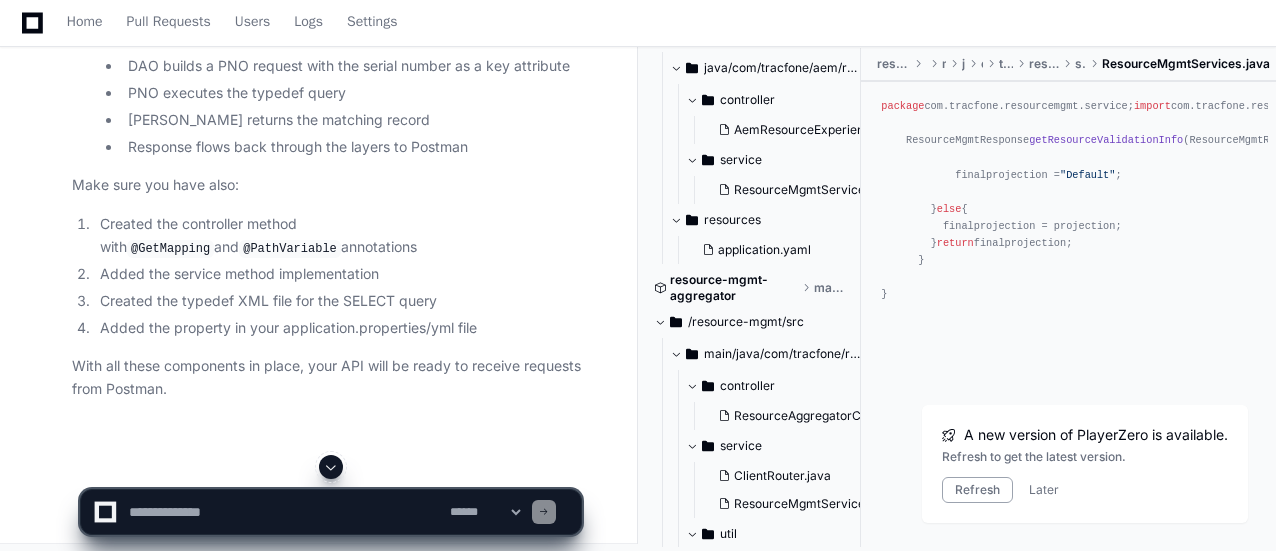 drag, startPoint x: 397, startPoint y: 139, endPoint x: 378, endPoint y: 111, distance: 33.83785 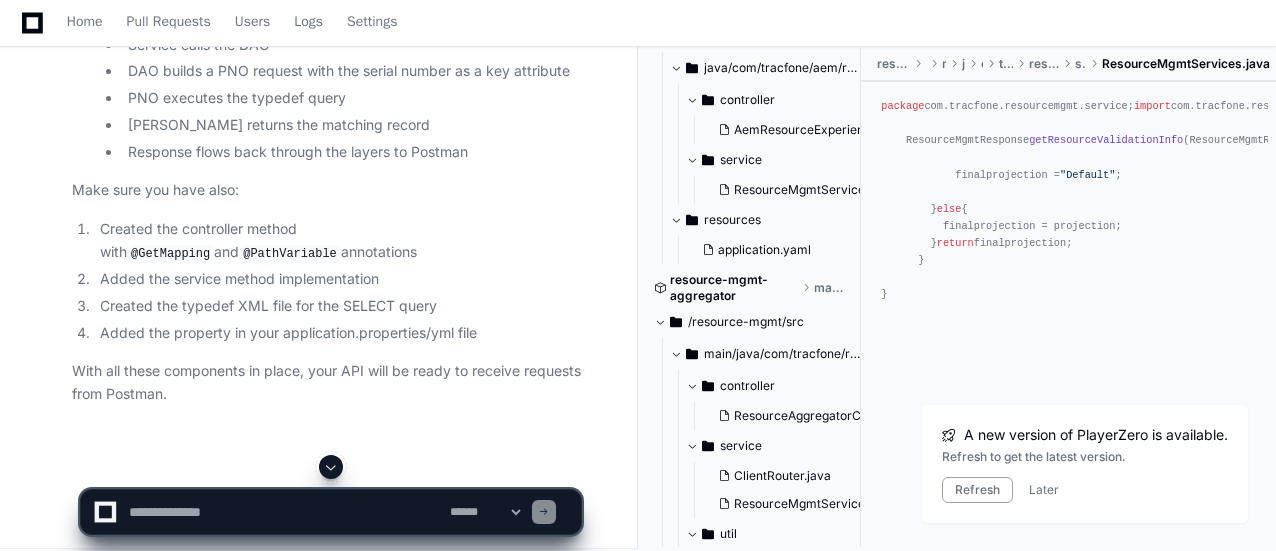scroll, scrollTop: 71952, scrollLeft: 0, axis: vertical 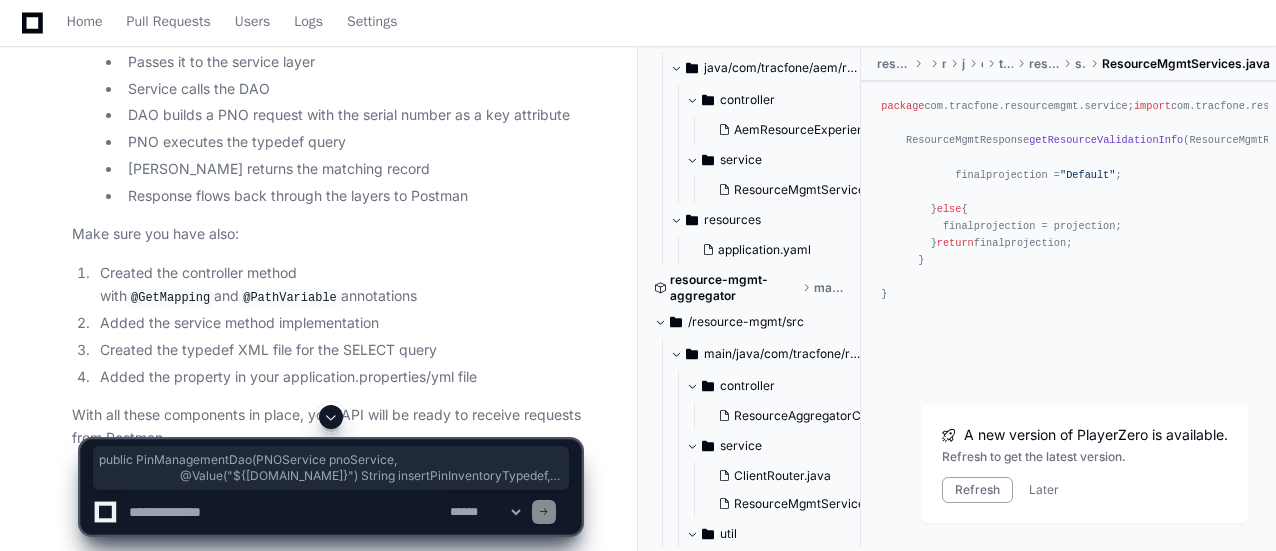 drag, startPoint x: 100, startPoint y: 87, endPoint x: 120, endPoint y: 190, distance: 104.92378 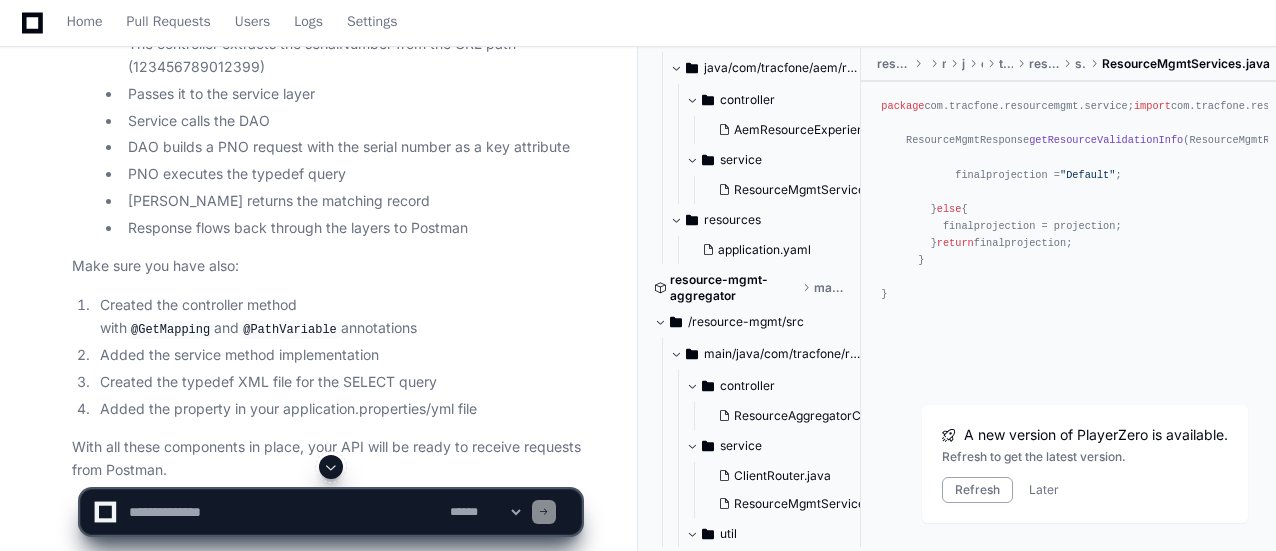 scroll, scrollTop: 71919, scrollLeft: 0, axis: vertical 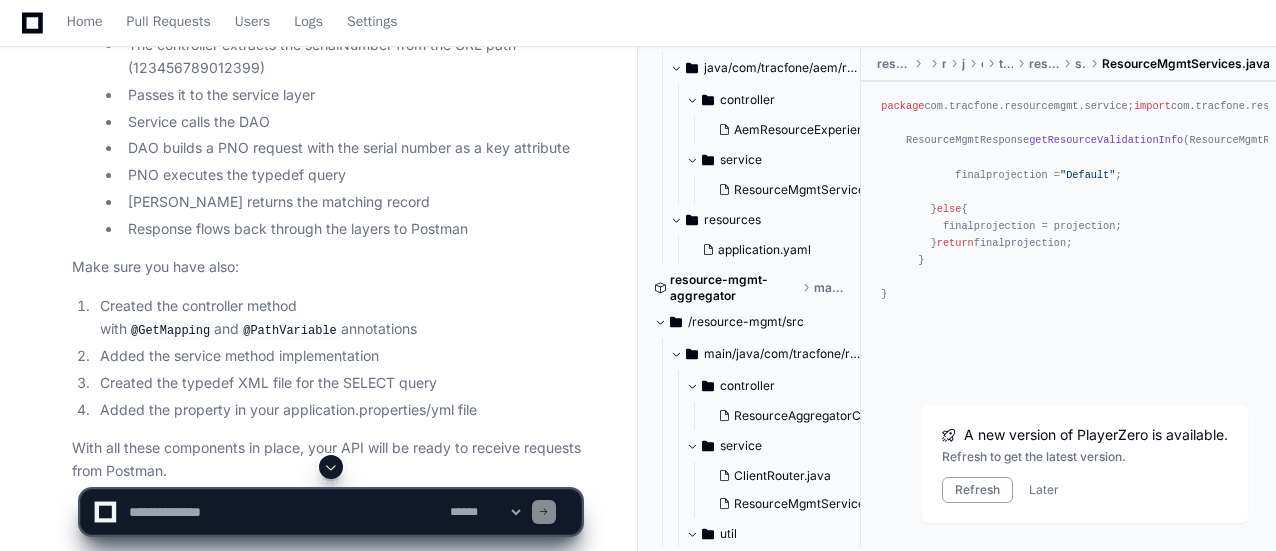click on "@Value("${[DOMAIN_NAME]}")" 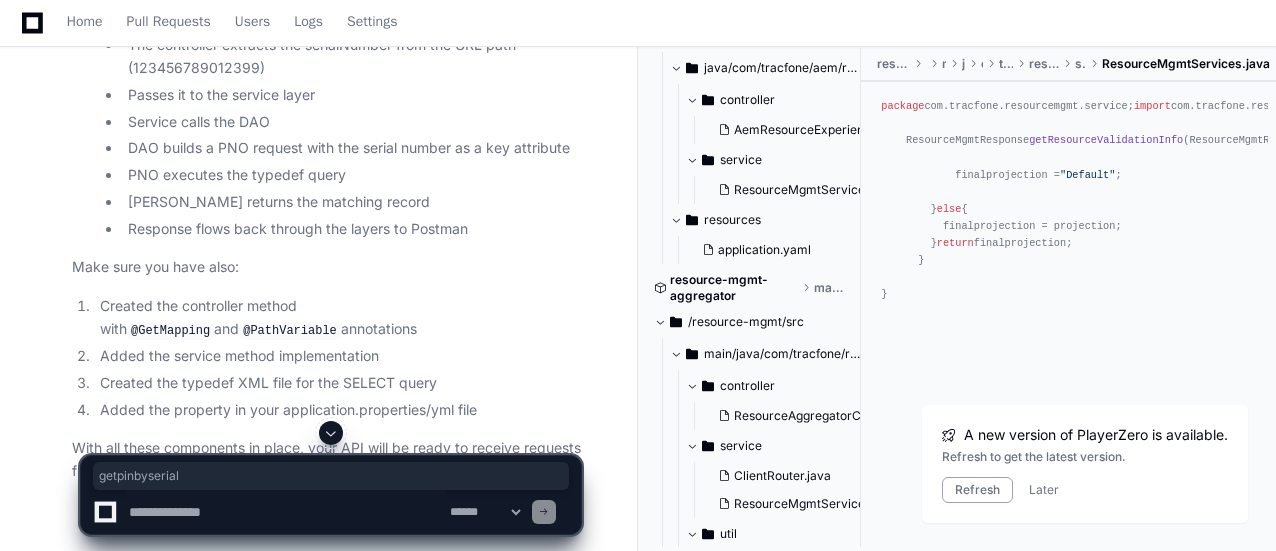 click on "@Value("${[DOMAIN_NAME]}")" 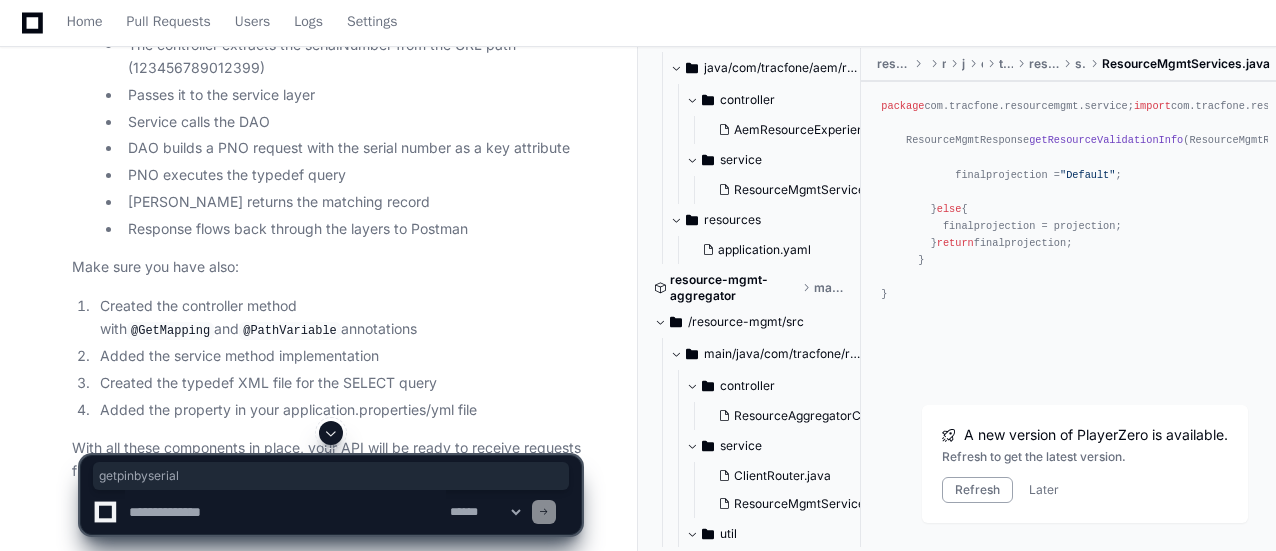 copy on "getpinbyserial" 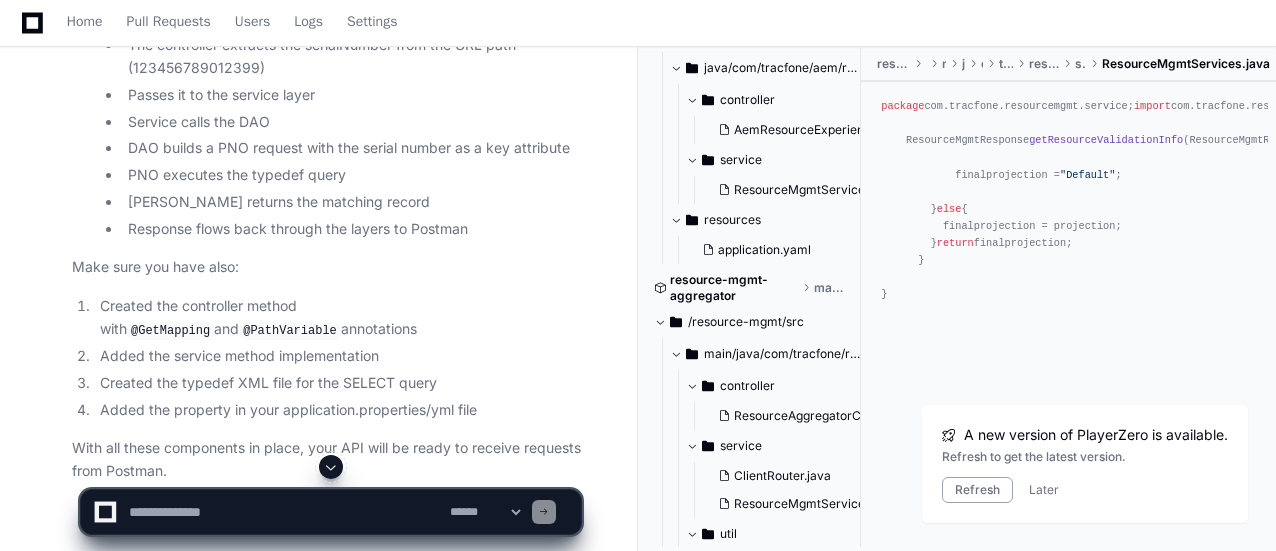 click on "package  com.vzw.vxp.domainservices.vxp_resourcemanagementdemo_domain.dao;
import  com.vzw.cxp.domainservices.webflux.services.PNOService;
import  com.vzwcorp.dagv.data.model.pinmanagement.PinInventoryDataModel;
import  com.vzwcorp.dagv.data.service.Request;
import  com.vzwcorp.dagv.data.service.Response;
import  org.slf4j.Logger;
import  org.slf4j.LoggerFactory;
import  org.springframework.beans.factory.annotation.Value;
import  org.springframework.stereotype.Component;
import  reactor.core.publisher.Mono;
import  java.util.HashMap;
import  [DOMAIN_NAME];
@Component
public   class   PinManagementDao  {
private   static   final   Logger   log   =  LoggerFactory.getLogger(PinManagementDao.class);
private   final  PNOService pnoService;
private   final  String insertPinInventoryTypedef;
private   final  String getPinBySerialNumberTypedef;
public   PinManagementDao (PNOService pnoService,
@Value("${[DOMAIN_NAME]}") this" 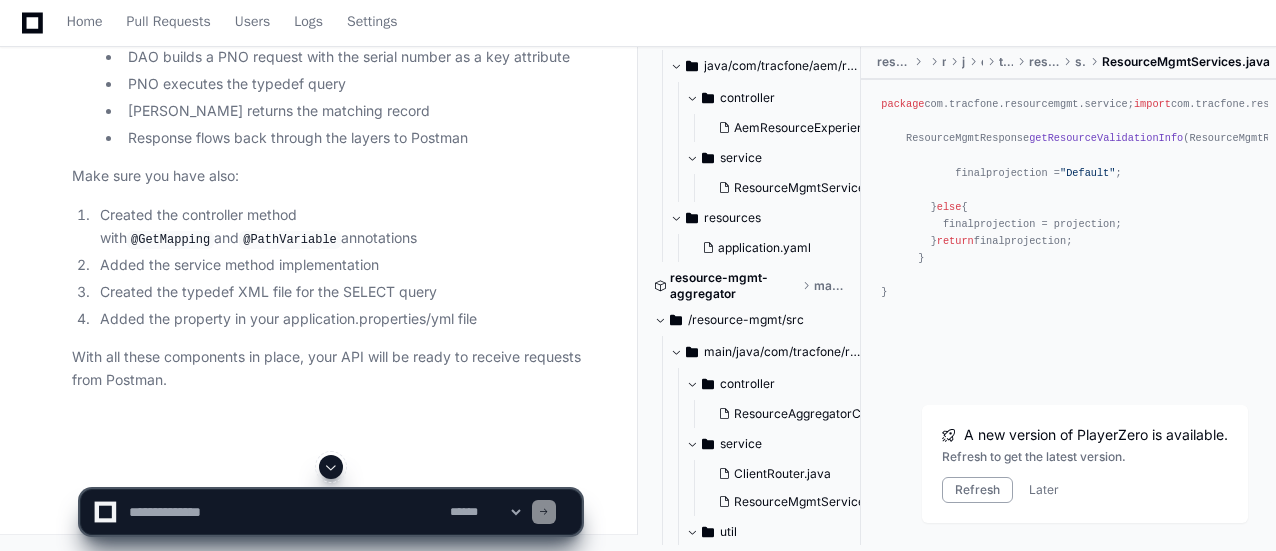 scroll, scrollTop: 72485, scrollLeft: 0, axis: vertical 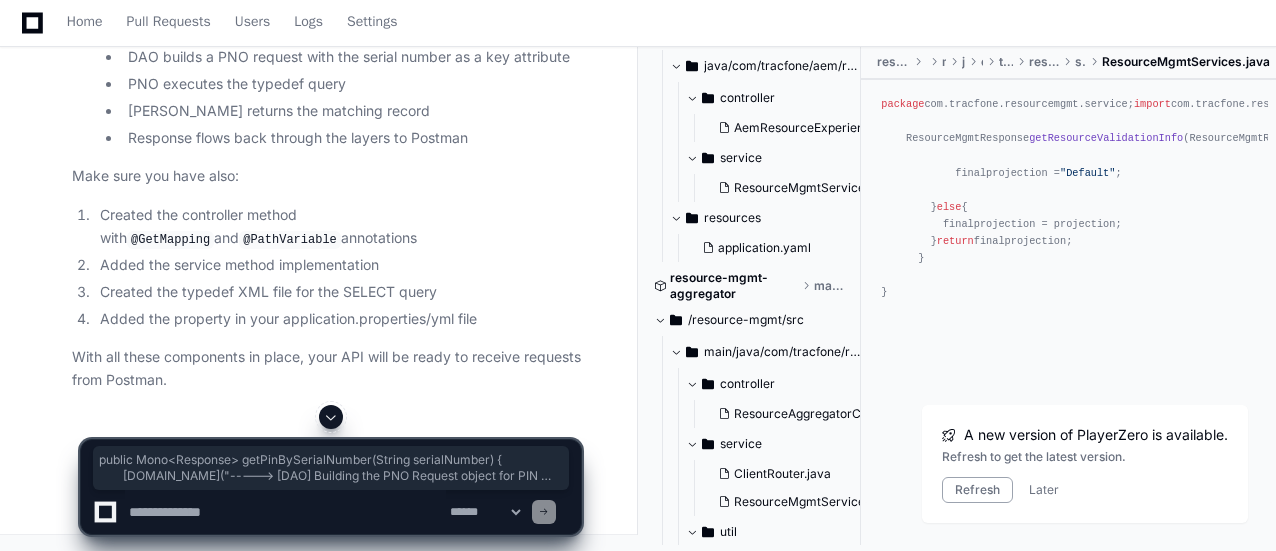 drag, startPoint x: 98, startPoint y: 102, endPoint x: 139, endPoint y: 393, distance: 293.8741 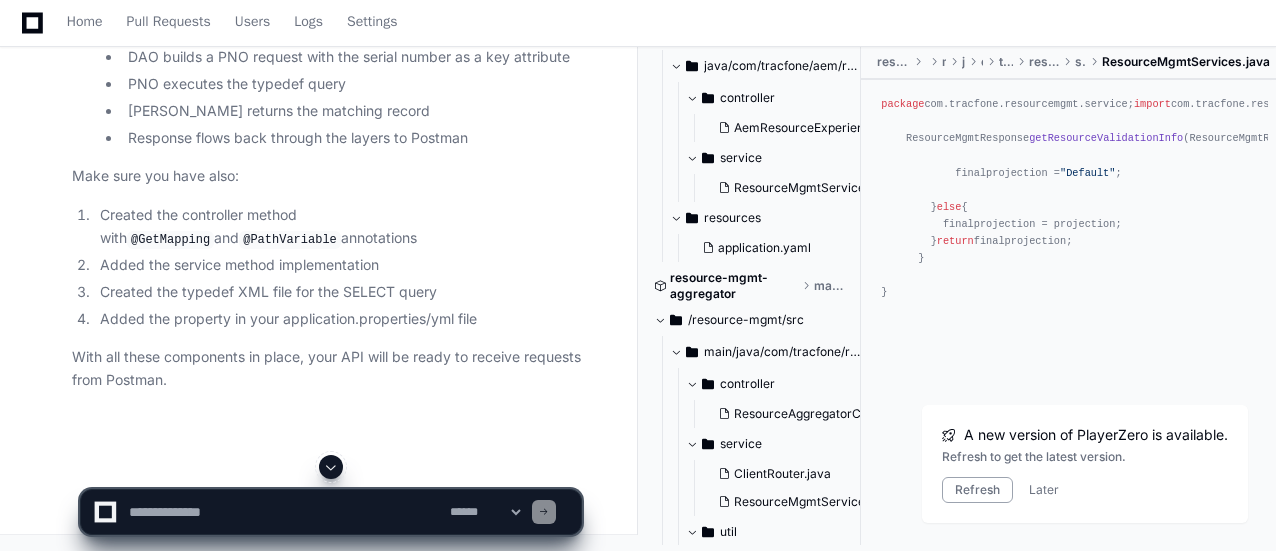 scroll, scrollTop: 72629, scrollLeft: 0, axis: vertical 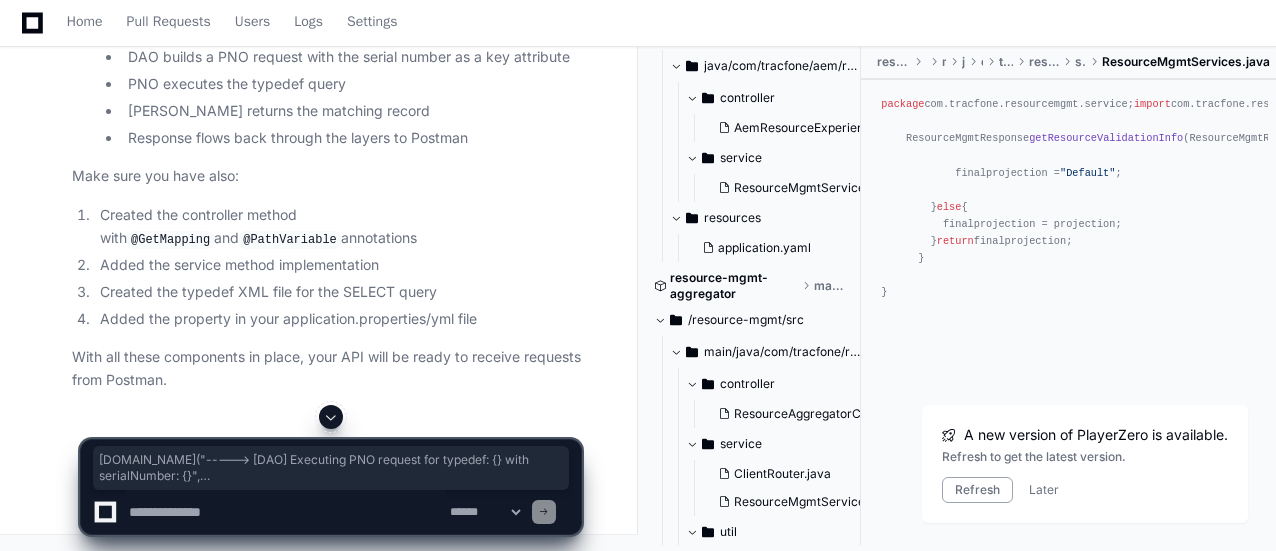 drag, startPoint x: 124, startPoint y: 264, endPoint x: 138, endPoint y: 338, distance: 75.31268 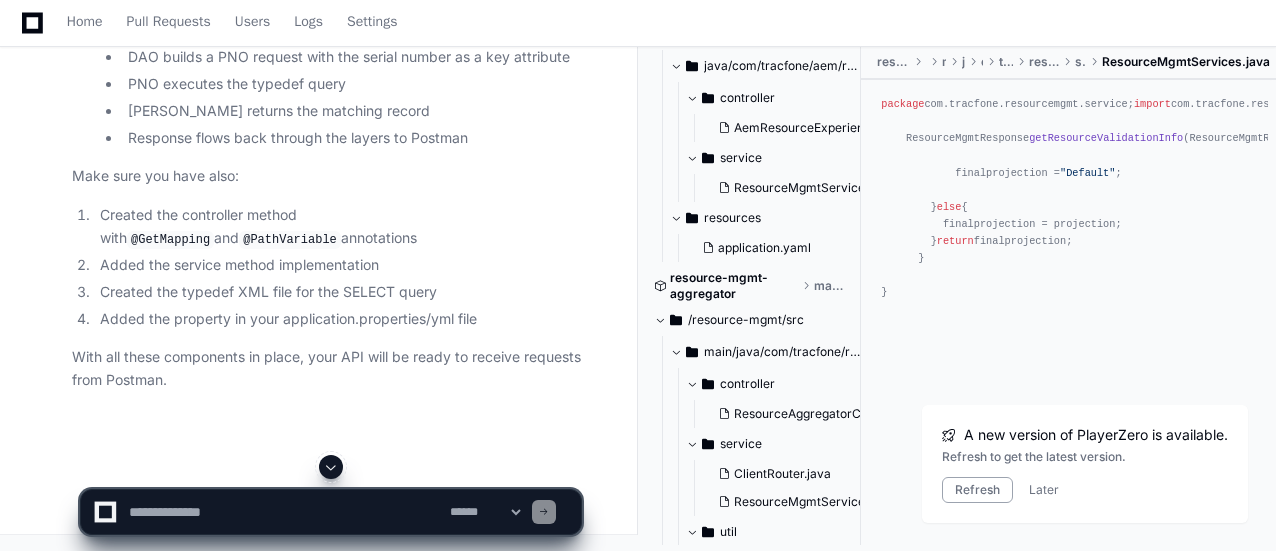 click on "Here's the updated PinManagementDao class with the getPinBySerialNumber method that follows your existing approach:
package  com.vzw.vxp.domainservices.vxp_resourcemanagementdemo_domain.dao;
import  com.vzw.cxp.domainservices.webflux.services.PNOService;
import  com.vzwcorp.dagv.data.model.pinmanagement.PinInventoryDataModel;
import  com.vzwcorp.dagv.data.service.Request;
import  com.vzwcorp.dagv.data.service.Response;
import  org.slf4j.Logger;
import  org.slf4j.LoggerFactory;
import  org.springframework.beans.factory.annotation.Value;
import  org.springframework.stereotype.Component;
import  reactor.core.publisher.Mono;
import  java.util.HashMap;
import  [DOMAIN_NAME];
@Component
public   class   PinManagementDao  {
private   static   final   Logger   log   =  LoggerFactory.getLogger(PinManagementDao.class);
private   final  PNOService pnoService;
private   final  String insertPinInventoryTypedef;
private   final  String getPinBySerialNumberTypedef;
public   this" 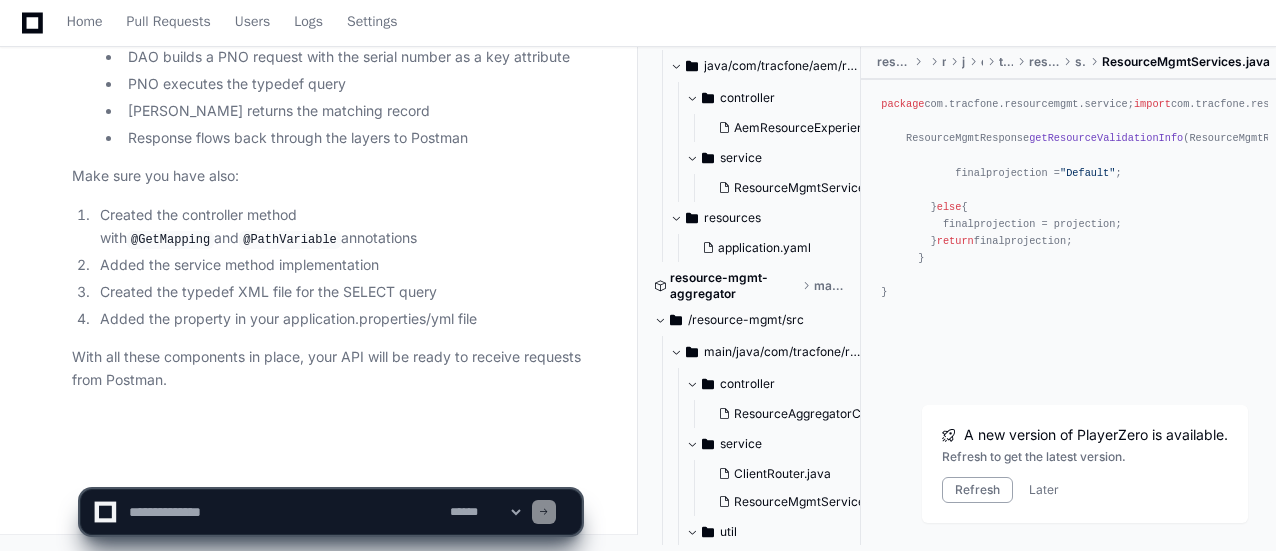 scroll, scrollTop: 74039, scrollLeft: 0, axis: vertical 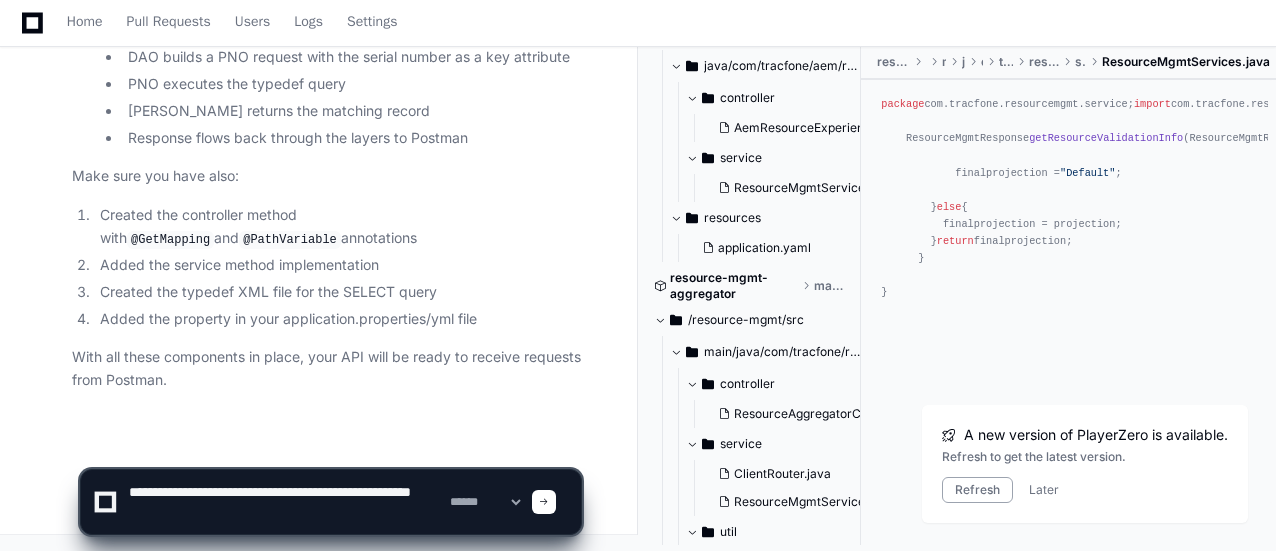 paste on "**********" 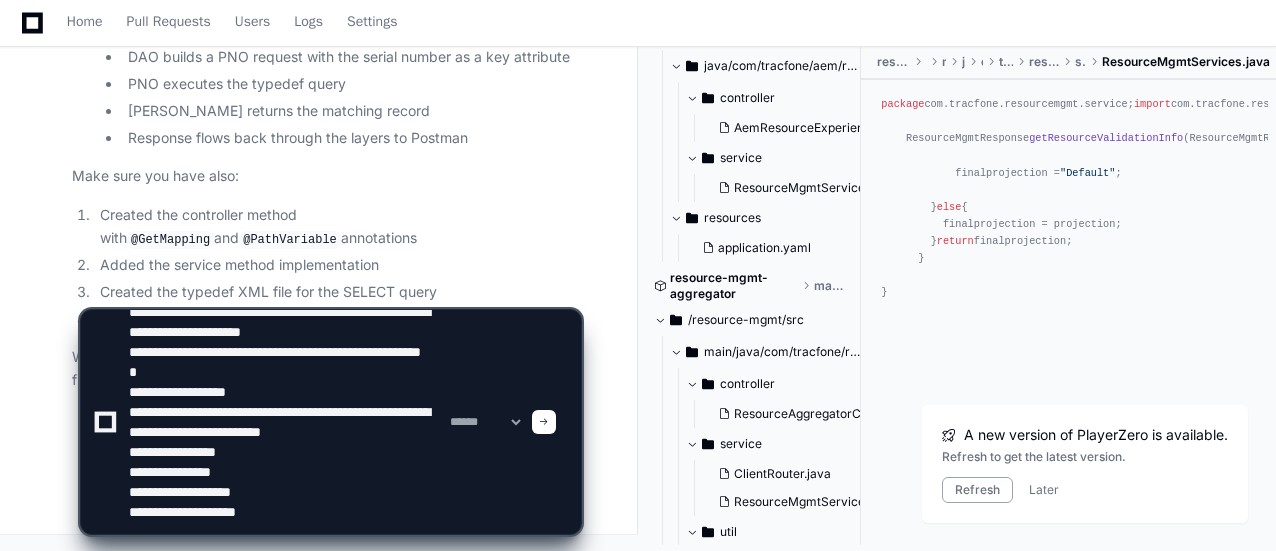 scroll, scrollTop: 0, scrollLeft: 0, axis: both 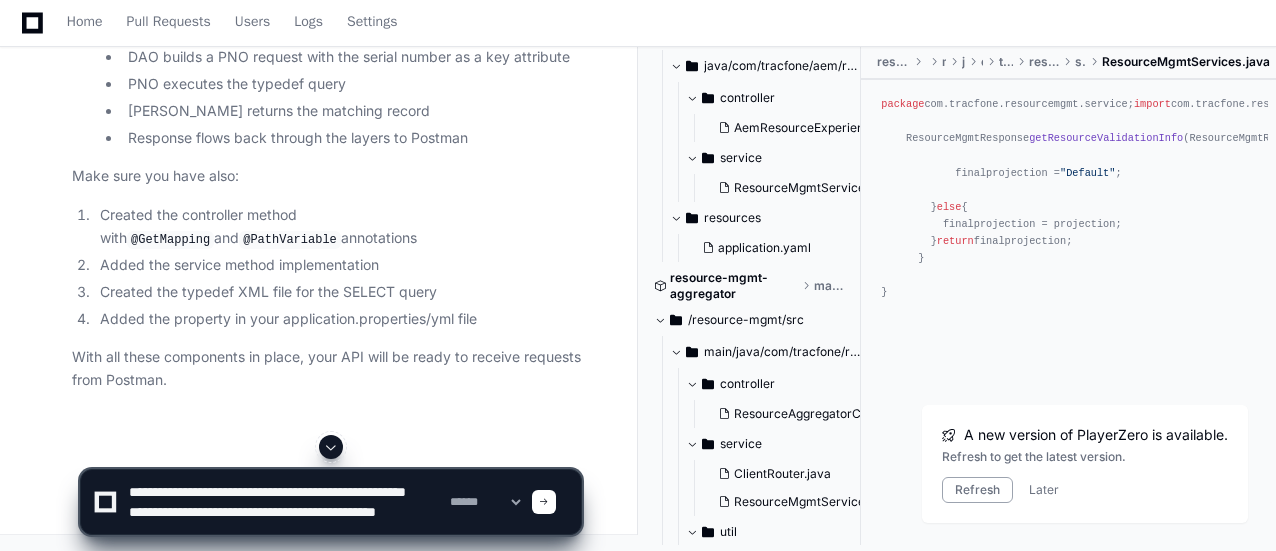 type on "**********" 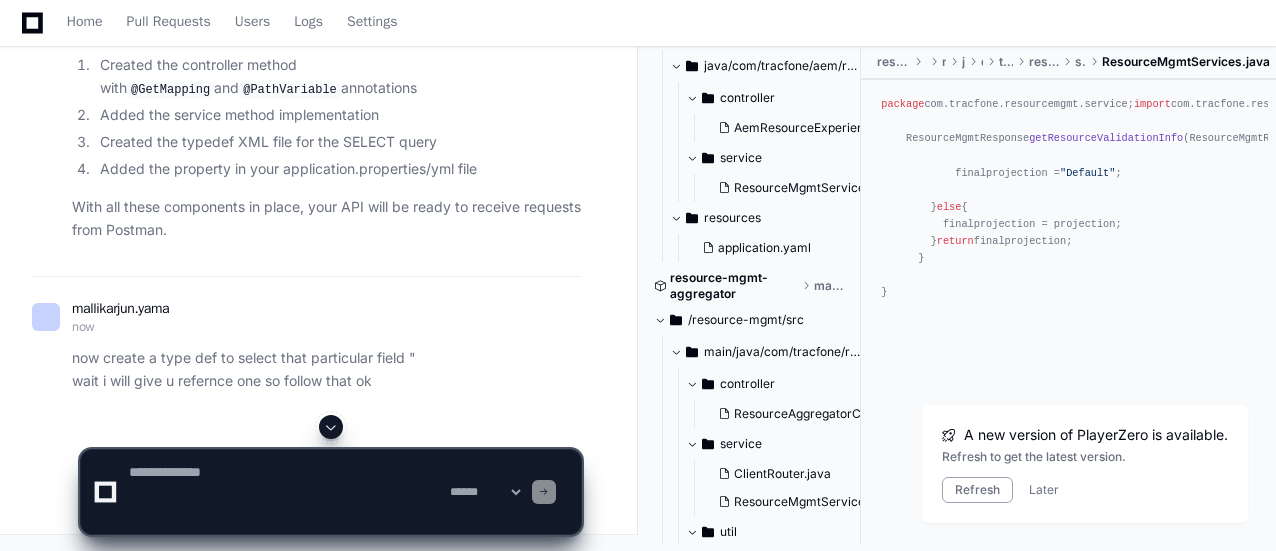 scroll, scrollTop: 0, scrollLeft: 0, axis: both 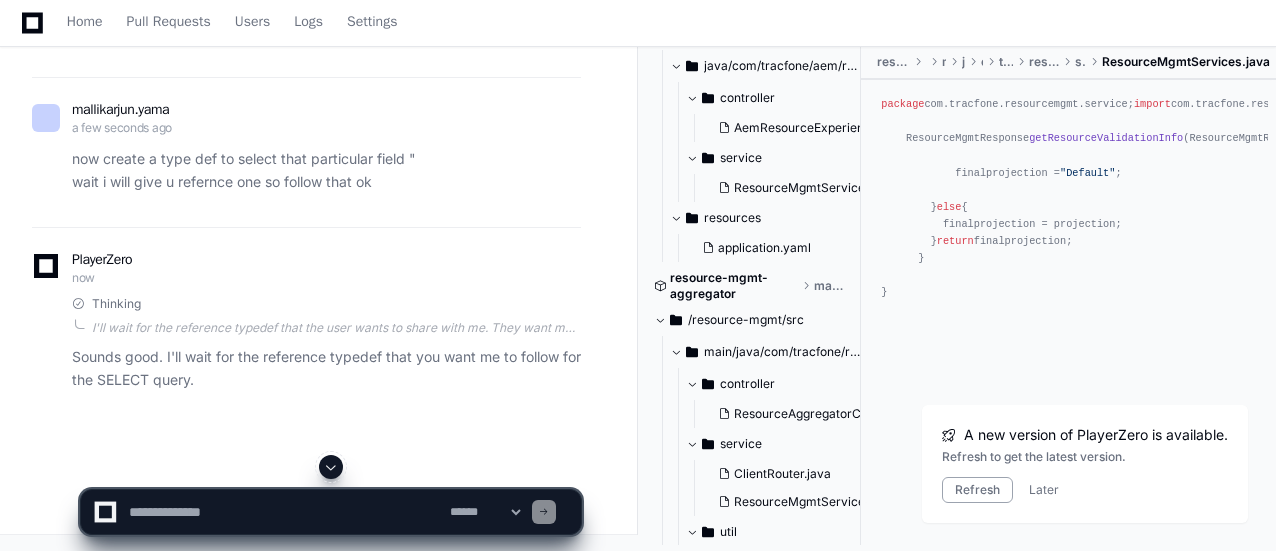 click 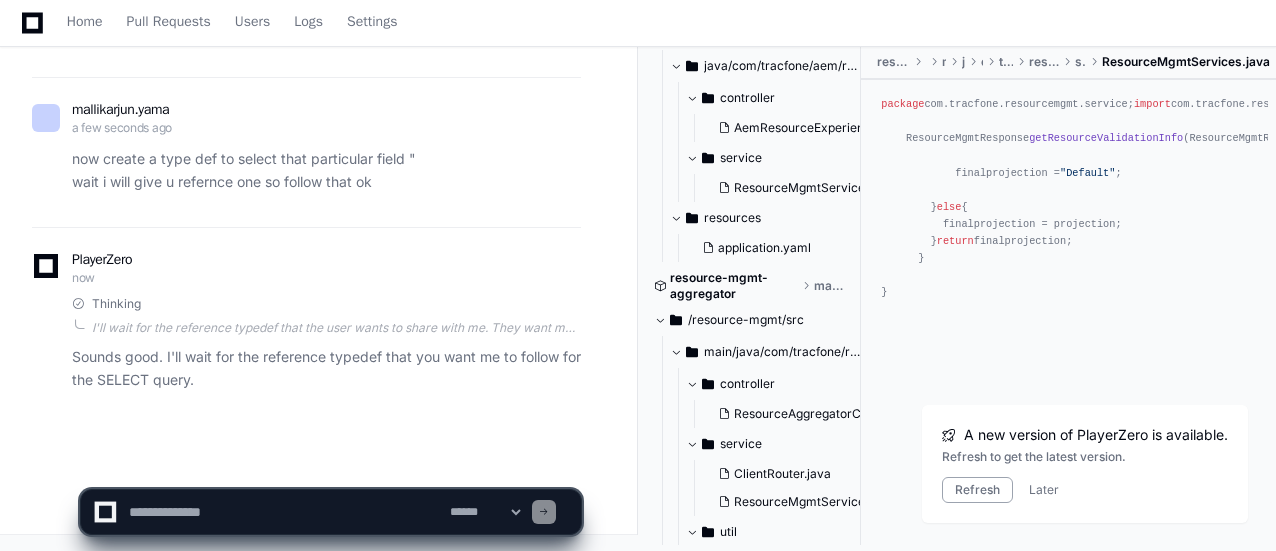 click 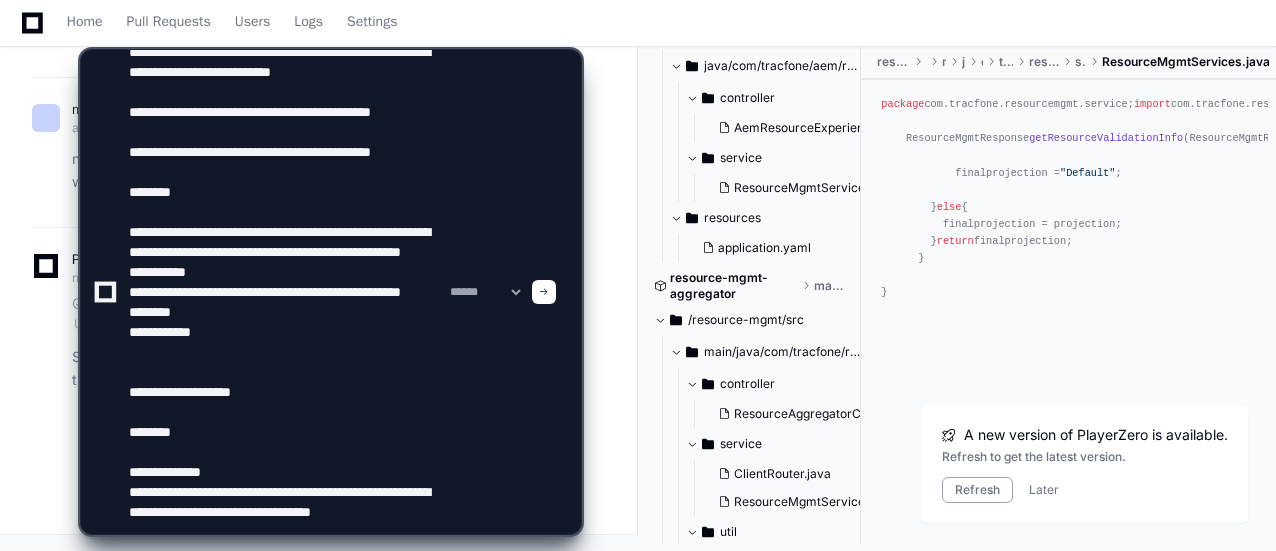 scroll, scrollTop: 246, scrollLeft: 0, axis: vertical 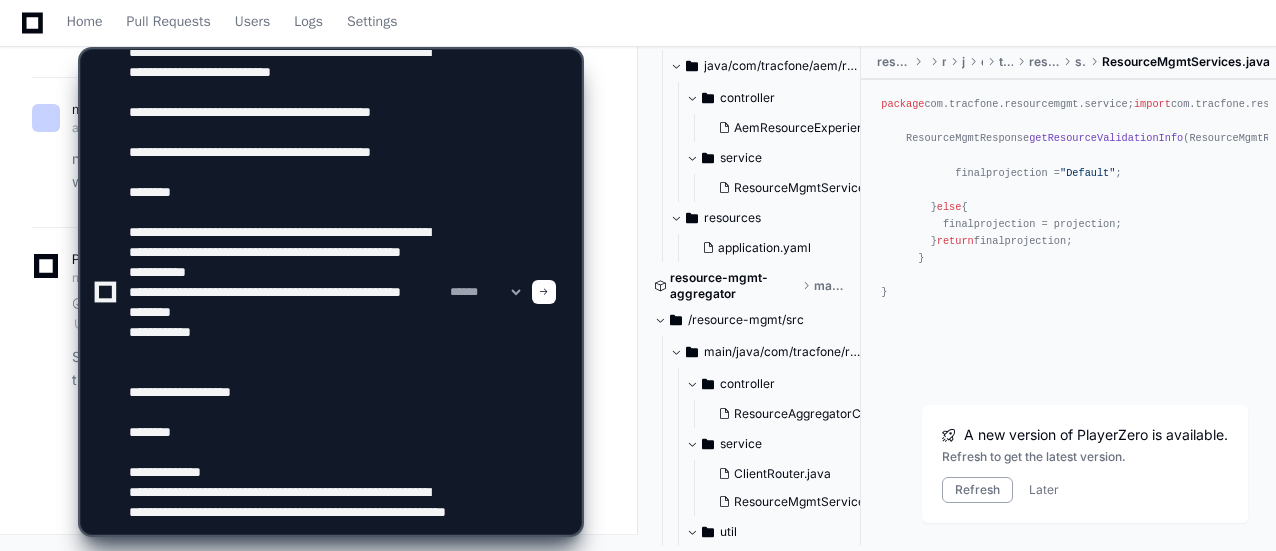 click 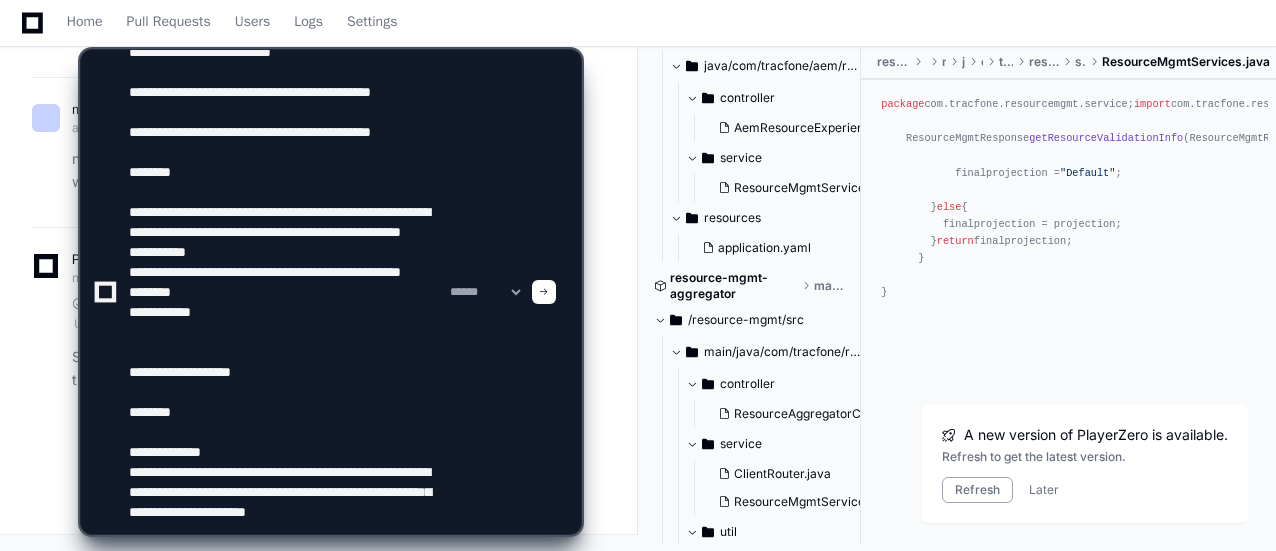 scroll, scrollTop: 266, scrollLeft: 0, axis: vertical 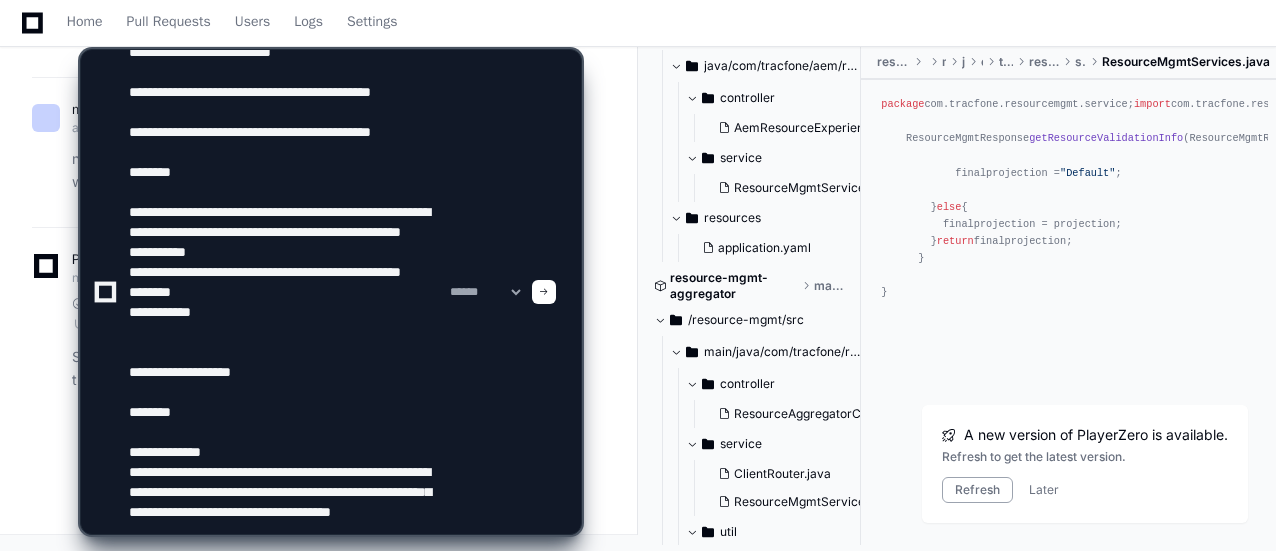 click 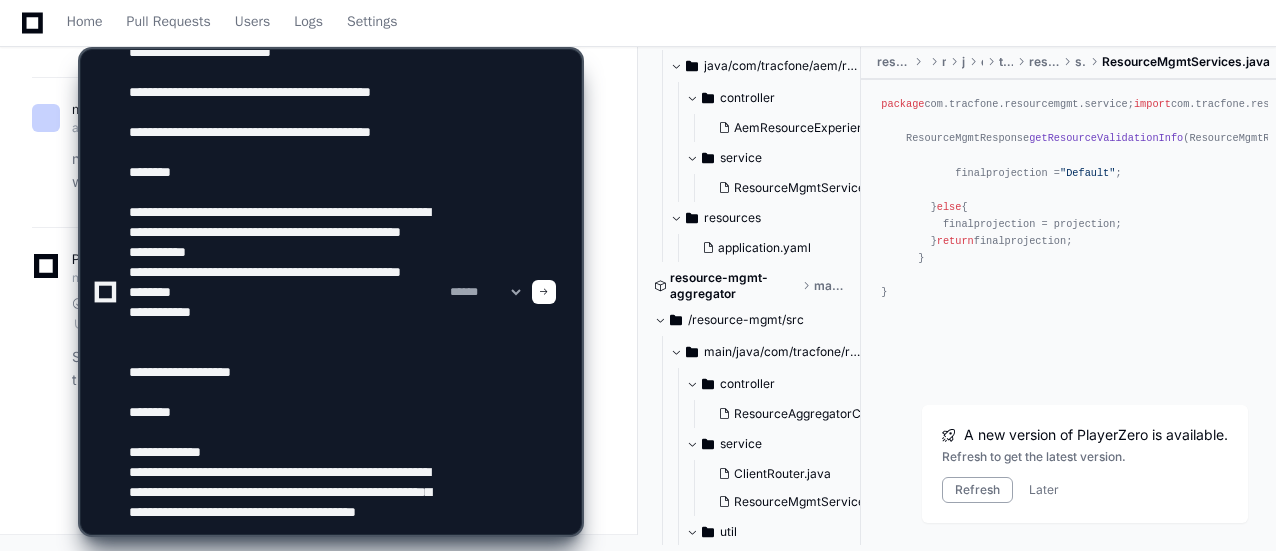 click 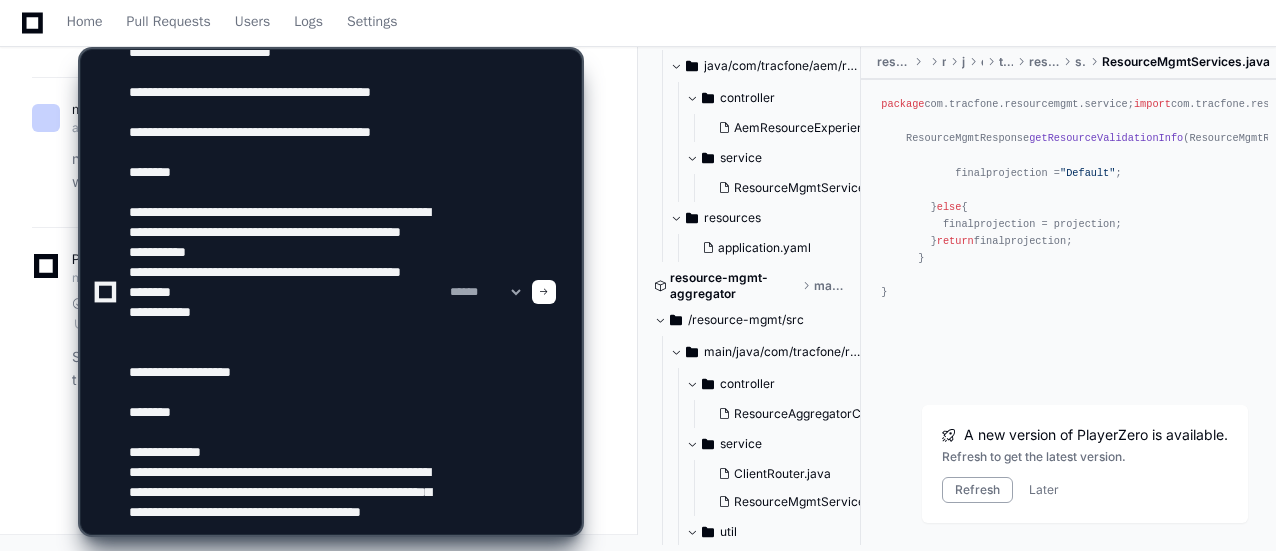 type on "**********" 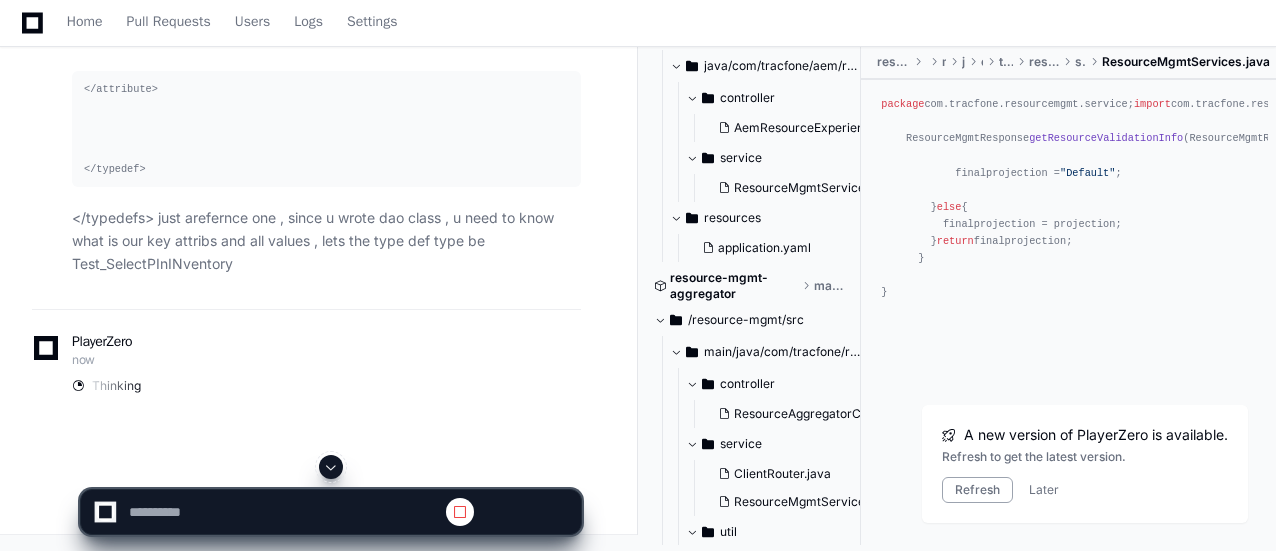 scroll, scrollTop: 0, scrollLeft: 0, axis: both 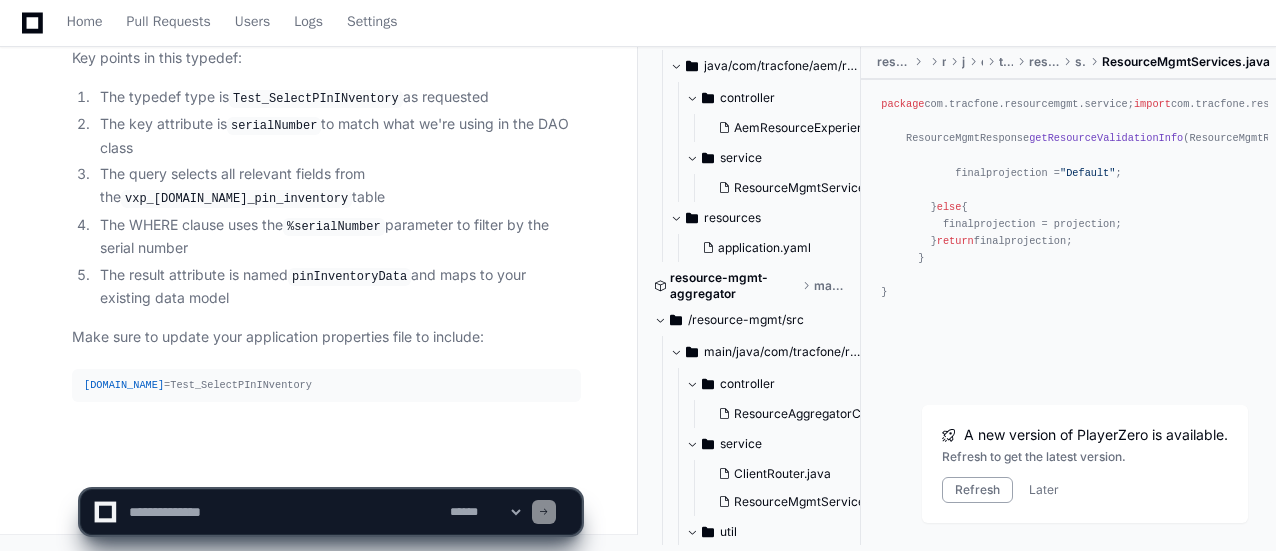 click 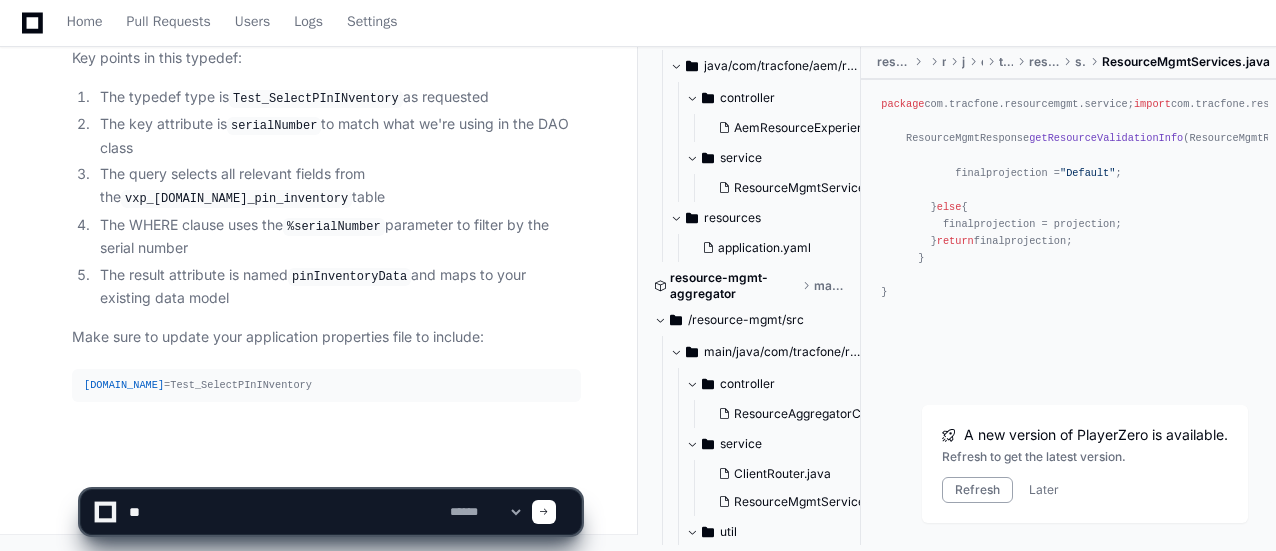 type on "*" 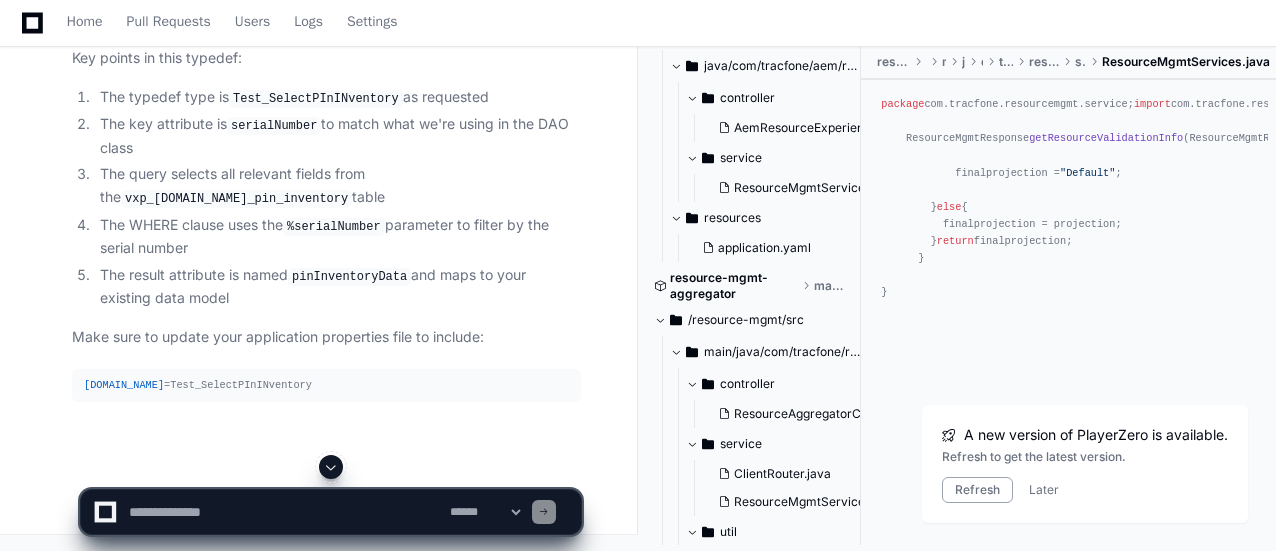 scroll, scrollTop: 75646, scrollLeft: 0, axis: vertical 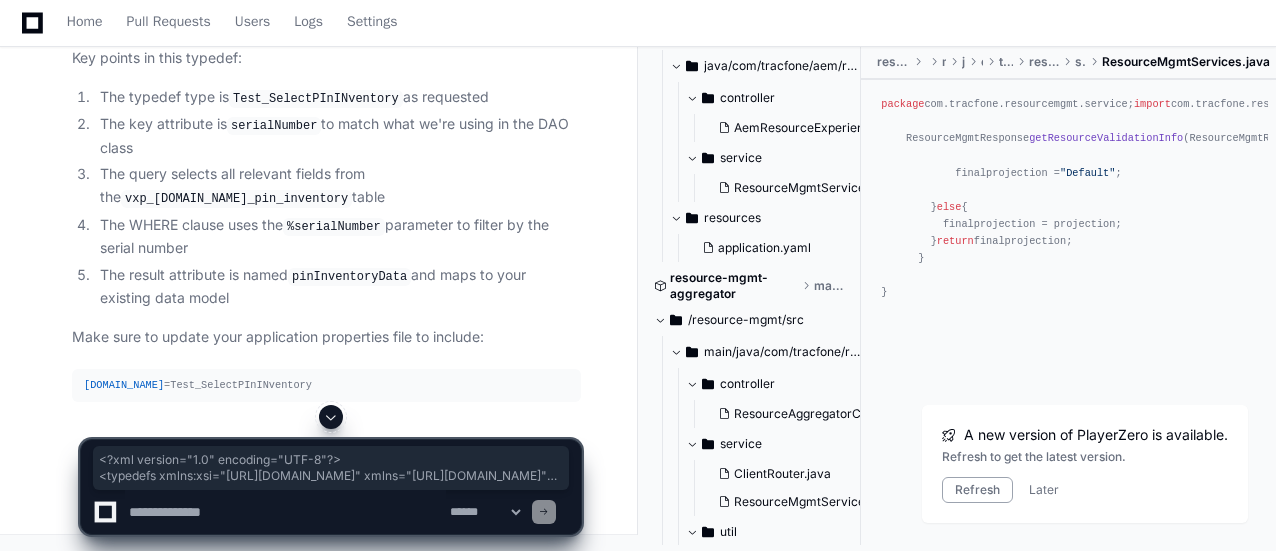 drag, startPoint x: 79, startPoint y: 93, endPoint x: 157, endPoint y: 377, distance: 294.51654 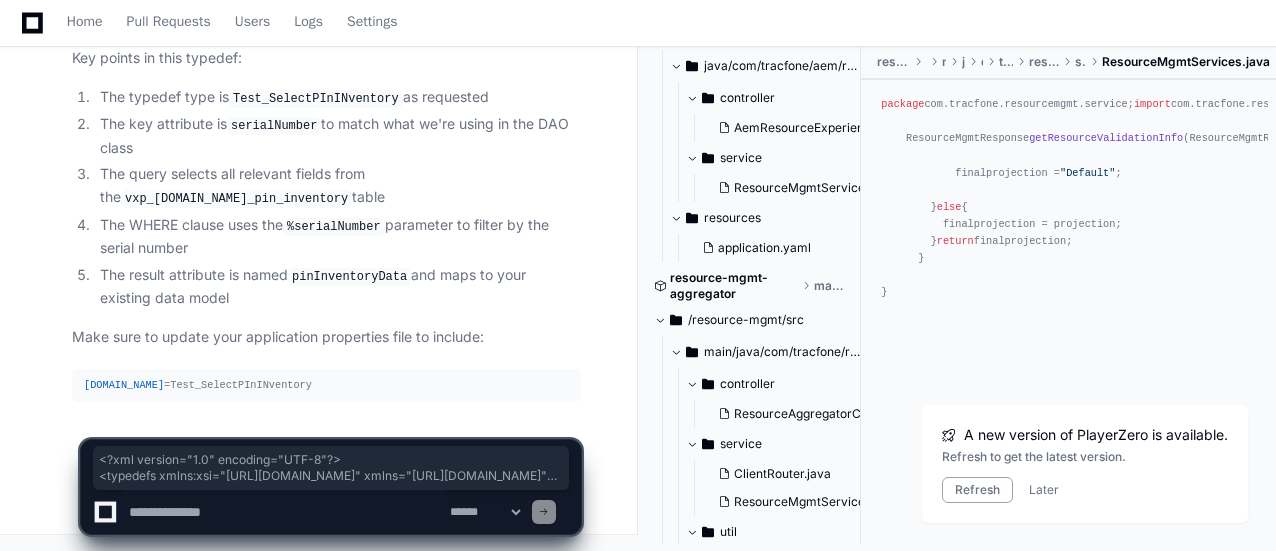scroll, scrollTop: 76018, scrollLeft: 0, axis: vertical 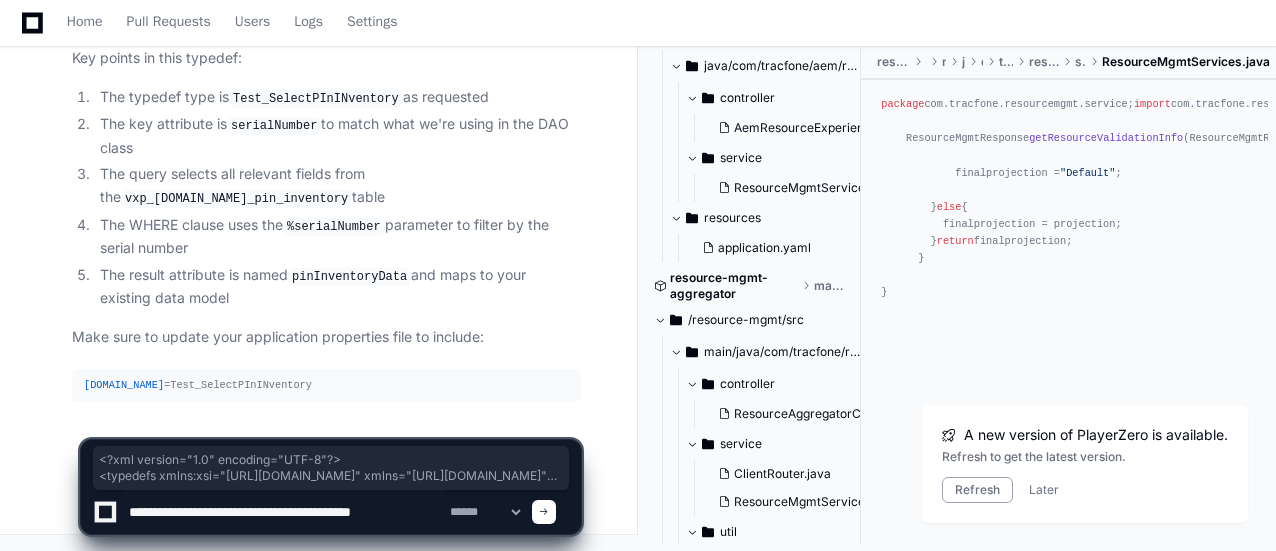 type on "**********" 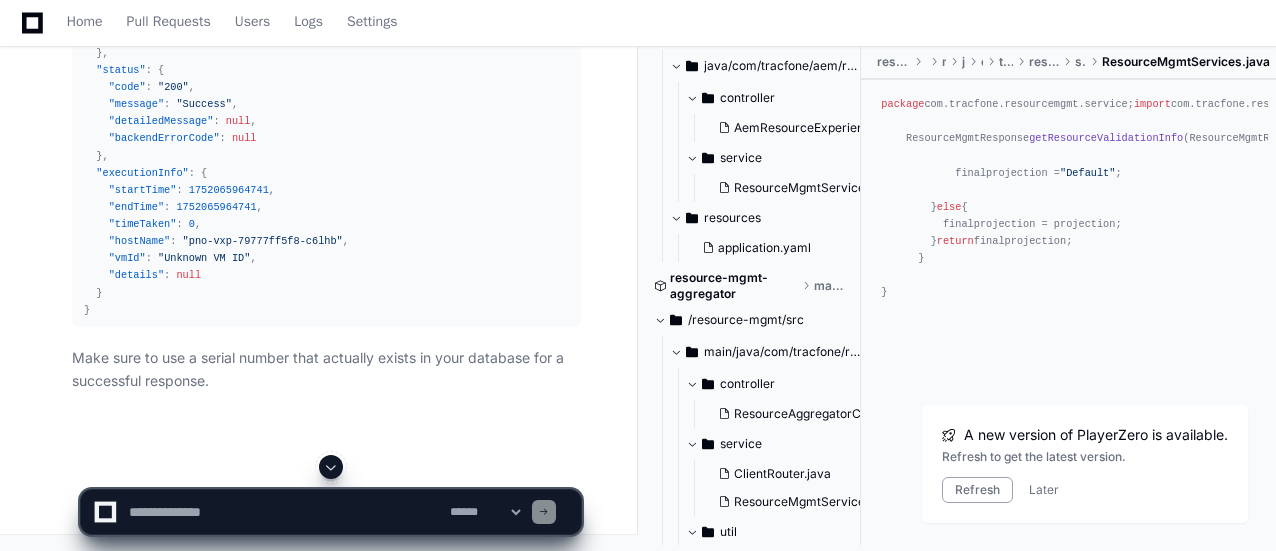 scroll, scrollTop: 77140, scrollLeft: 0, axis: vertical 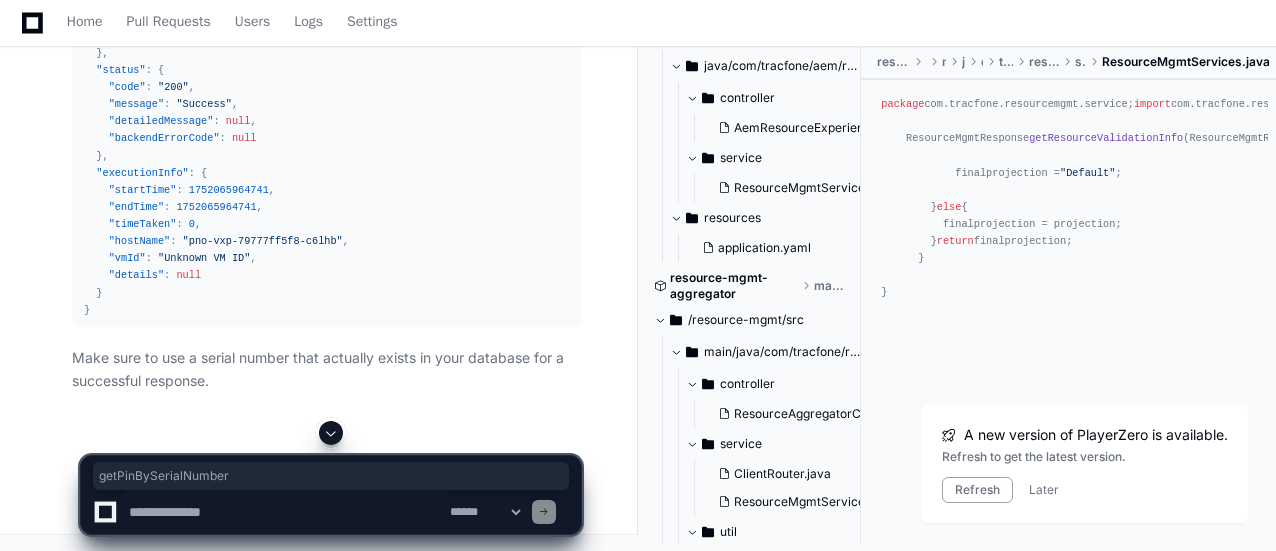click on "http ://localhost: 8080 /getPinBySerialNumber/ 123456789012399" 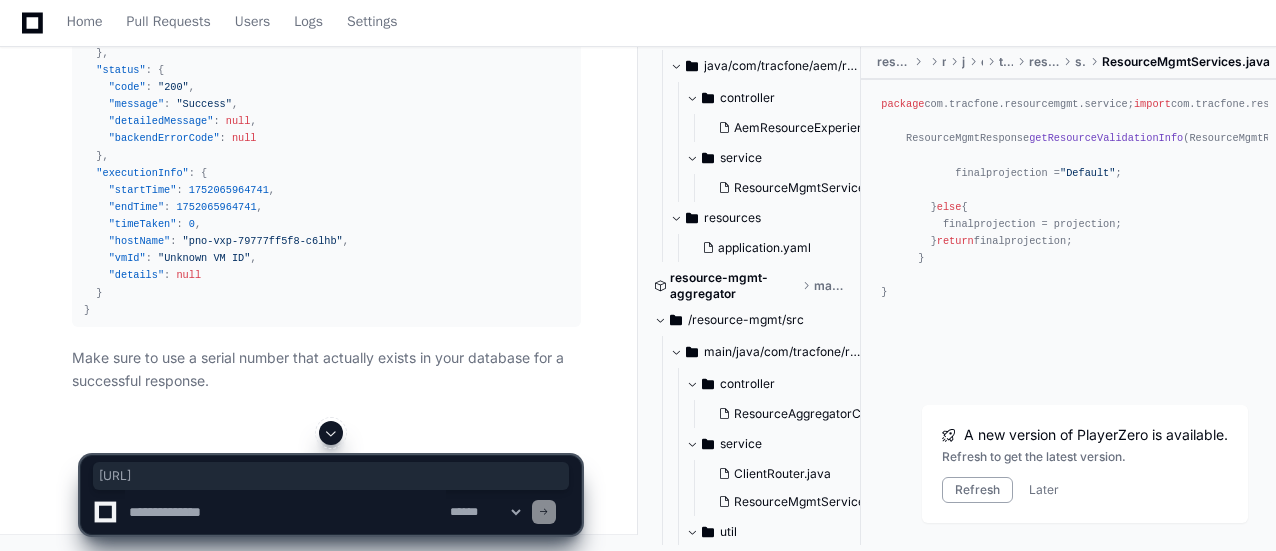 copy on "http ://localhost: 8080 /getPinBySerialNumber/ 123456789012399" 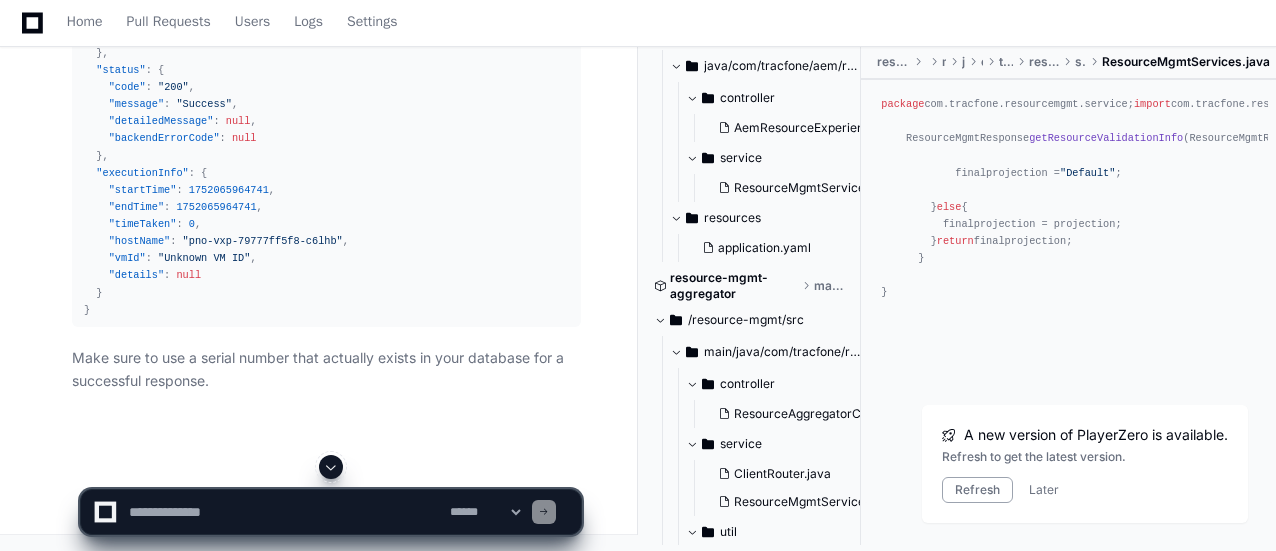 scroll, scrollTop: 76673, scrollLeft: 0, axis: vertical 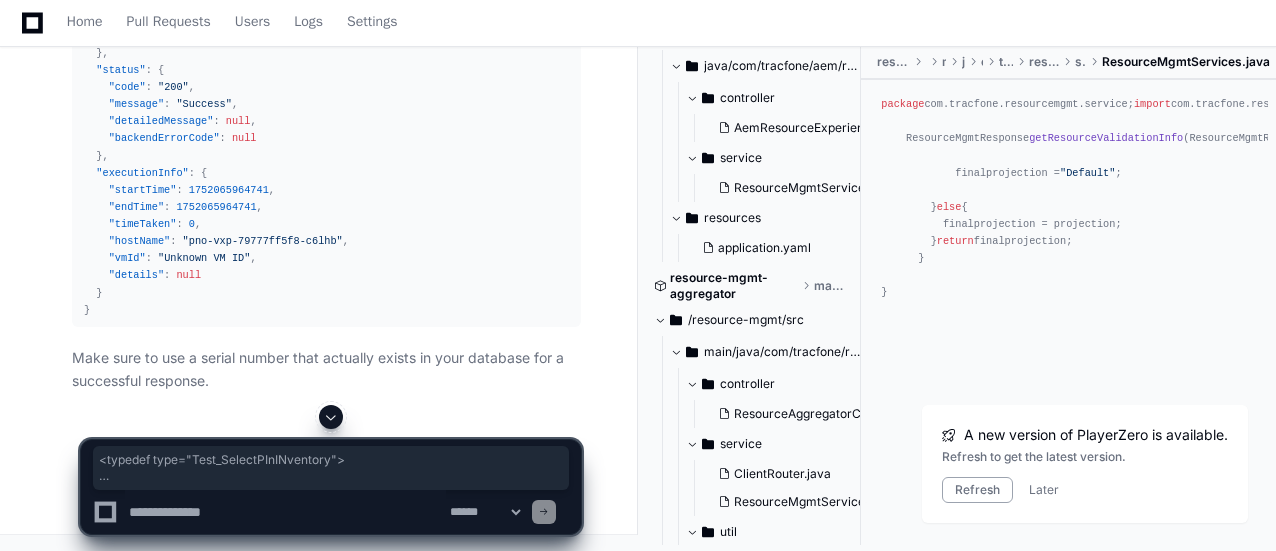 drag, startPoint x: 96, startPoint y: 119, endPoint x: 165, endPoint y: 367, distance: 257.4199 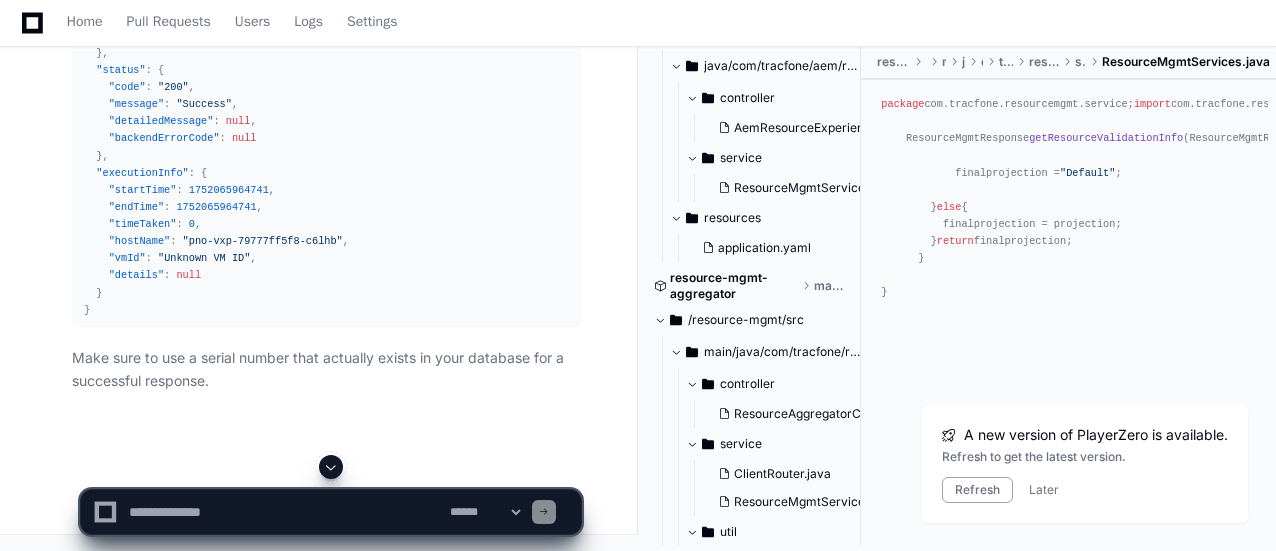 scroll, scrollTop: 77778, scrollLeft: 0, axis: vertical 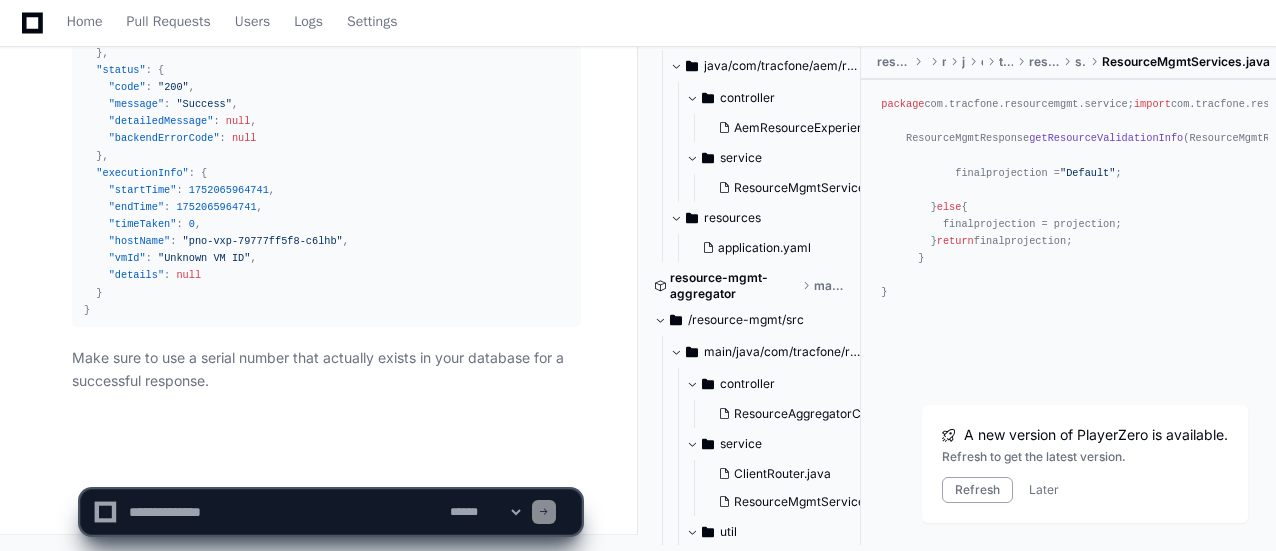 click 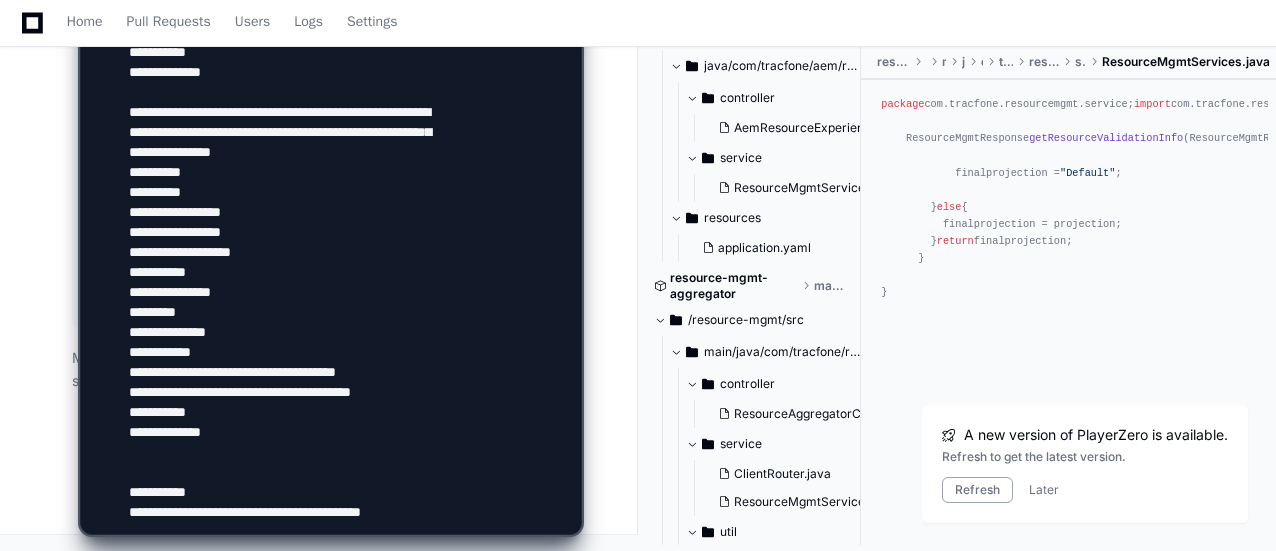 scroll, scrollTop: 846, scrollLeft: 0, axis: vertical 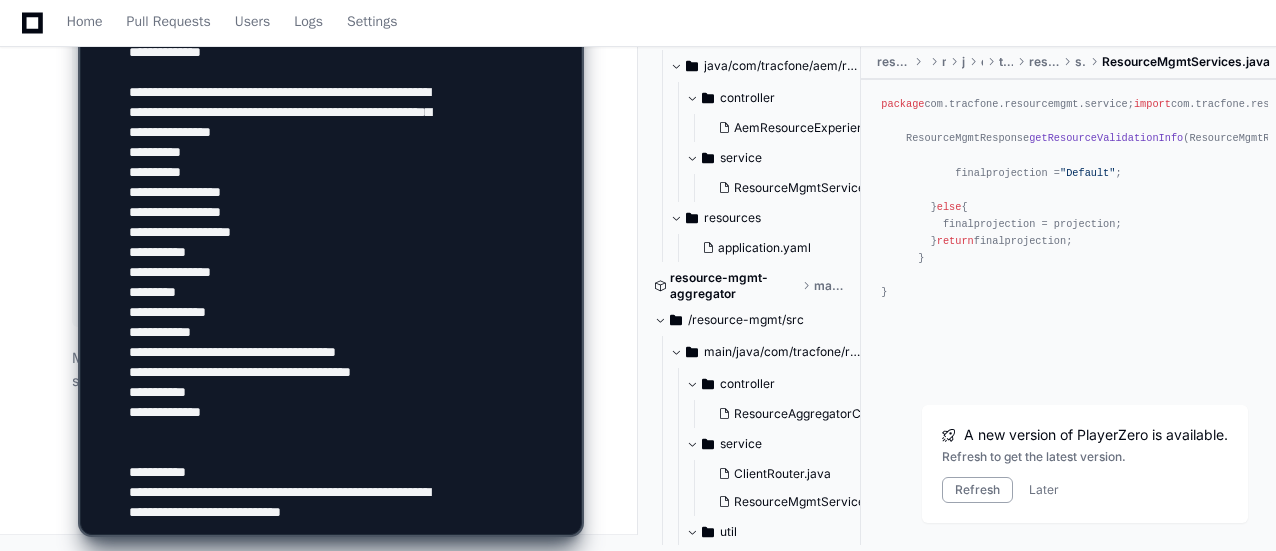 type on "**********" 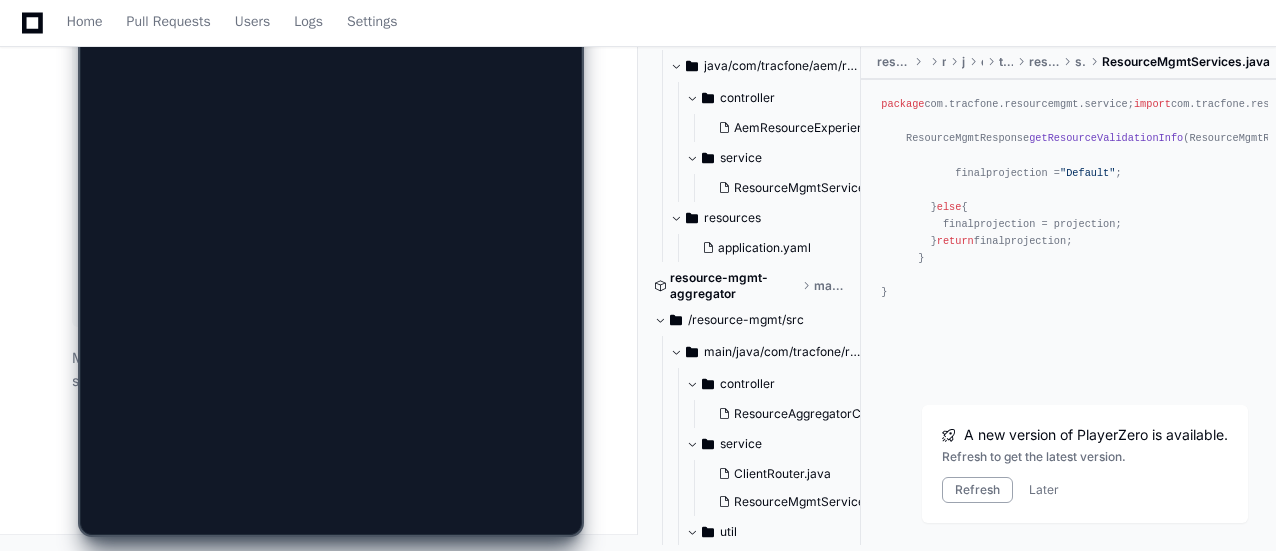 scroll, scrollTop: 0, scrollLeft: 0, axis: both 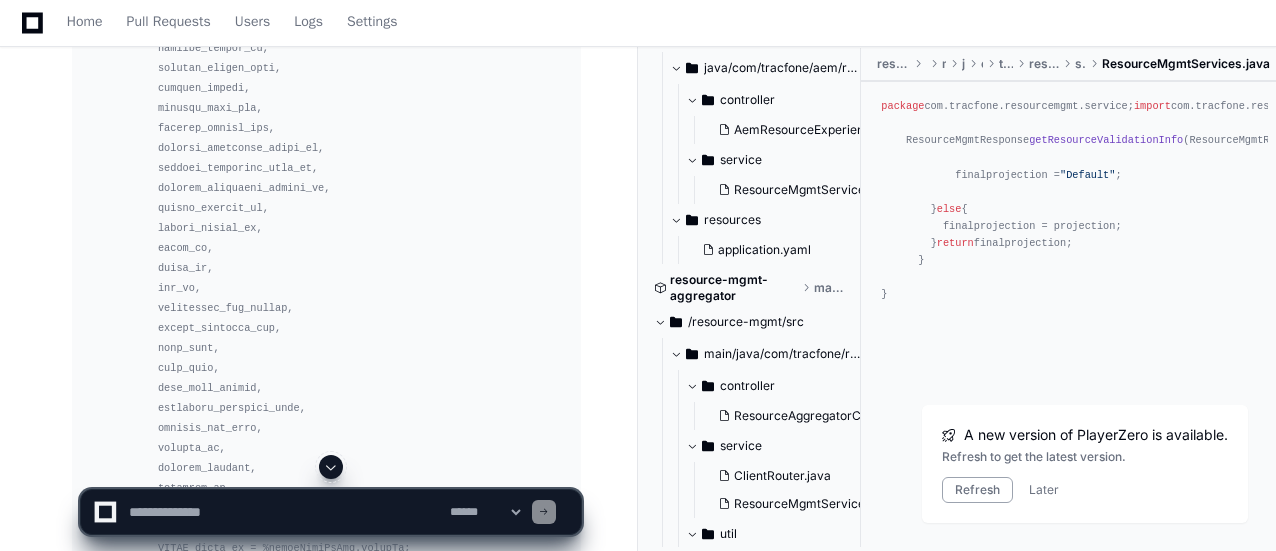 click 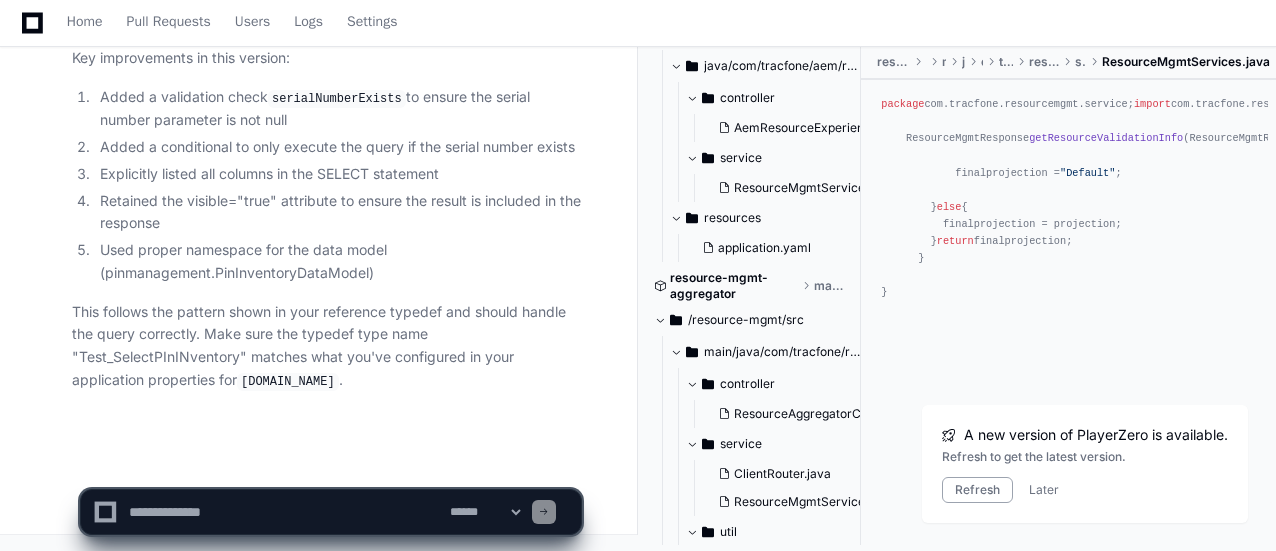 scroll, scrollTop: 83698, scrollLeft: 0, axis: vertical 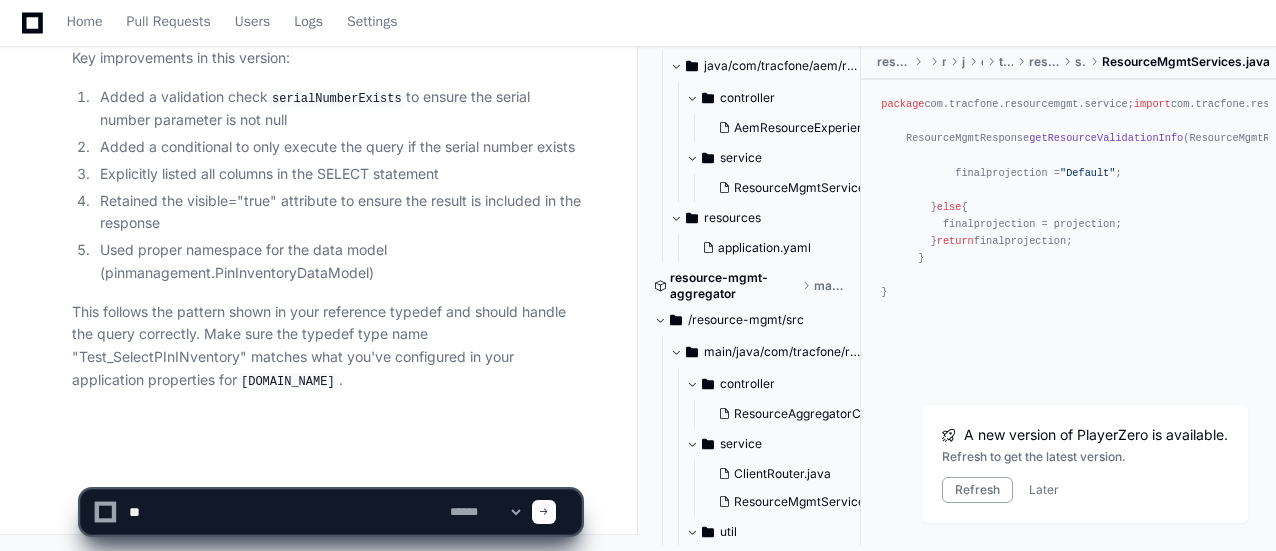 type on "*" 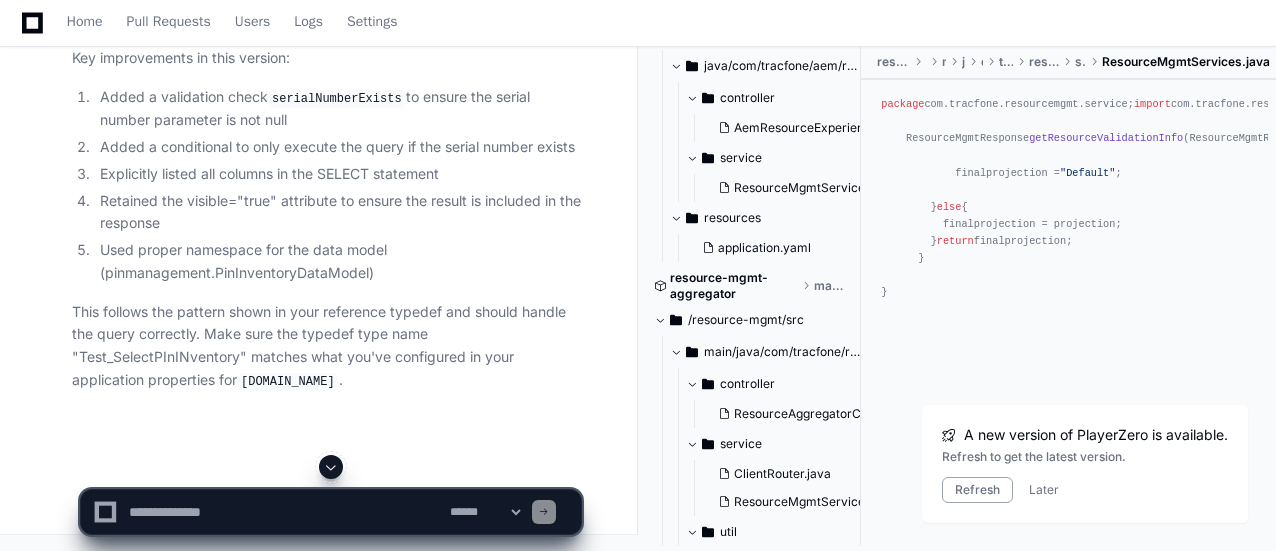 scroll, scrollTop: 83020, scrollLeft: 0, axis: vertical 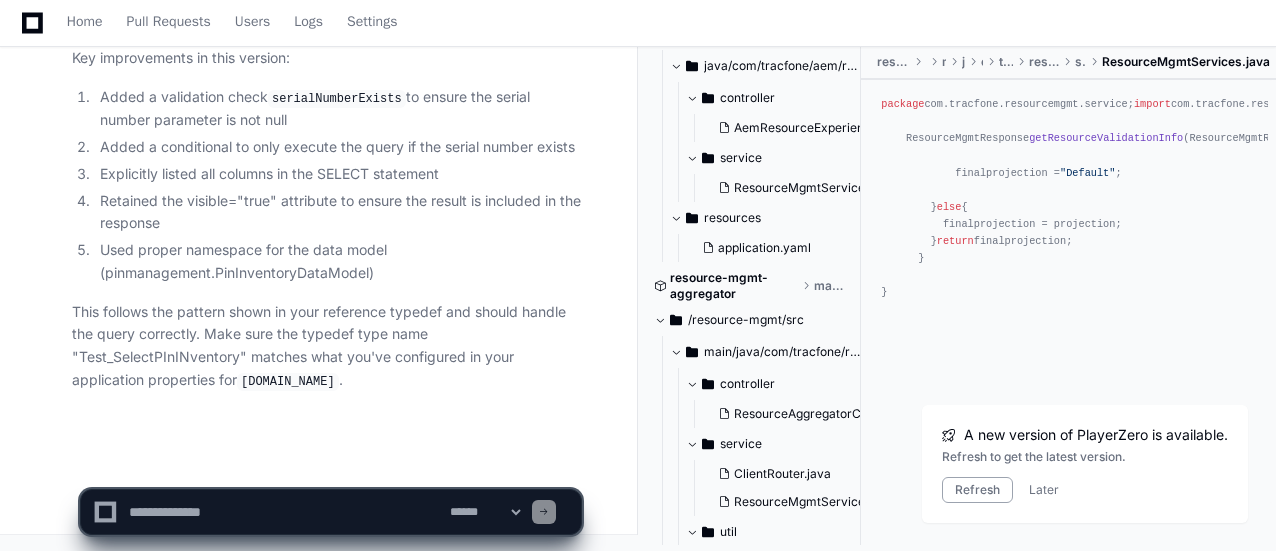 click 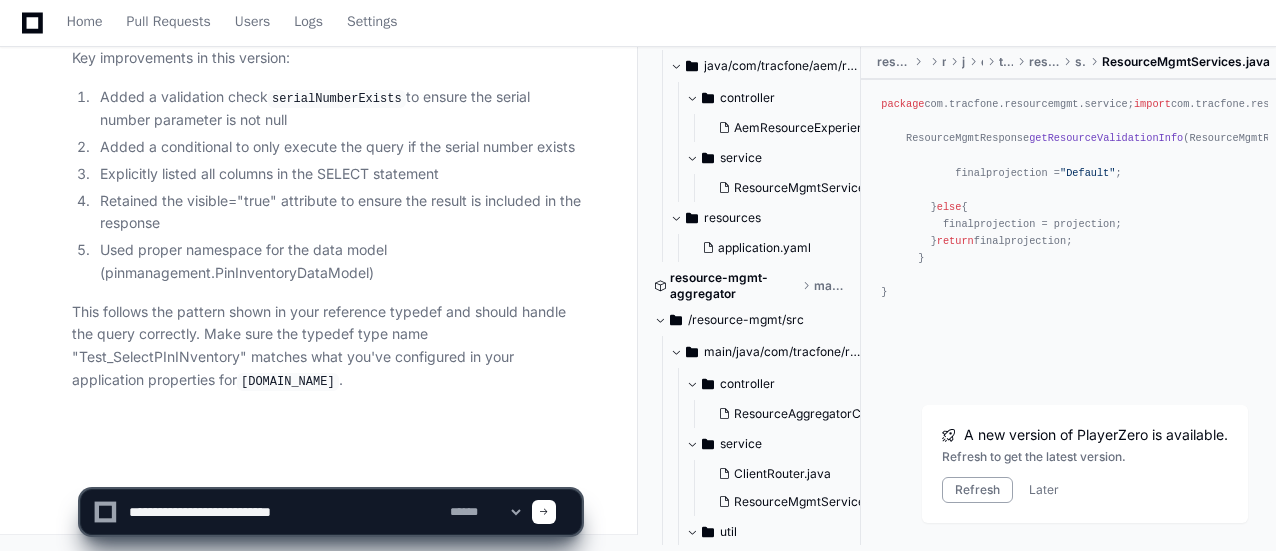 click on "ResourceMgmtServices.java" 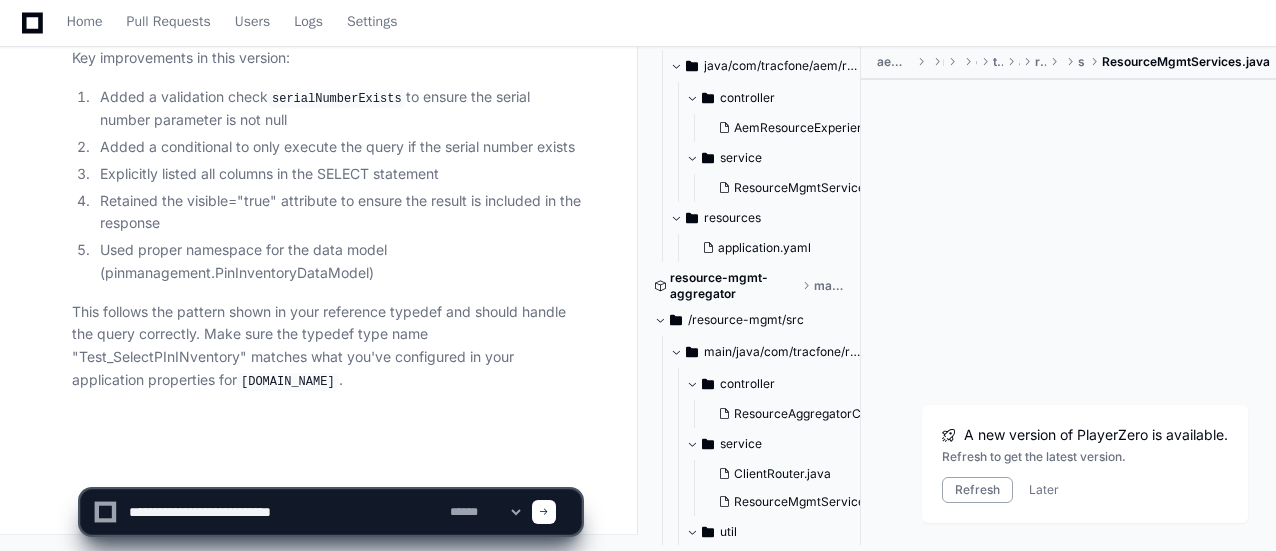 click 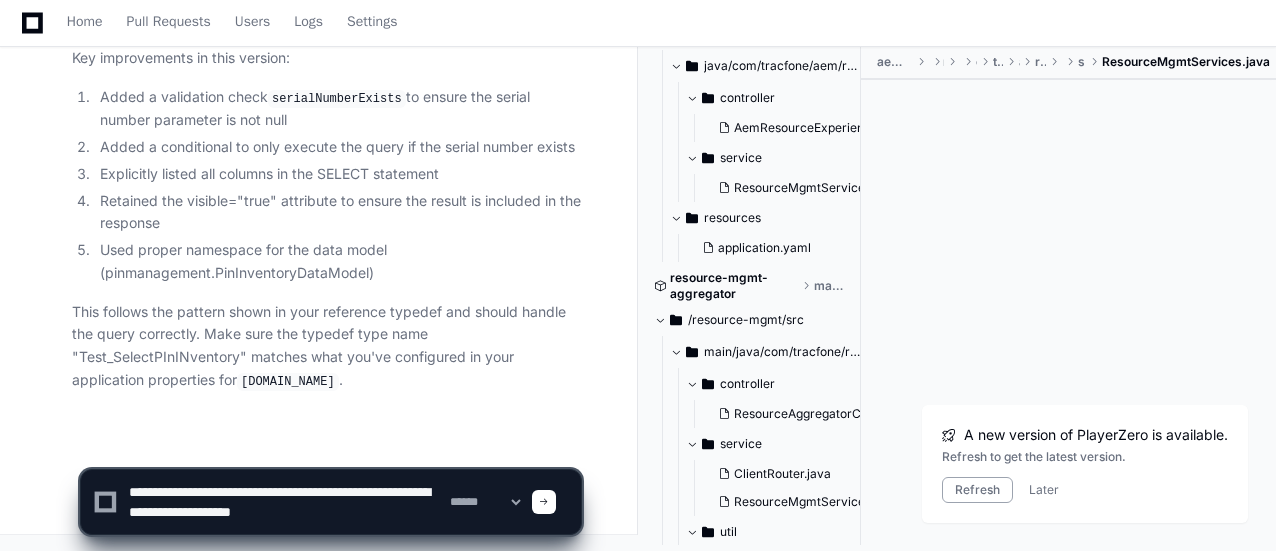 type on "**********" 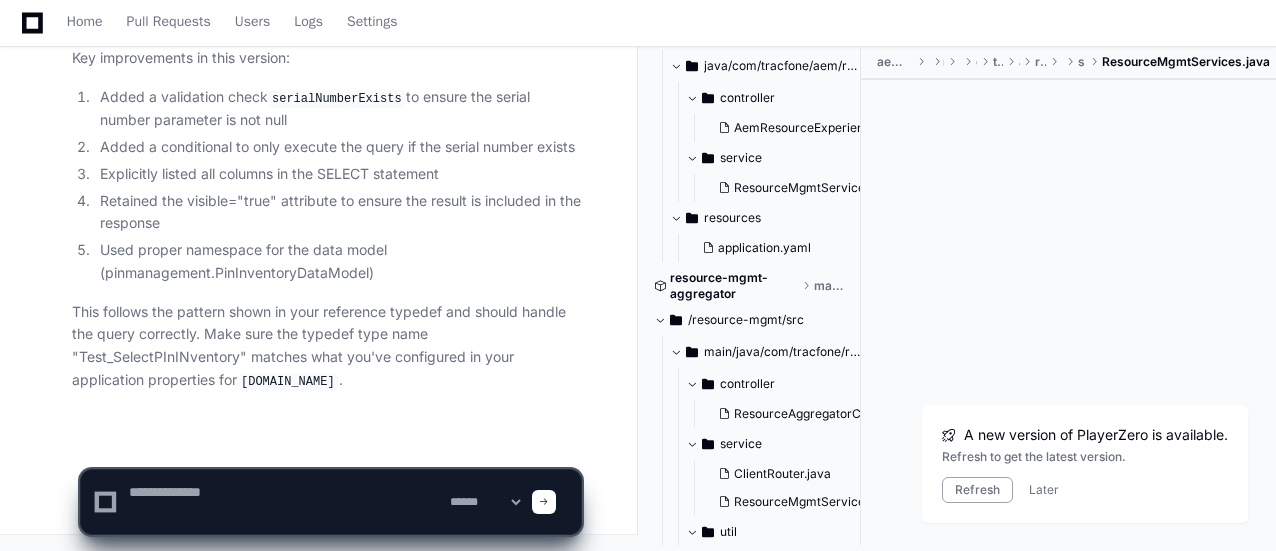 scroll, scrollTop: 0, scrollLeft: 0, axis: both 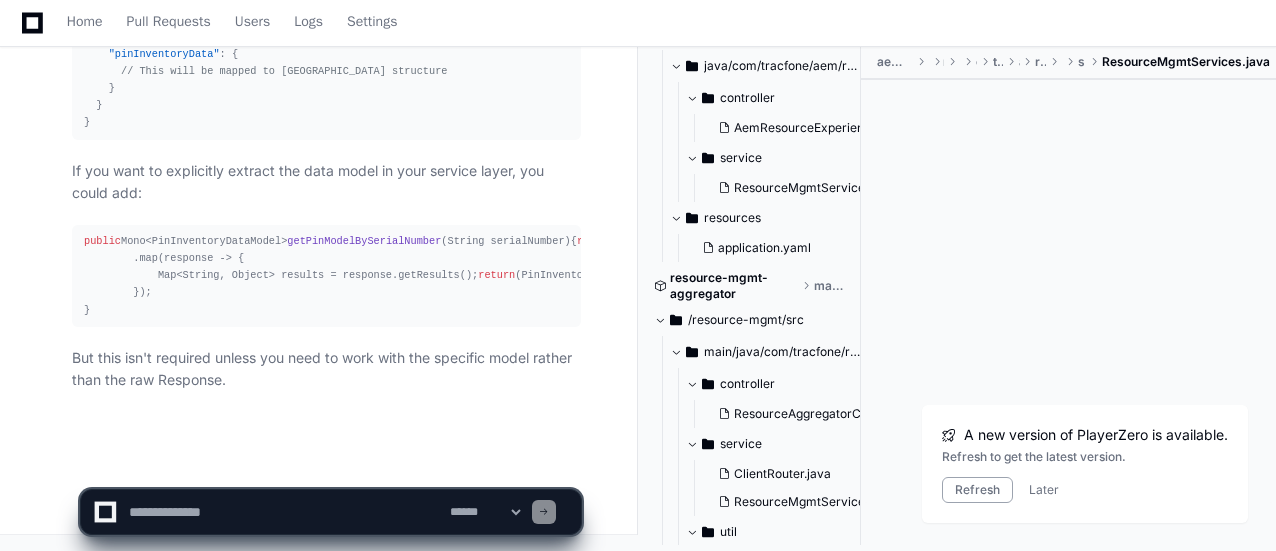 click 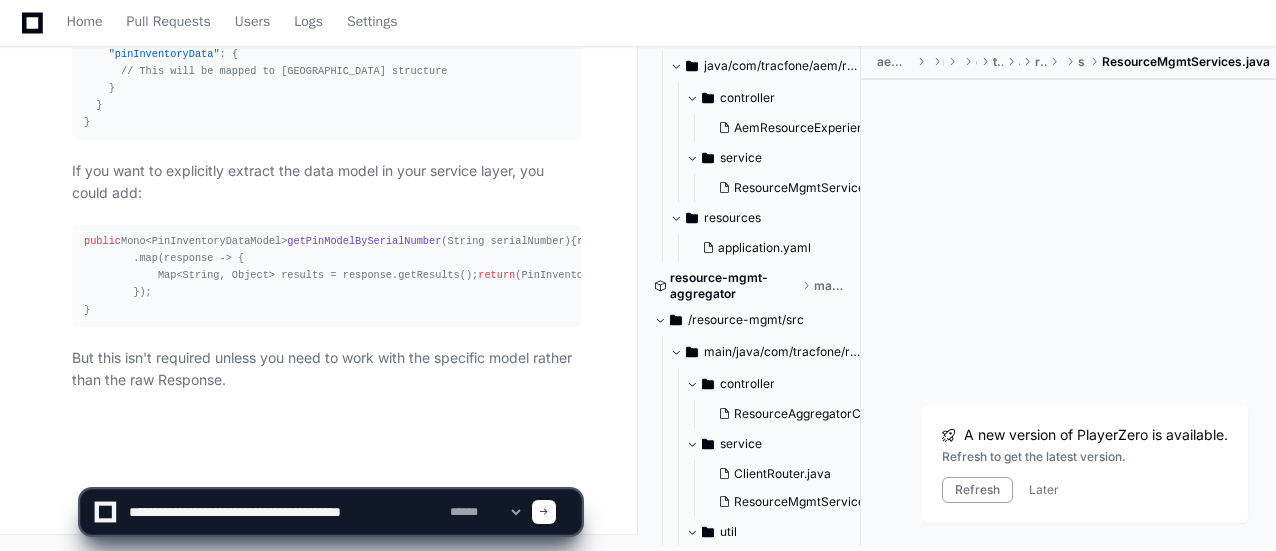 type on "**********" 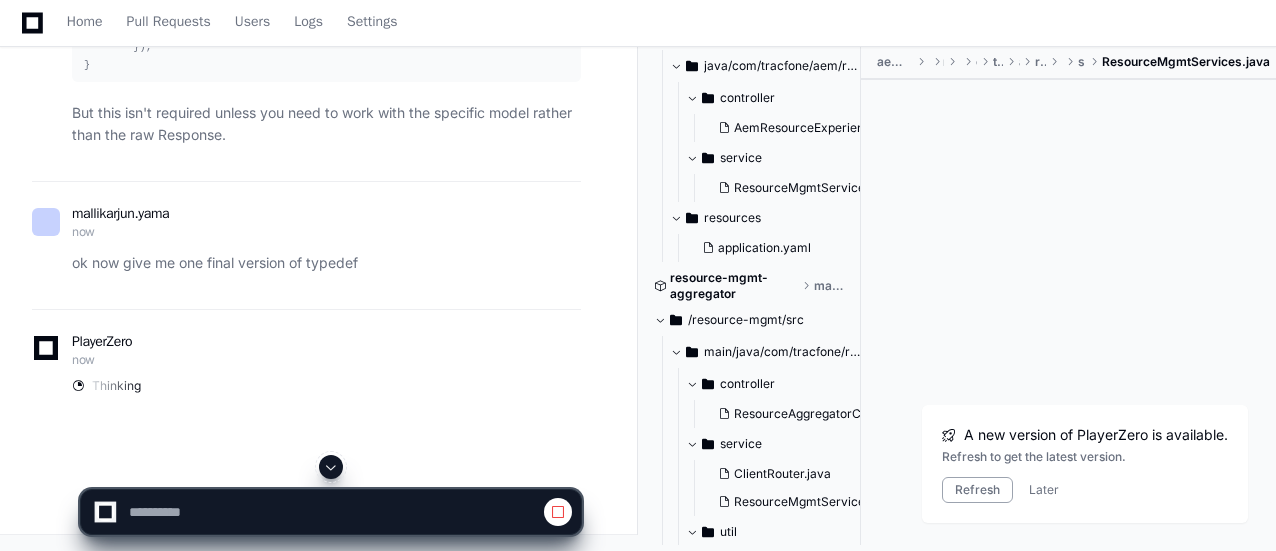 click 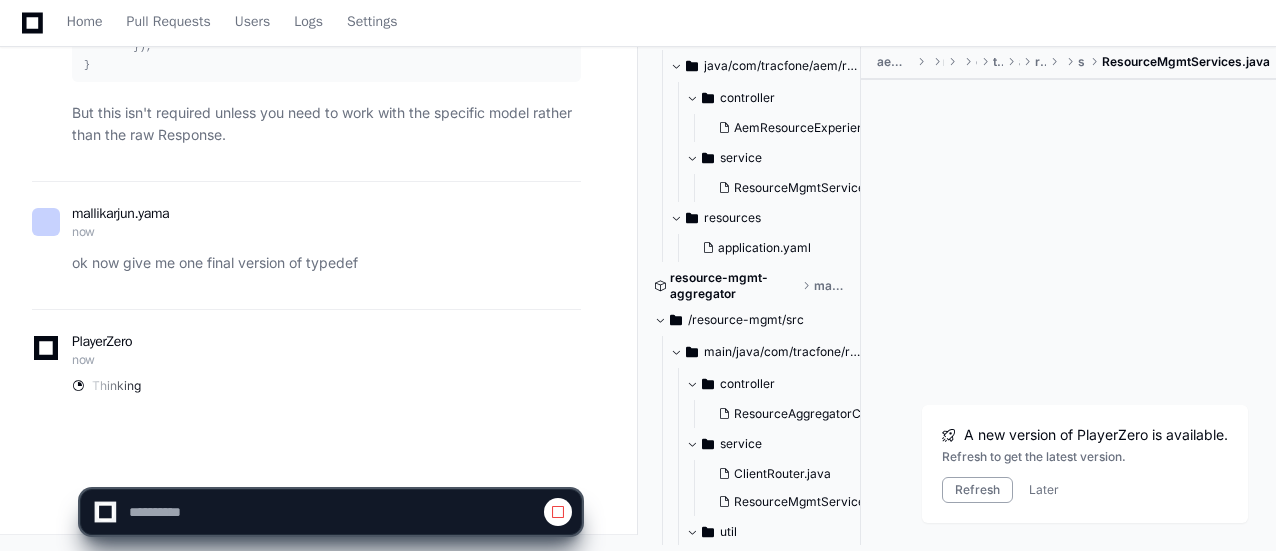 click 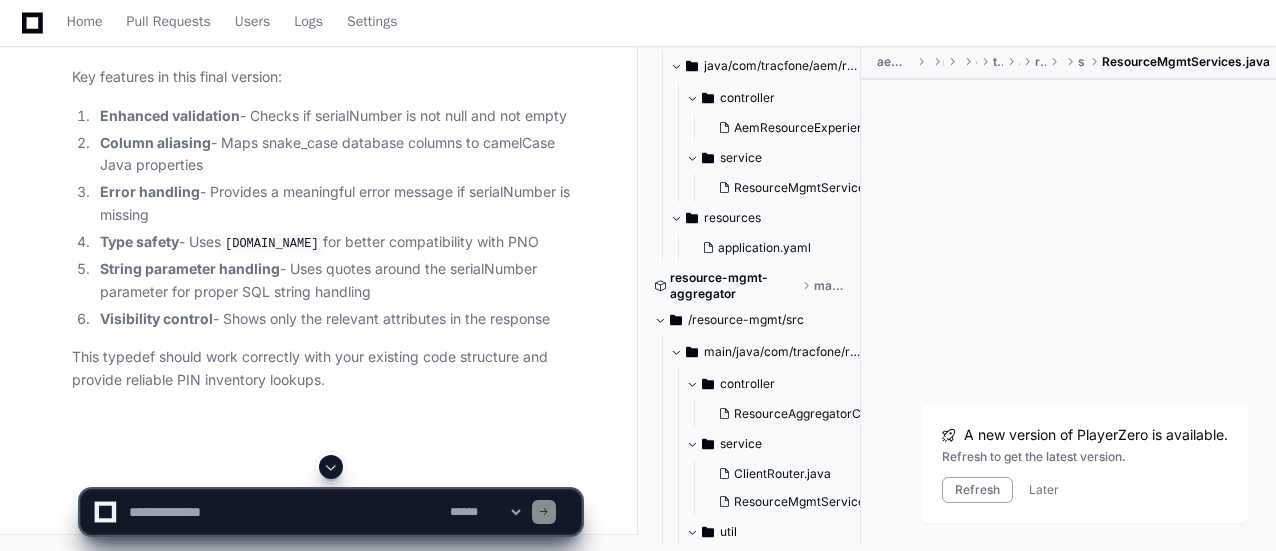scroll, scrollTop: 86026, scrollLeft: 0, axis: vertical 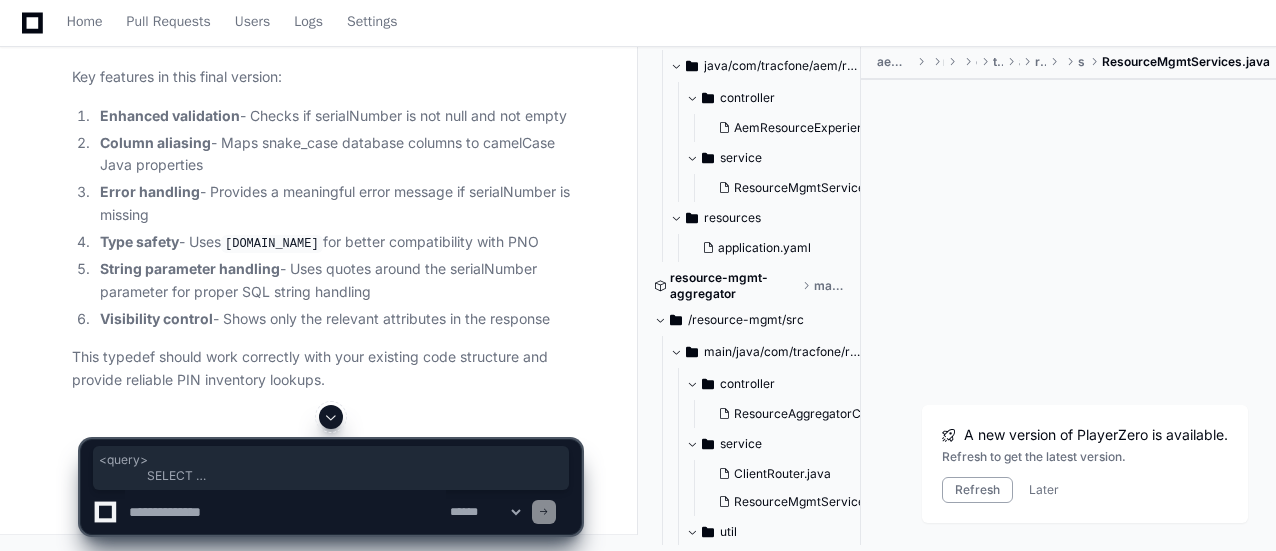 drag, startPoint x: 150, startPoint y: 448, endPoint x: 136, endPoint y: 73, distance: 375.26123 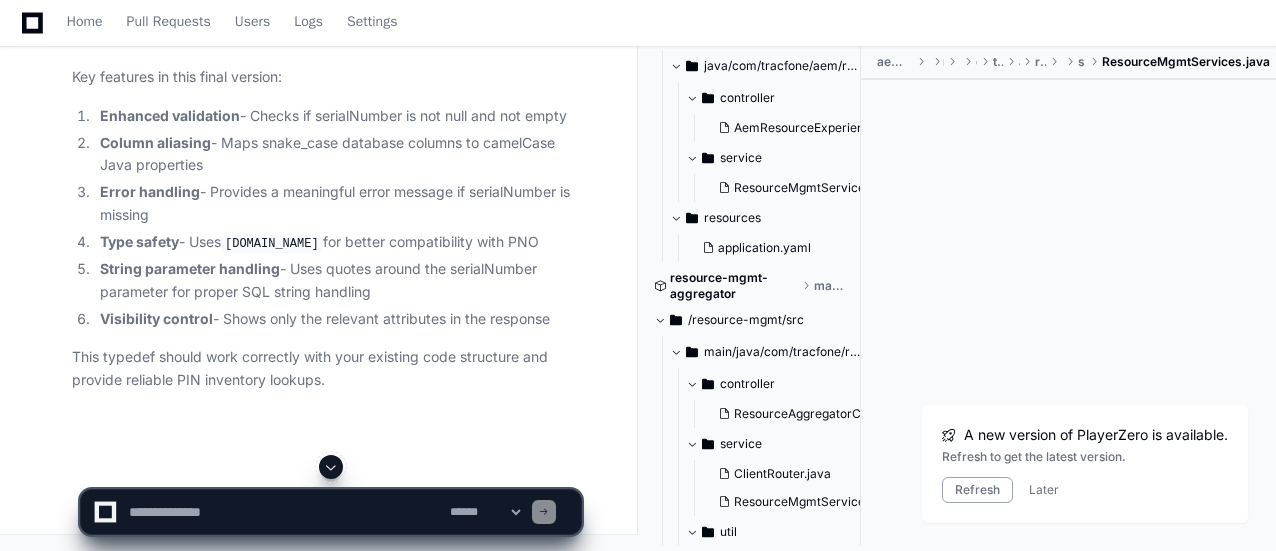 scroll, scrollTop: 85716, scrollLeft: 0, axis: vertical 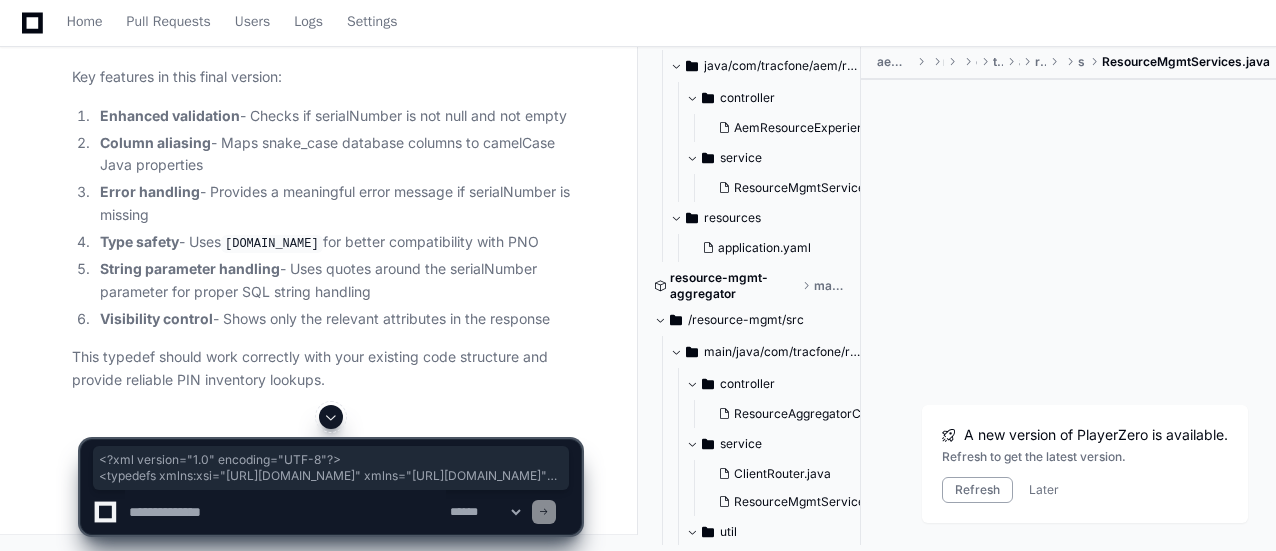 drag, startPoint x: 413, startPoint y: 361, endPoint x: 74, endPoint y: 125, distance: 413.0581 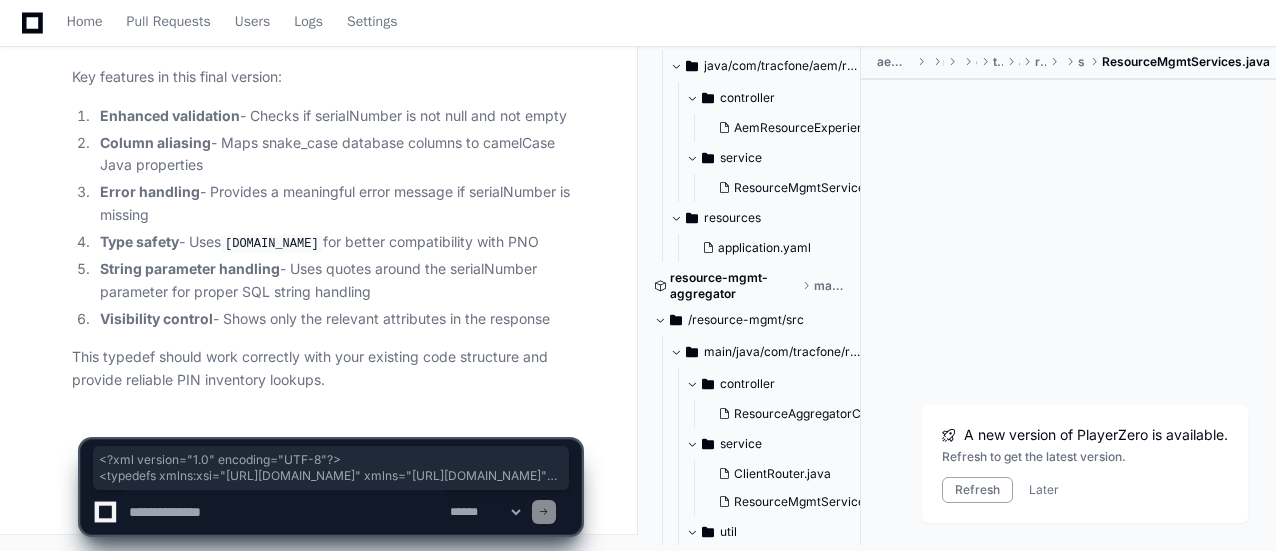 scroll, scrollTop: 86444, scrollLeft: 0, axis: vertical 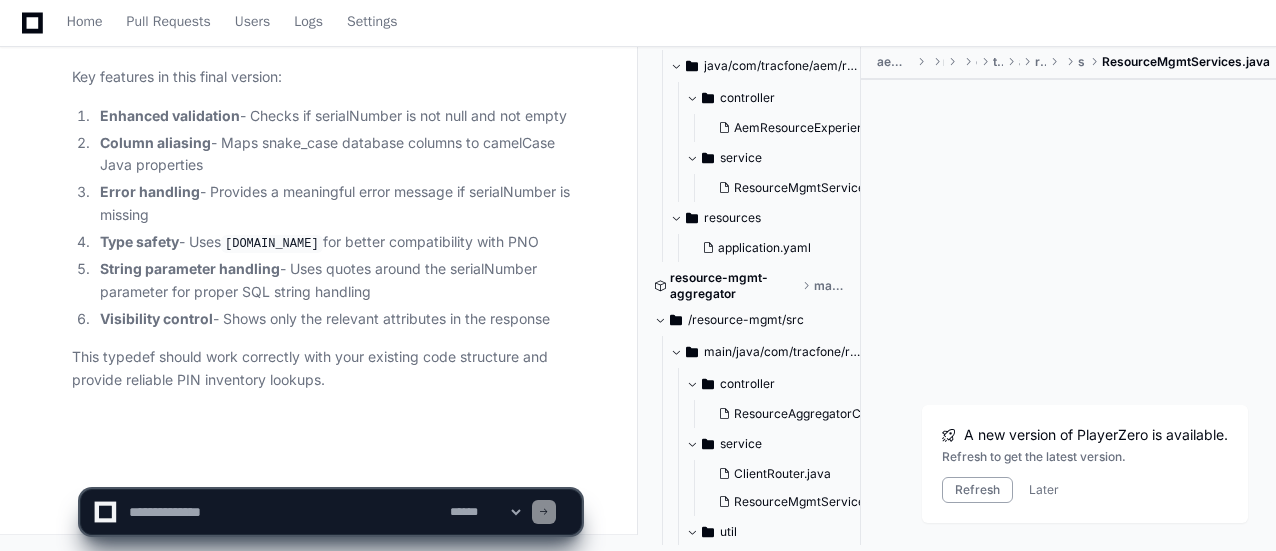 click on "Brief Greeting  Created by  @ [PERSON_NAME].yama  an hour ago   Share
[PERSON_NAME].yama a day ago hii
PlayerZero a day ago Thinking  The user has just greeted me with a simple "hii". This is a very brief greeting and doesn't contain any specific request or question about the codebase or any other topic.
Since there's no specific request that requires the use of any tool, I'll respond with a friendly greeting and let the user know that I'm here to help with any questions they might have about the repositories, code, or other related topics. I'll also briefly mention what kind of assistance I can provide to give them an idea of how I can help.  Hello! I'm PlayerZero, an AI assistant that can help you with questions about the Tracfone repositories and code. I can search codebases, read files, analyze issues, examine pull requests, and more.
How can I assist you [DATE] with the resource management repositories or any other questions you might have?
a day ago" 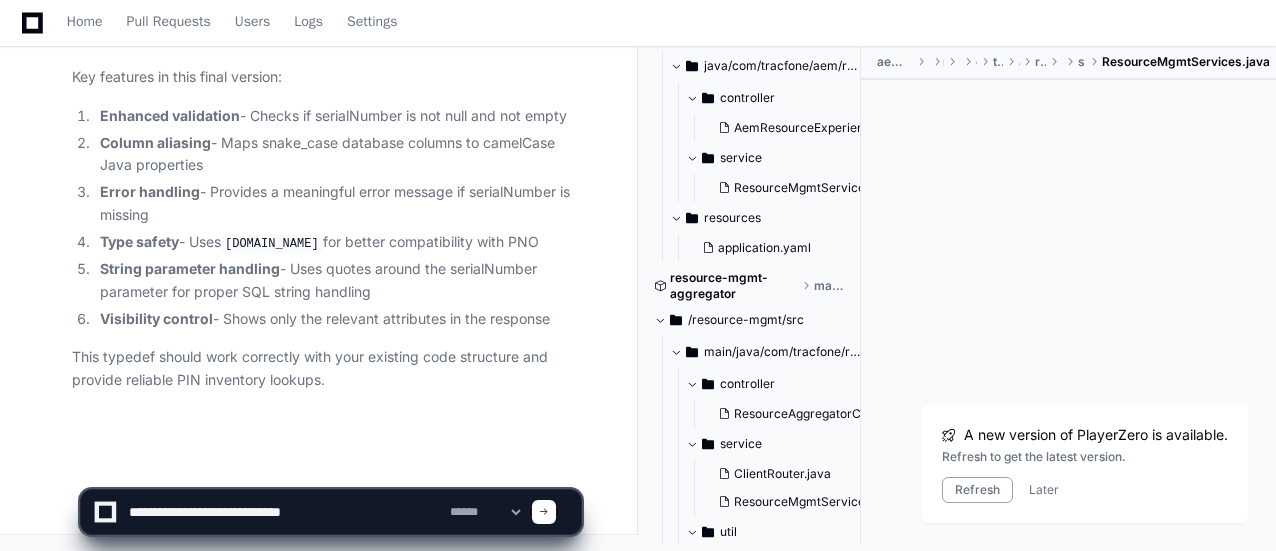 type on "**********" 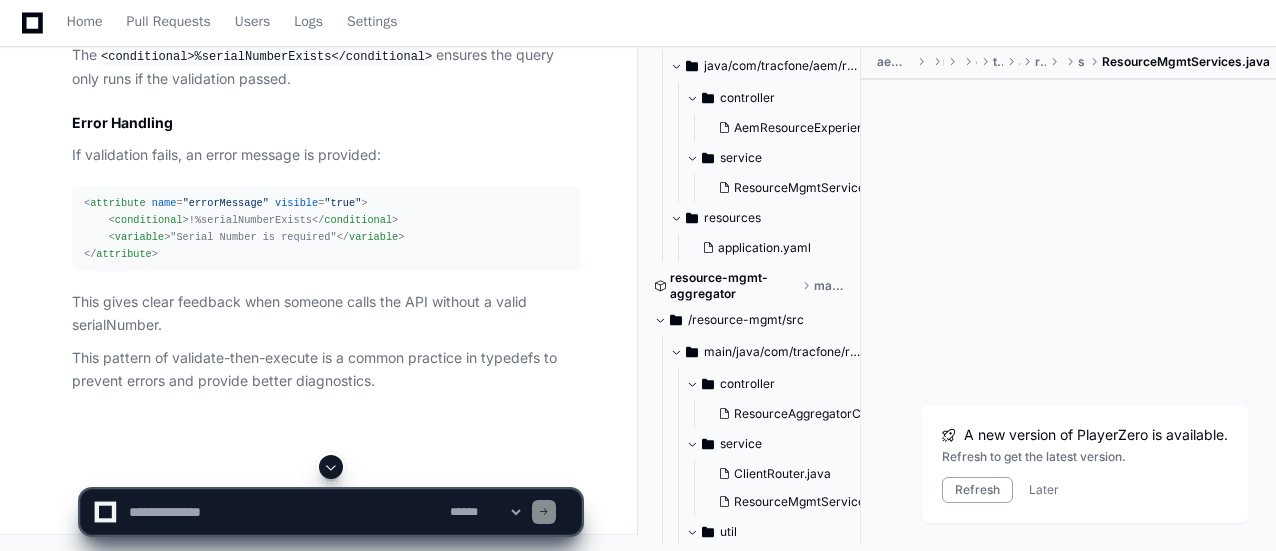 scroll, scrollTop: 86977, scrollLeft: 0, axis: vertical 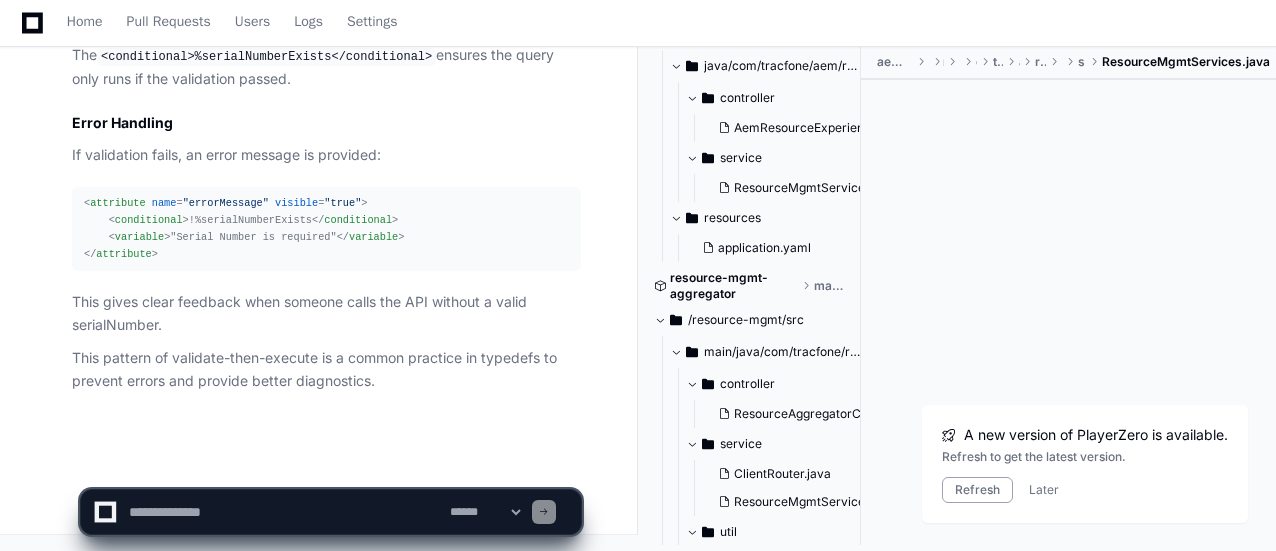 click 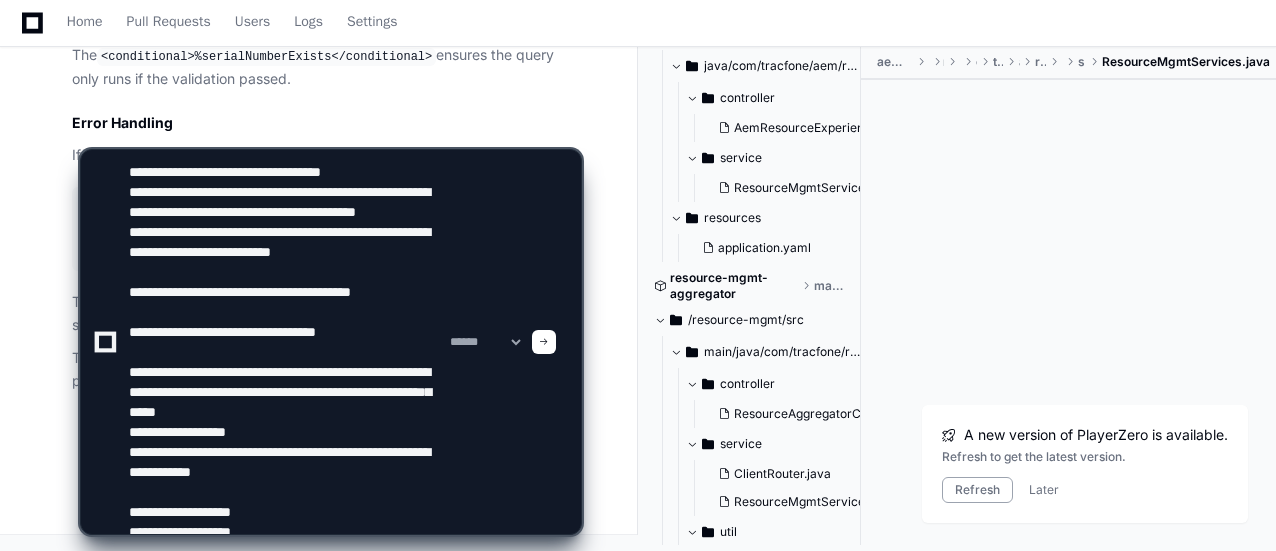 scroll, scrollTop: 166, scrollLeft: 0, axis: vertical 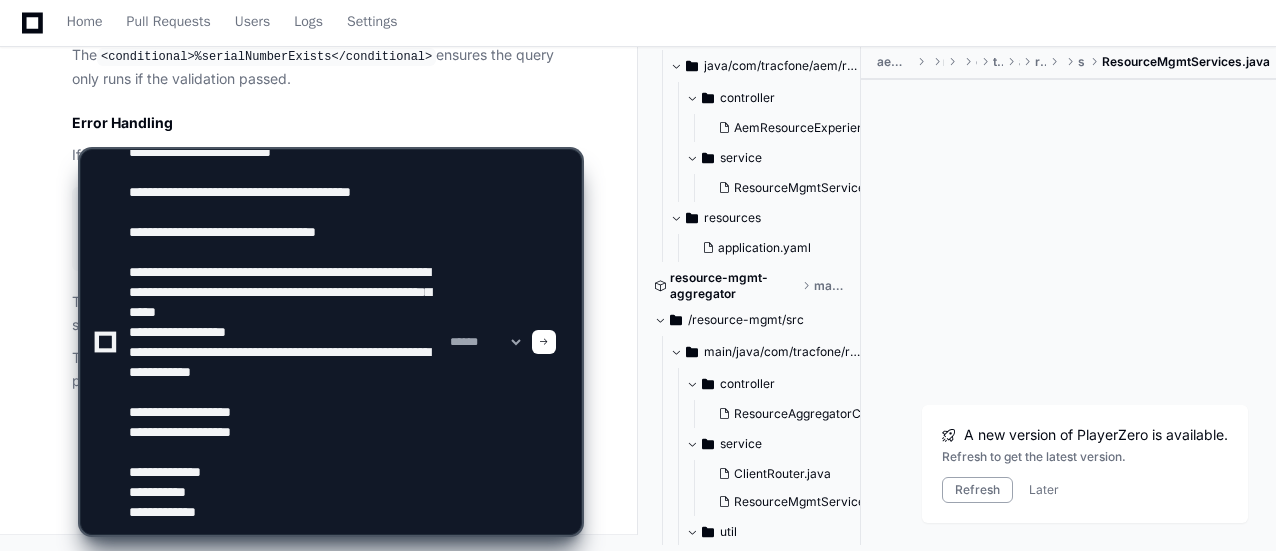 click 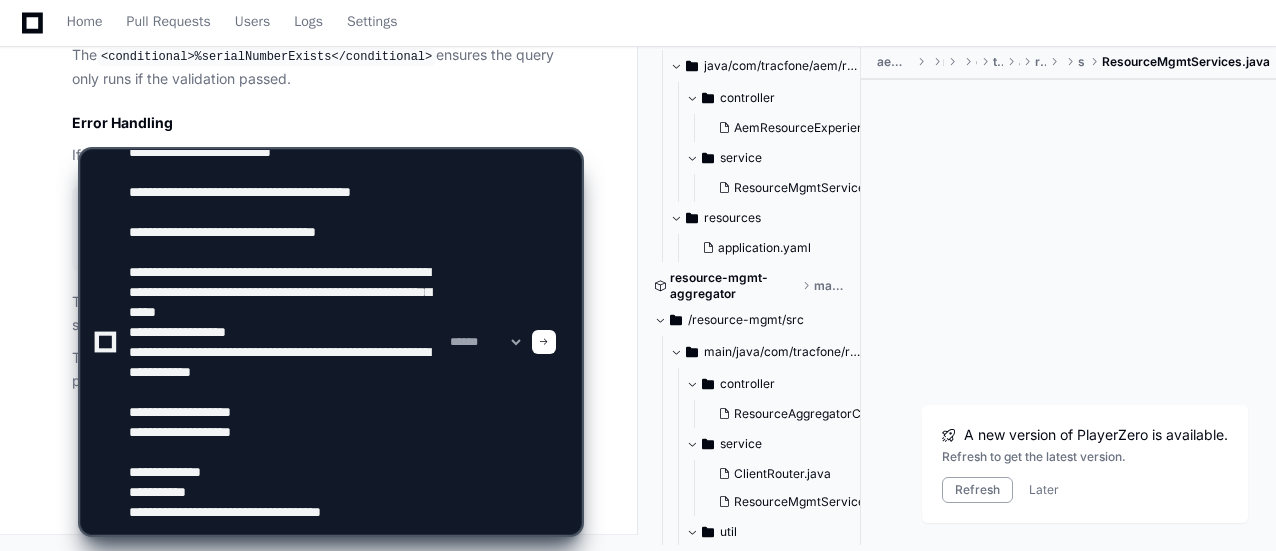 type on "**********" 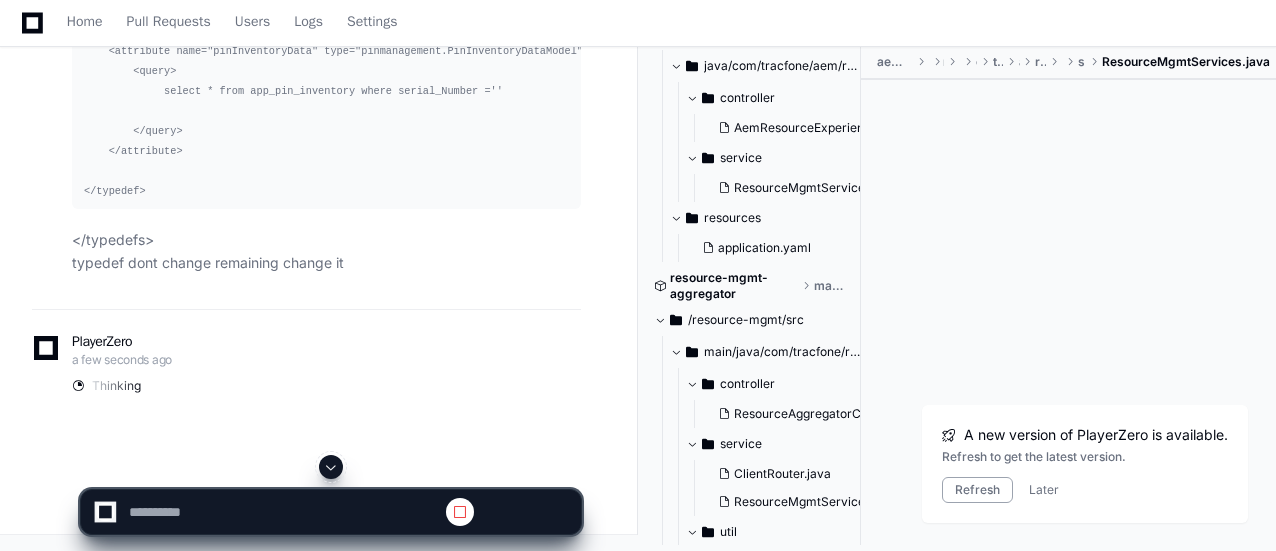 scroll, scrollTop: 0, scrollLeft: 0, axis: both 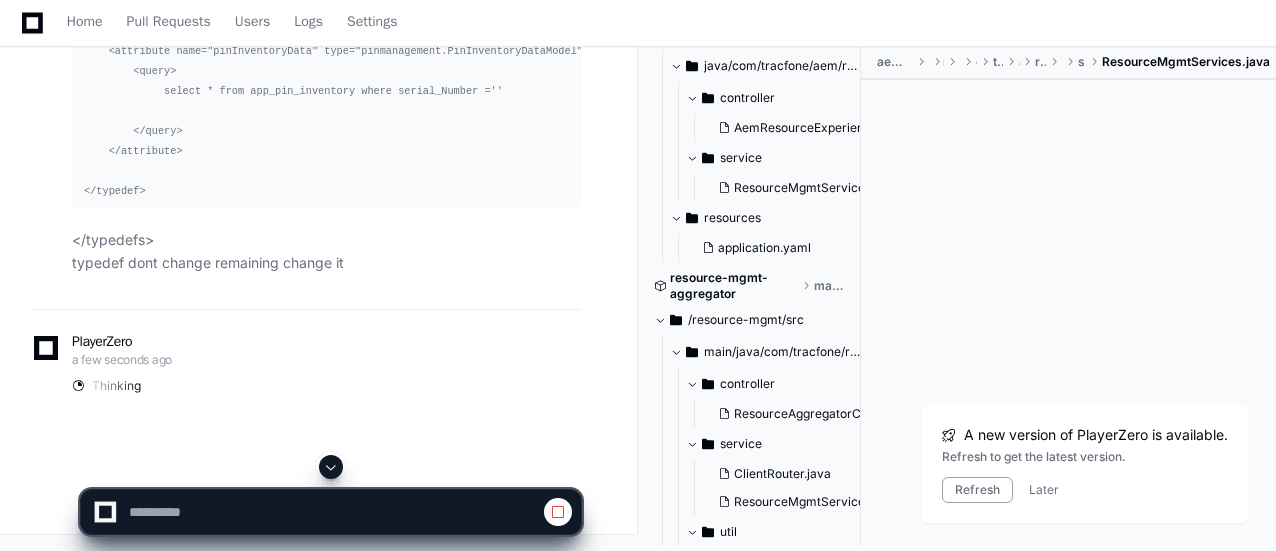click 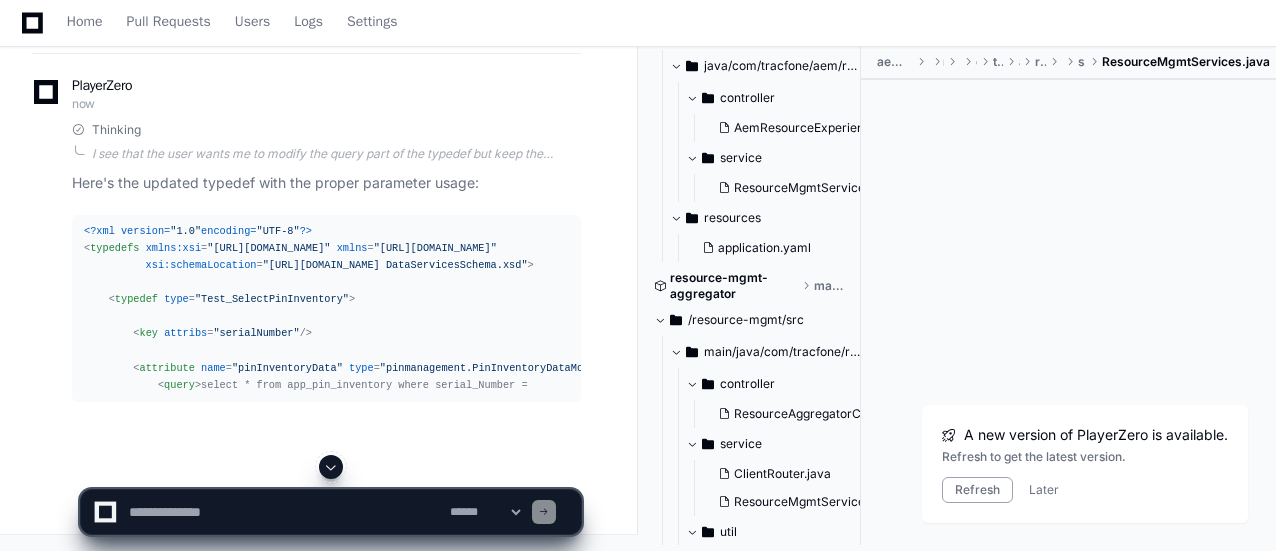 click 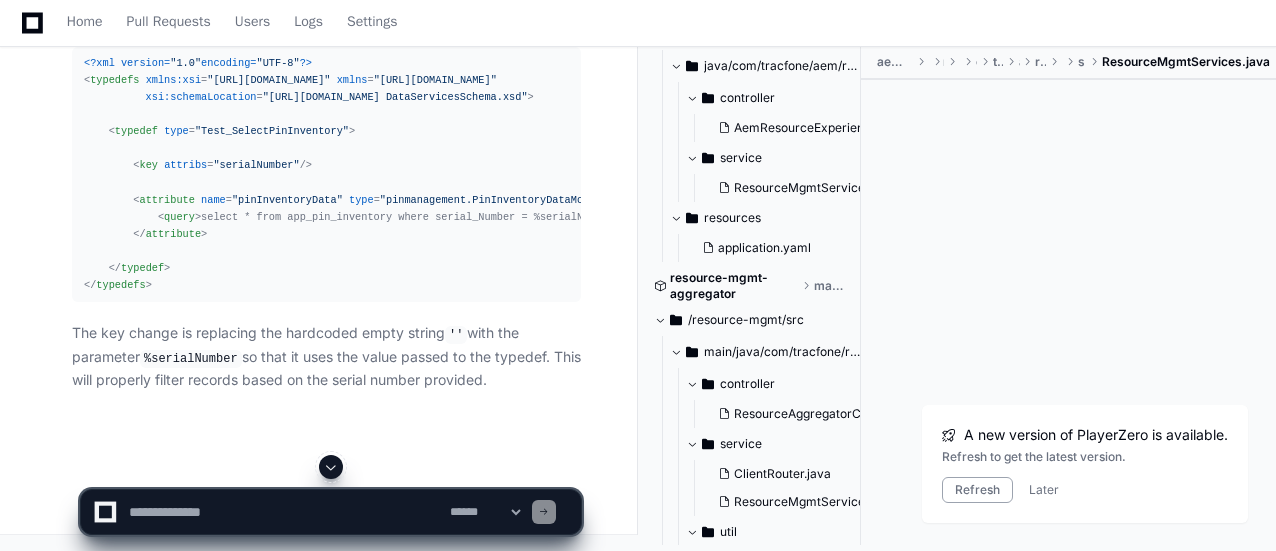 scroll, scrollTop: 88978, scrollLeft: 0, axis: vertical 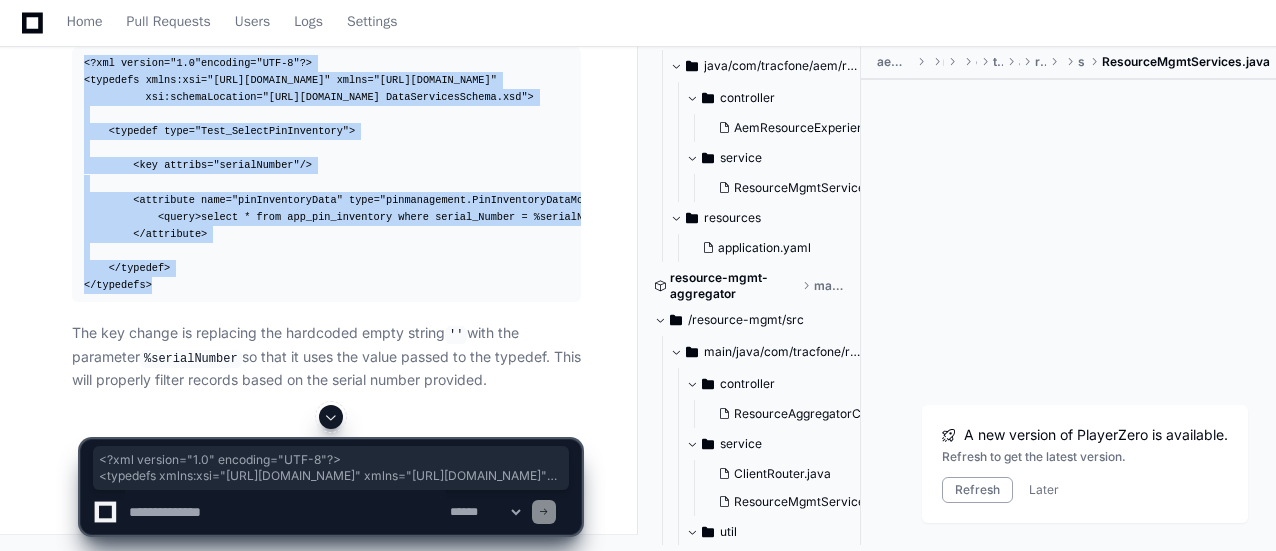 drag, startPoint x: 83, startPoint y: 119, endPoint x: 151, endPoint y: 397, distance: 286.19574 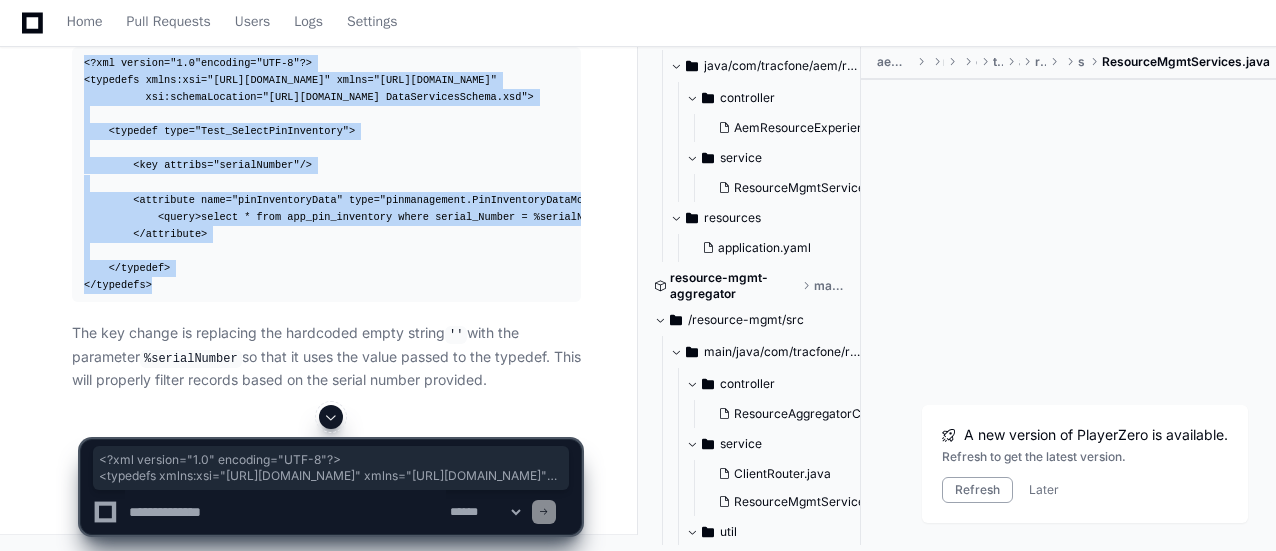 click on "<?xml version= "1.0"  encoding= "UTF-8" ?>
< typedefs   xmlns:xsi = "[URL][DOMAIN_NAME]"   xmlns = "[URL][DOMAIN_NAME]"
xsi:schemaLocation = "[URL][DOMAIN_NAME] DataServicesSchema.xsd" >
< typedef   type = "Test_SelectPinInventory" >
< key   attribs = "serialNumber" />
< attribute   name = "pinInventoryData"   type = "pinmanagement.PinInventoryDataModel"   dataservice = "[PERSON_NAME]"   visible = "true" >
< query >
select * from app_pin_inventory where serial_Number = %serialNumber
</ query >
</ attribute >
</ typedef >
</ typedefs >" 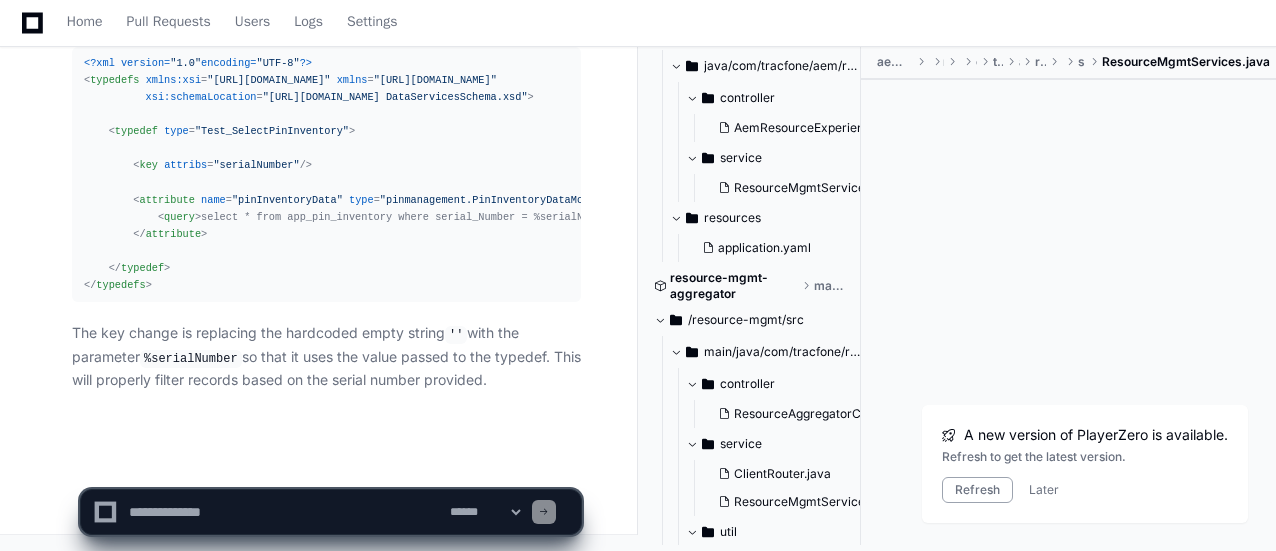 scroll, scrollTop: 89075, scrollLeft: 0, axis: vertical 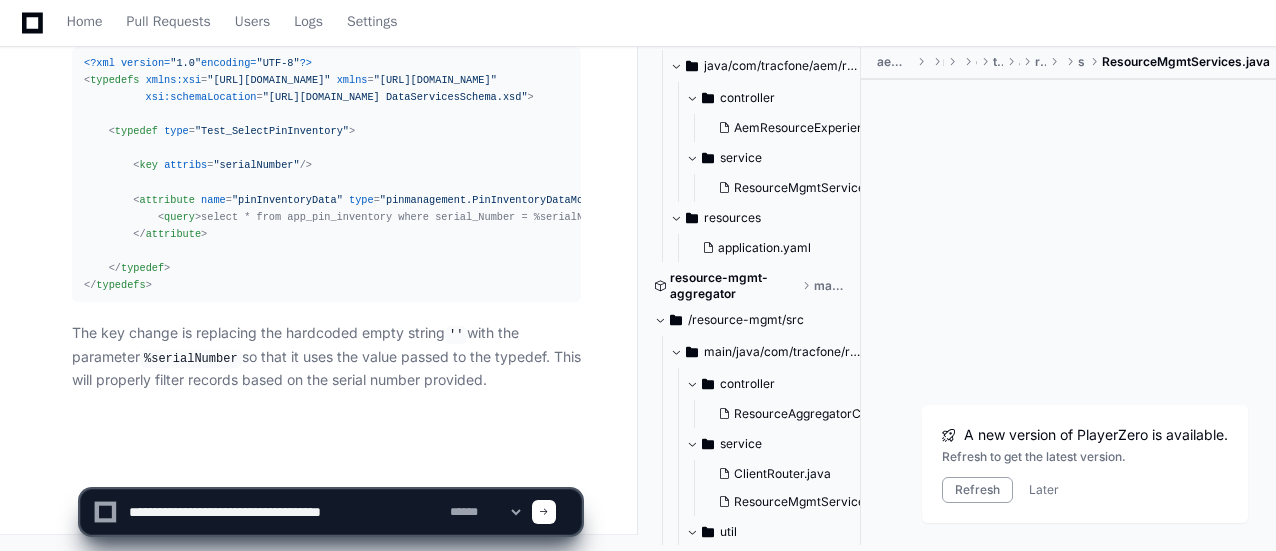 type on "**********" 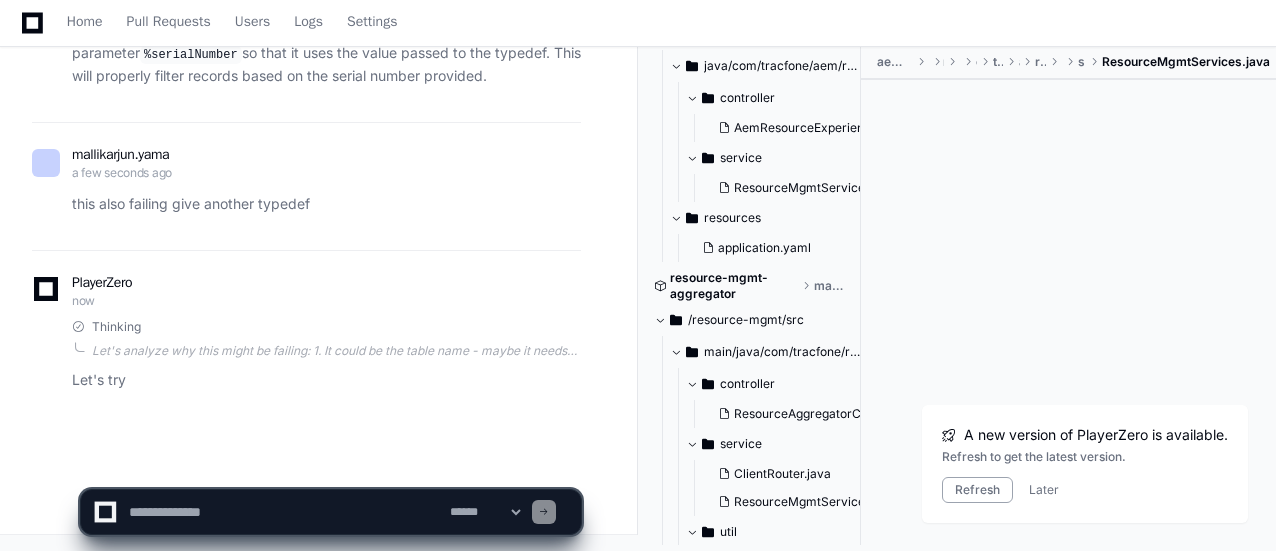 scroll, scrollTop: 89378, scrollLeft: 0, axis: vertical 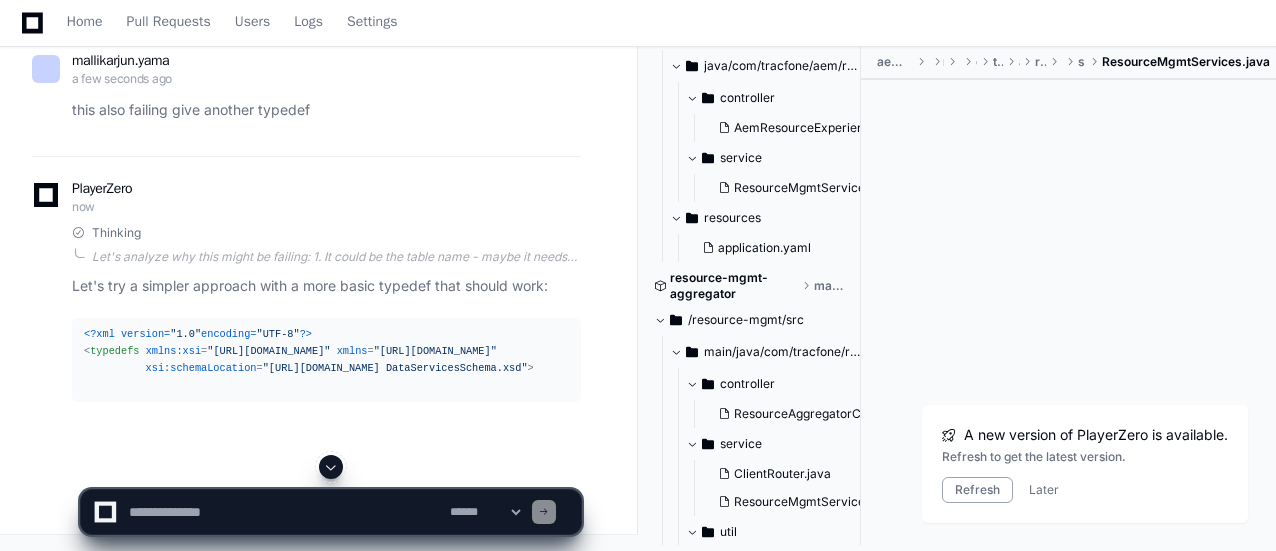 click 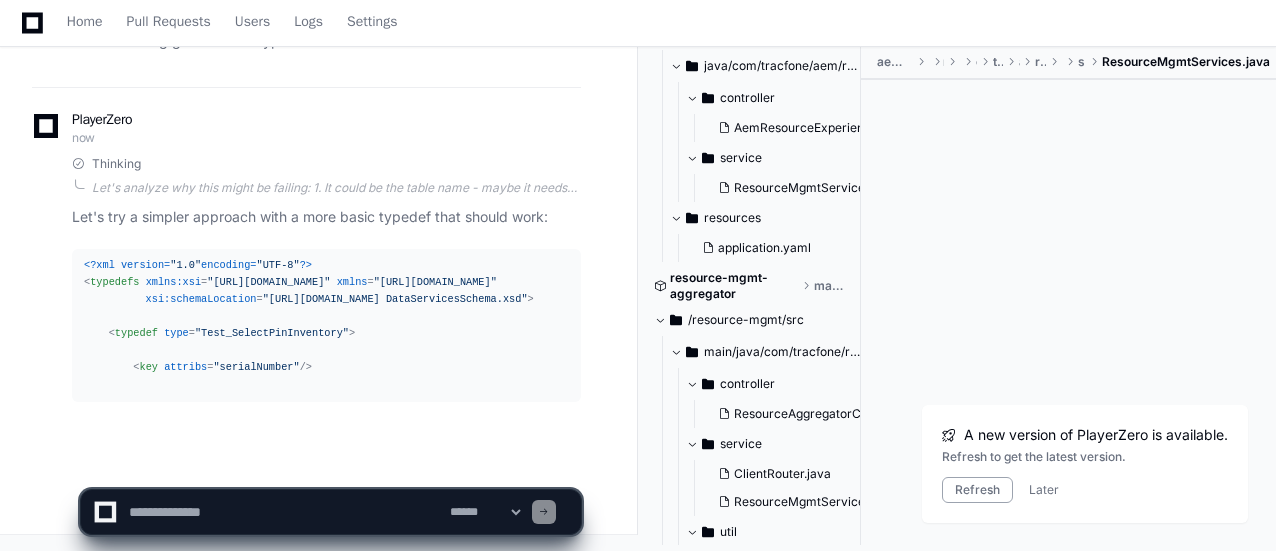 scroll, scrollTop: 89541, scrollLeft: 0, axis: vertical 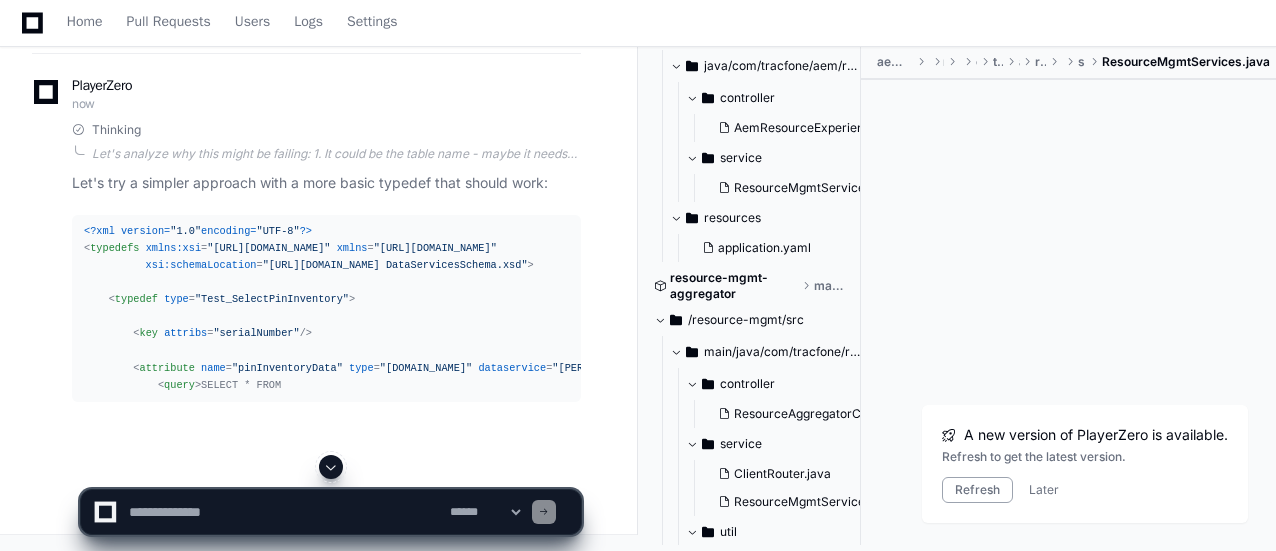 click 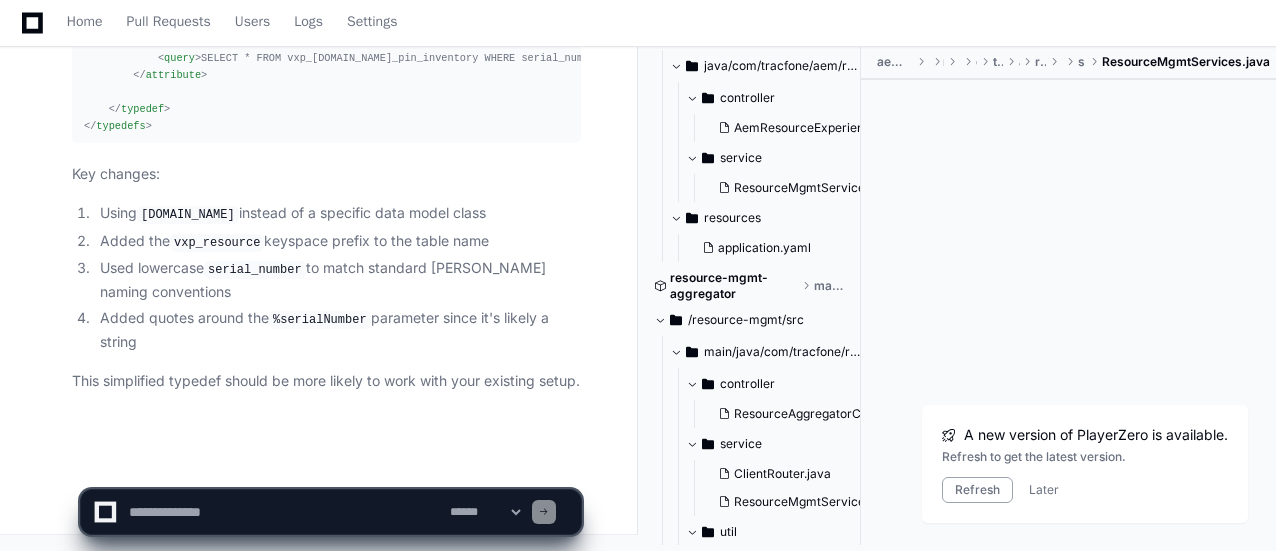 scroll, scrollTop: 89827, scrollLeft: 0, axis: vertical 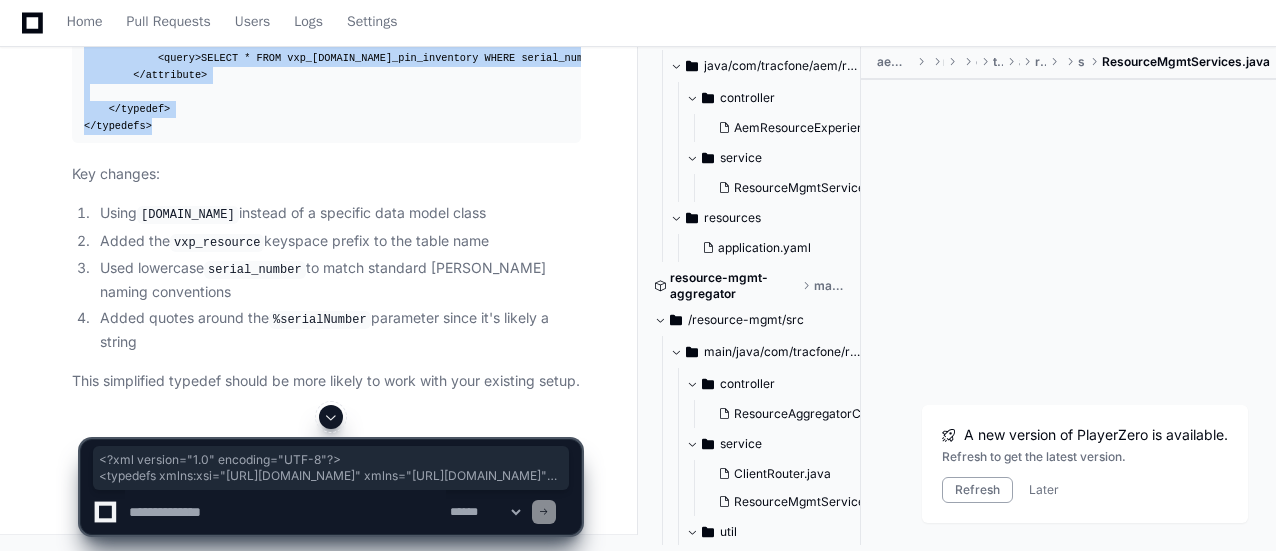drag, startPoint x: 81, startPoint y: 98, endPoint x: 159, endPoint y: 355, distance: 268.57587 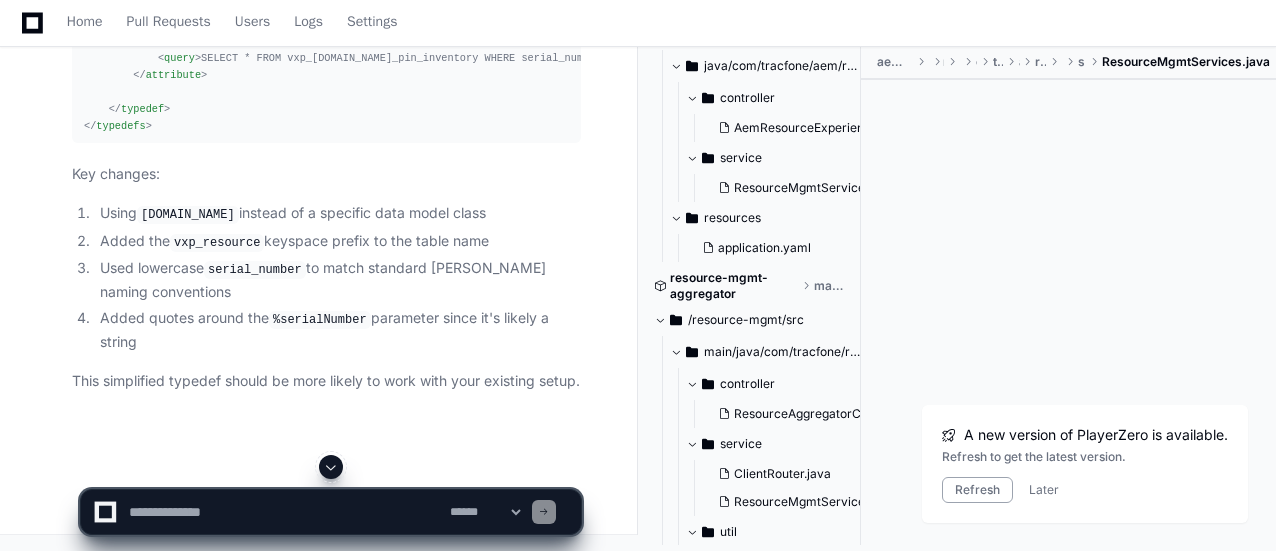 scroll, scrollTop: 89512, scrollLeft: 0, axis: vertical 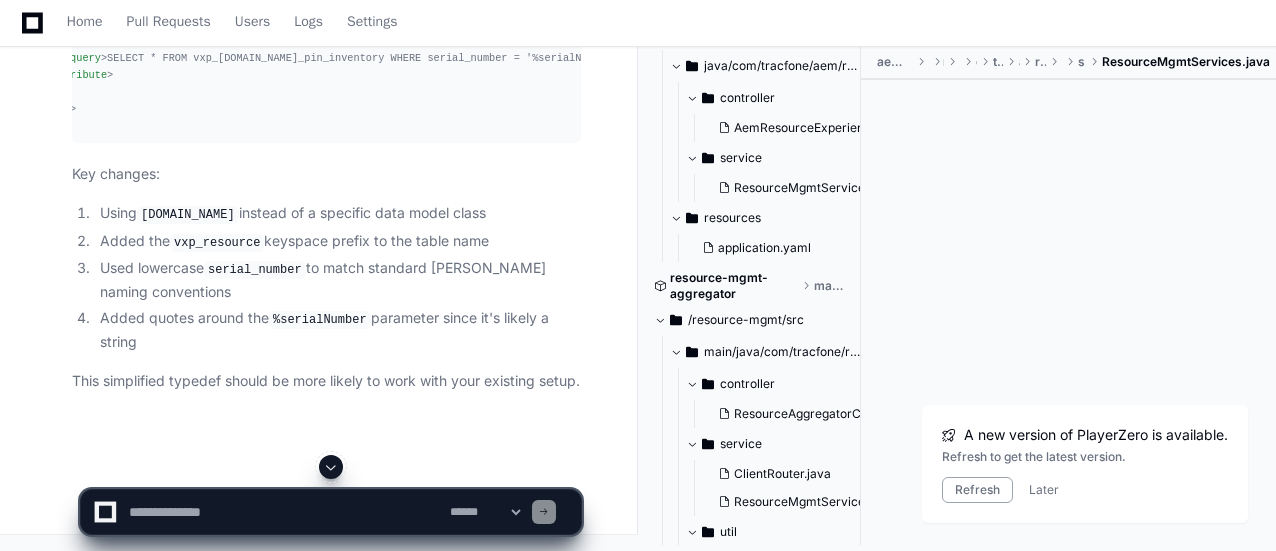 click on "Later" at bounding box center [1044, 490] 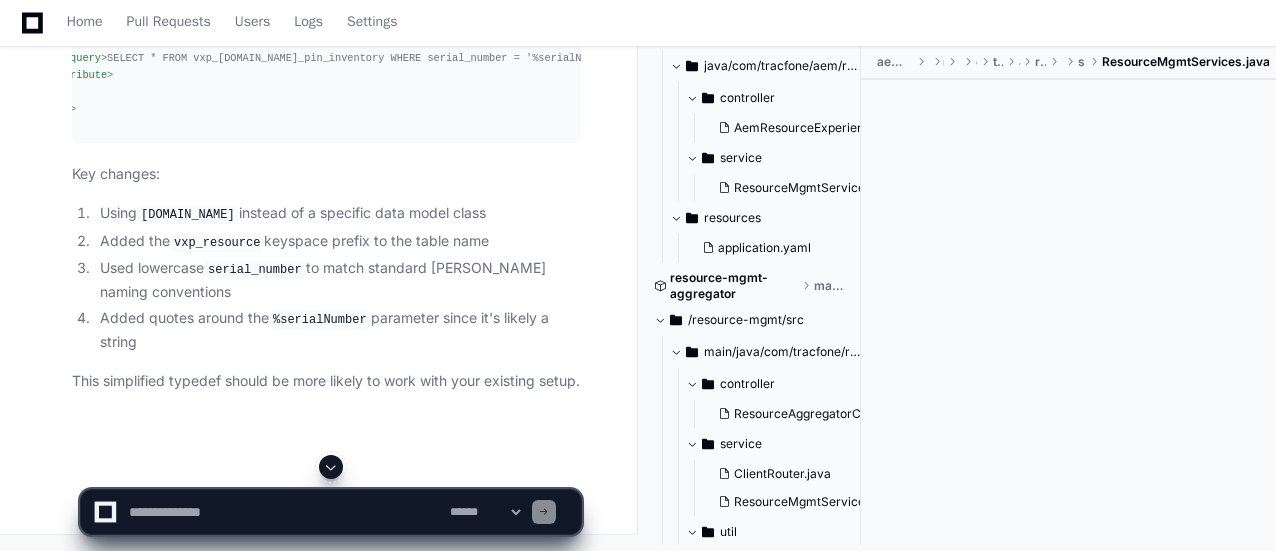 click 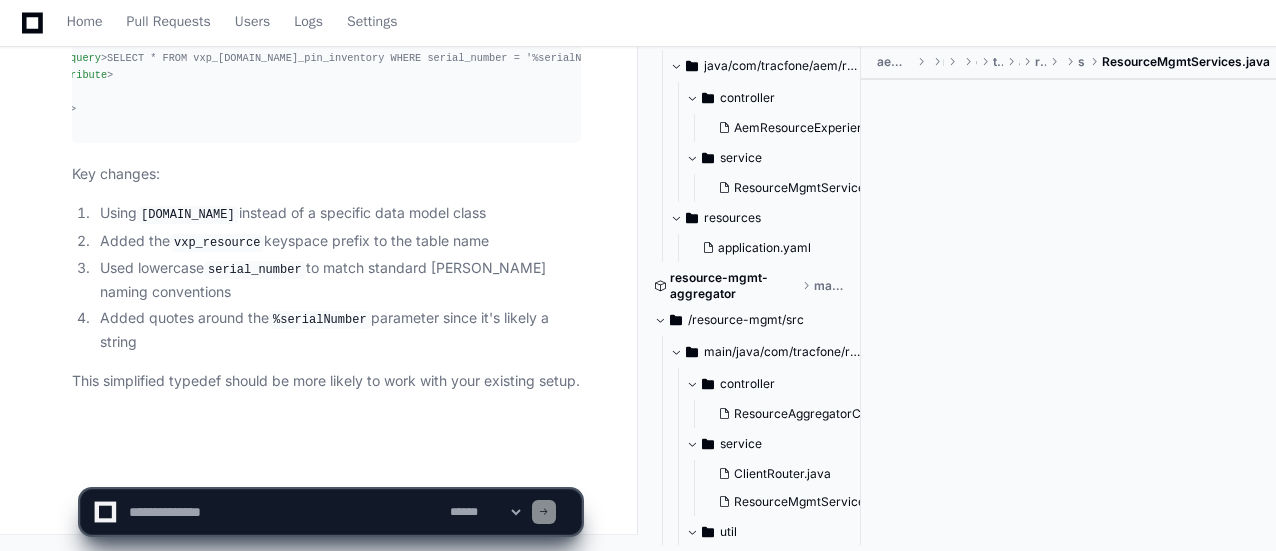 scroll, scrollTop: 89957, scrollLeft: 0, axis: vertical 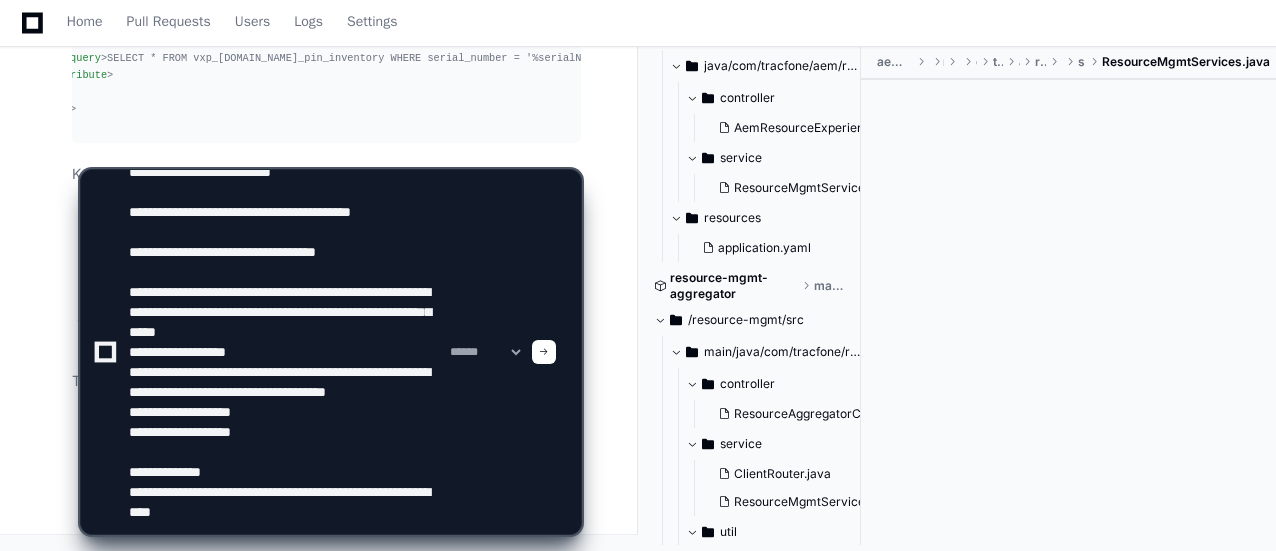 type on "**********" 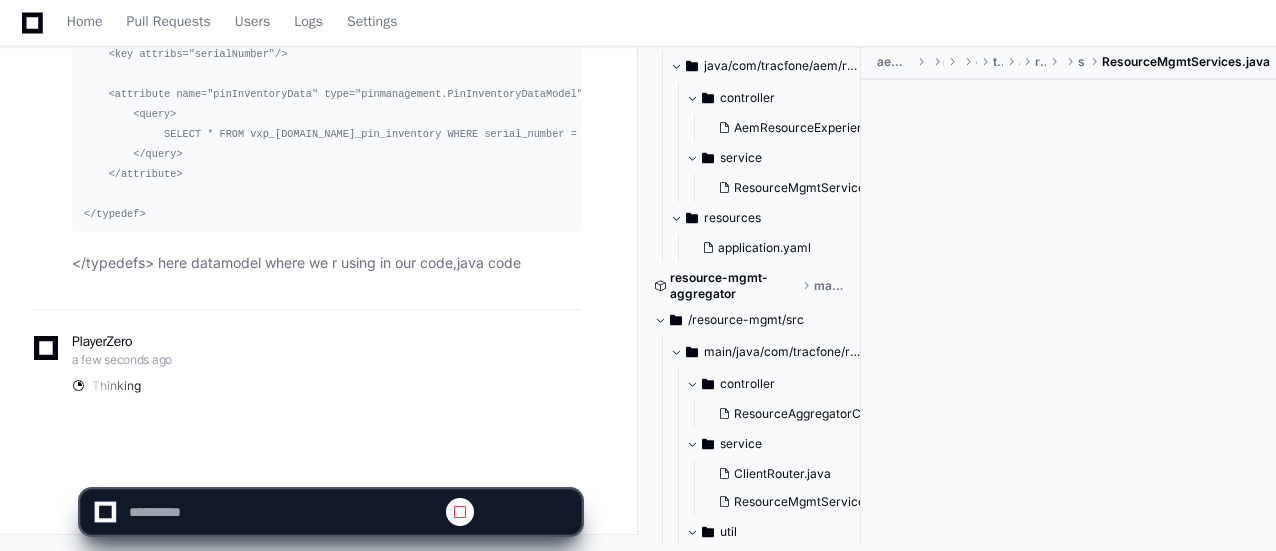 scroll, scrollTop: 0, scrollLeft: 0, axis: both 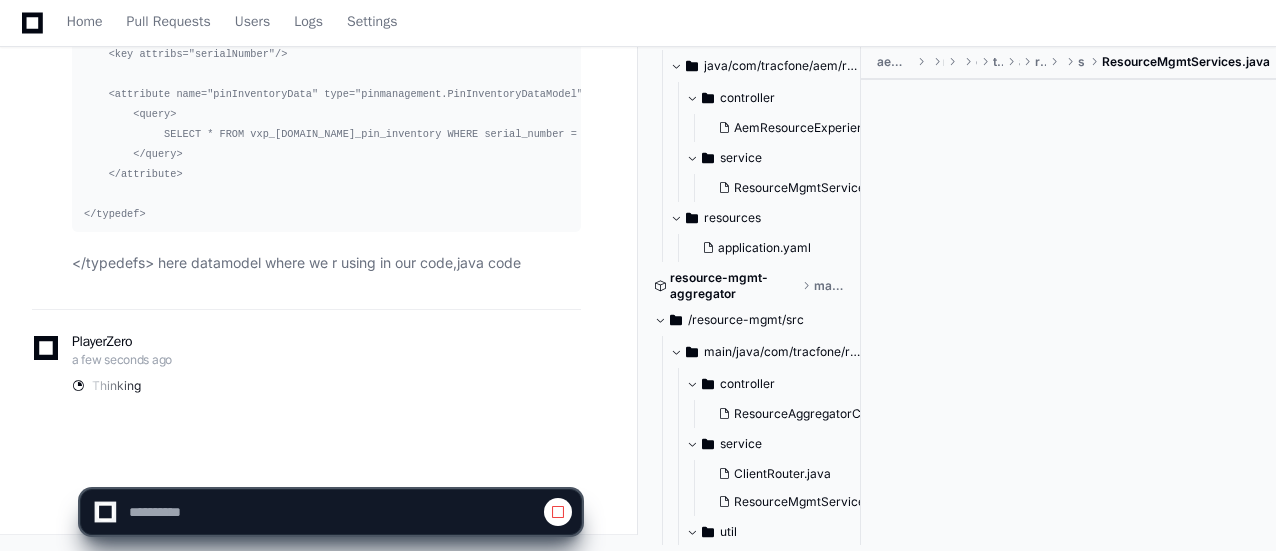 click 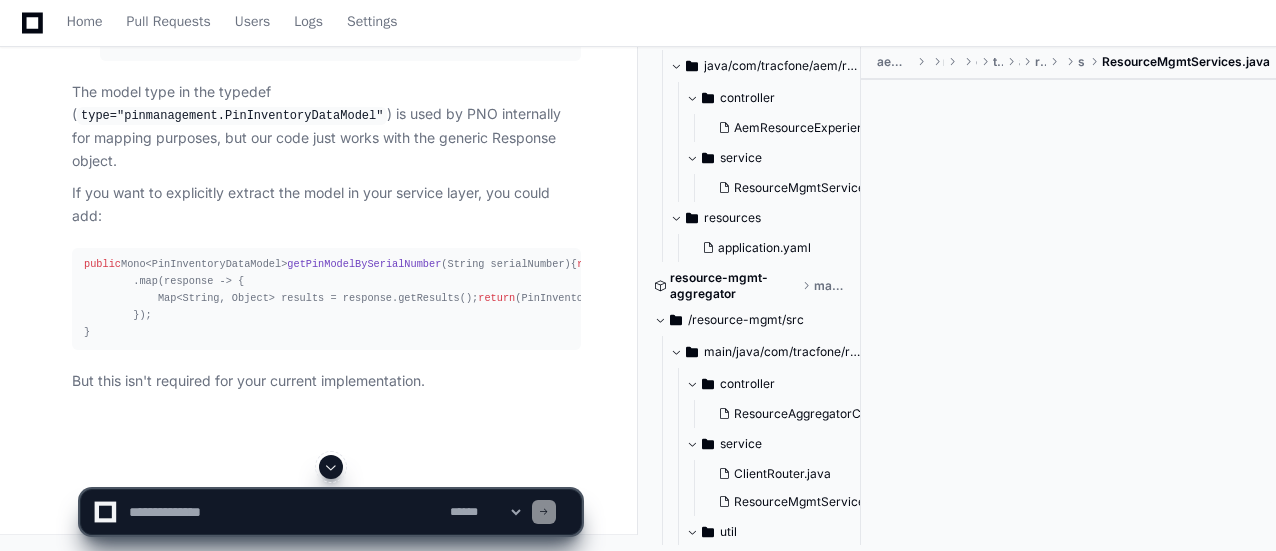scroll, scrollTop: 91064, scrollLeft: 0, axis: vertical 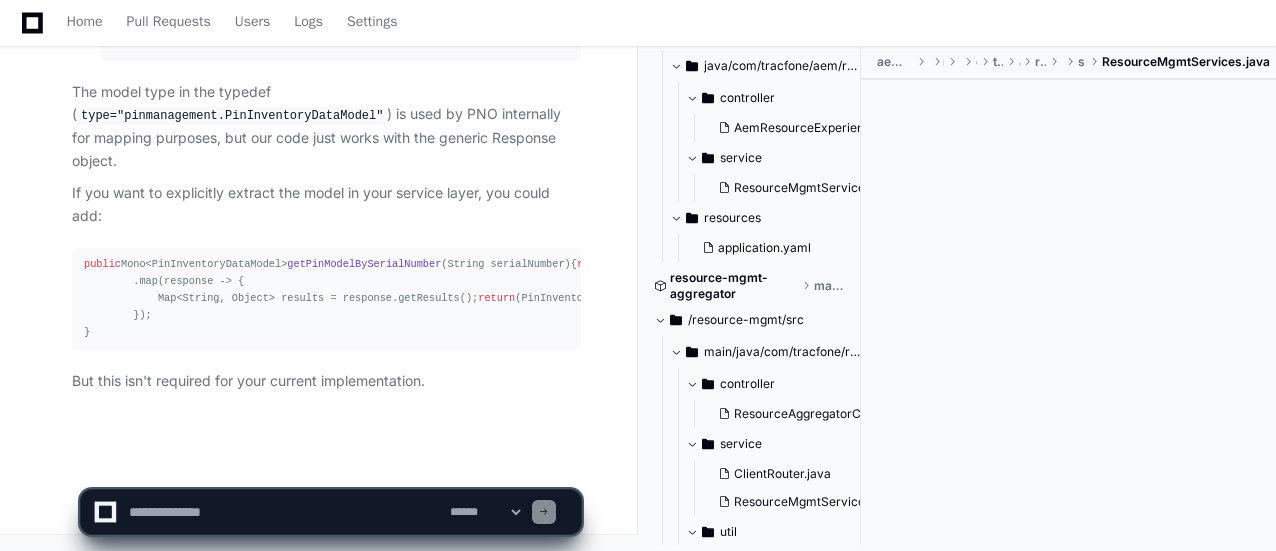 click 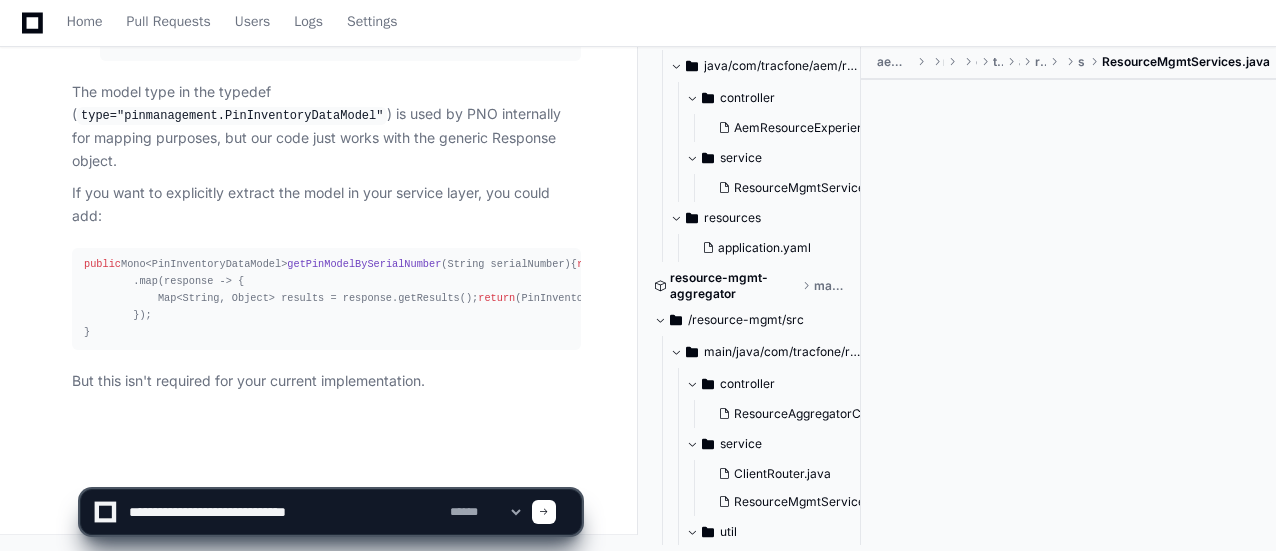click 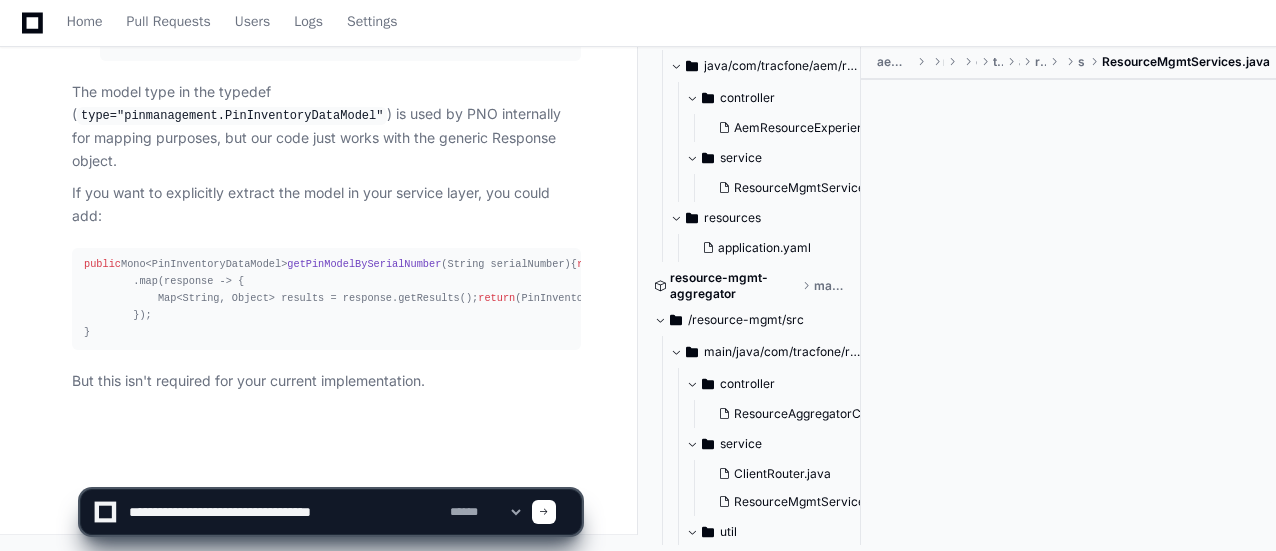 click 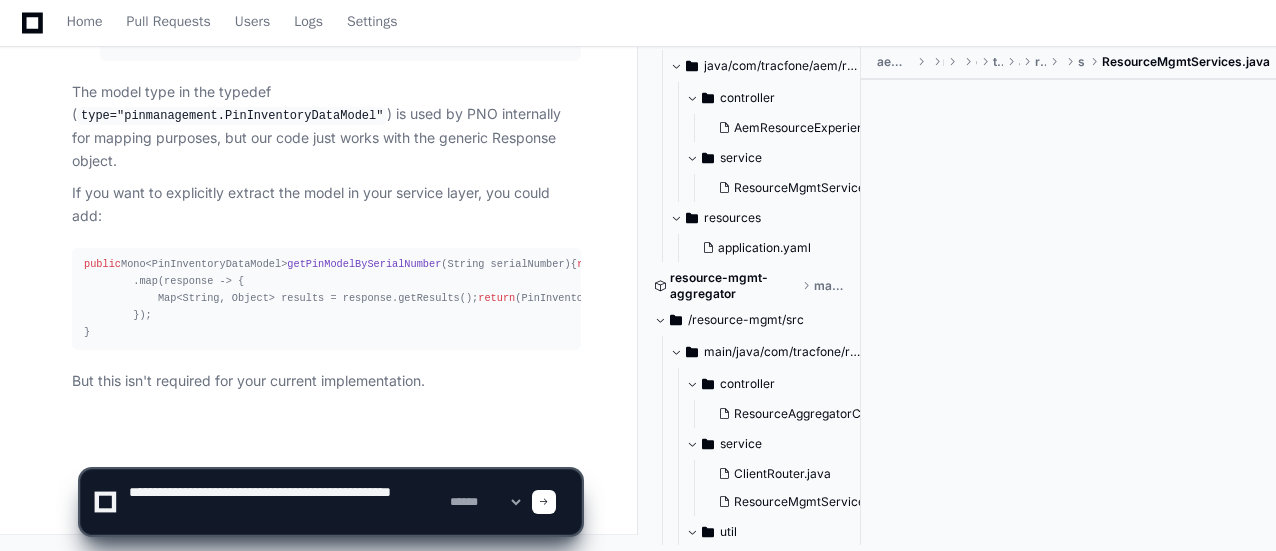 type on "**********" 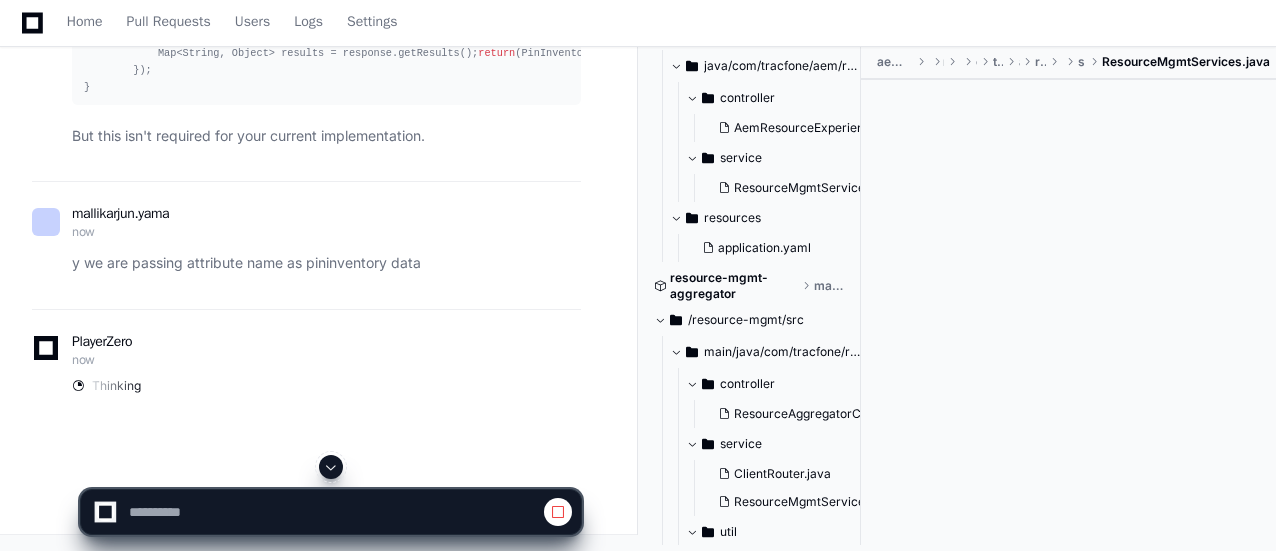 scroll, scrollTop: 0, scrollLeft: 0, axis: both 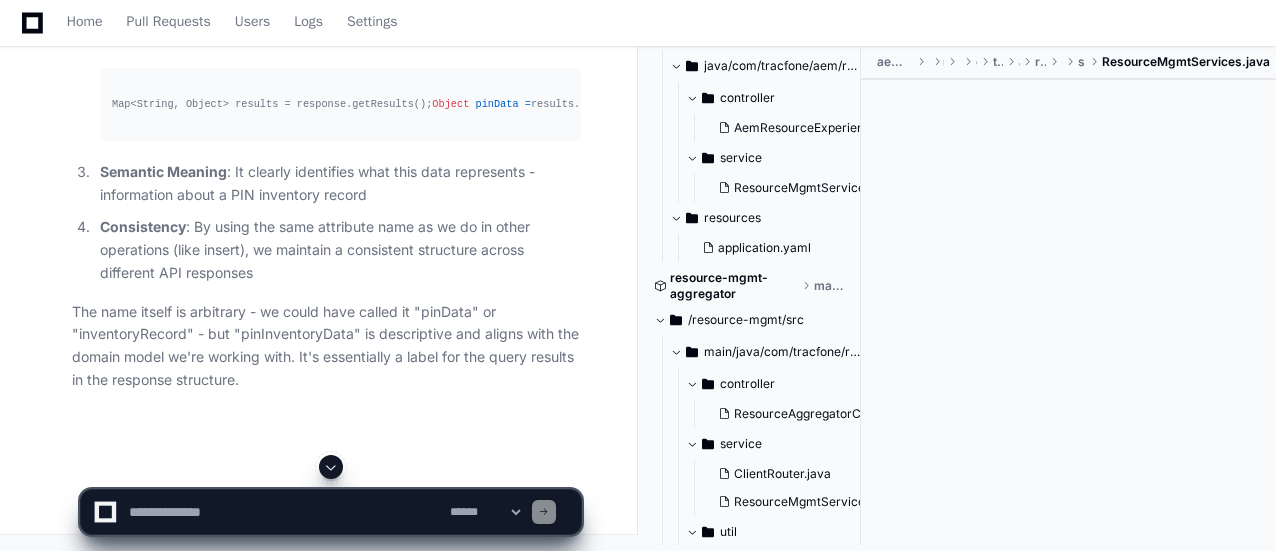 drag, startPoint x: 340, startPoint y: 406, endPoint x: 272, endPoint y: 247, distance: 172.93062 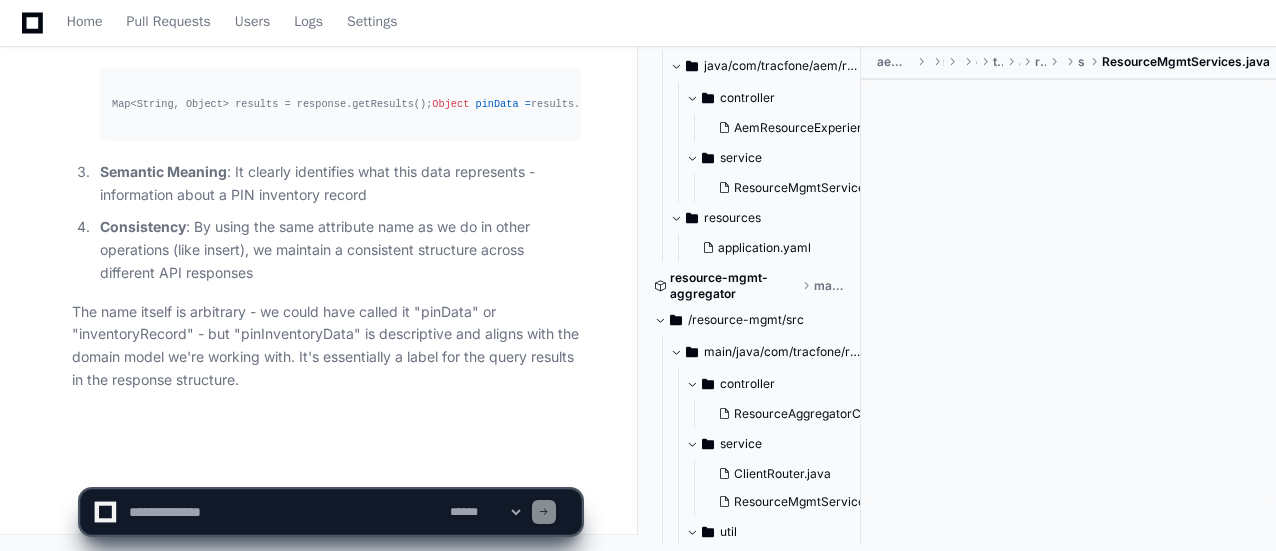 click 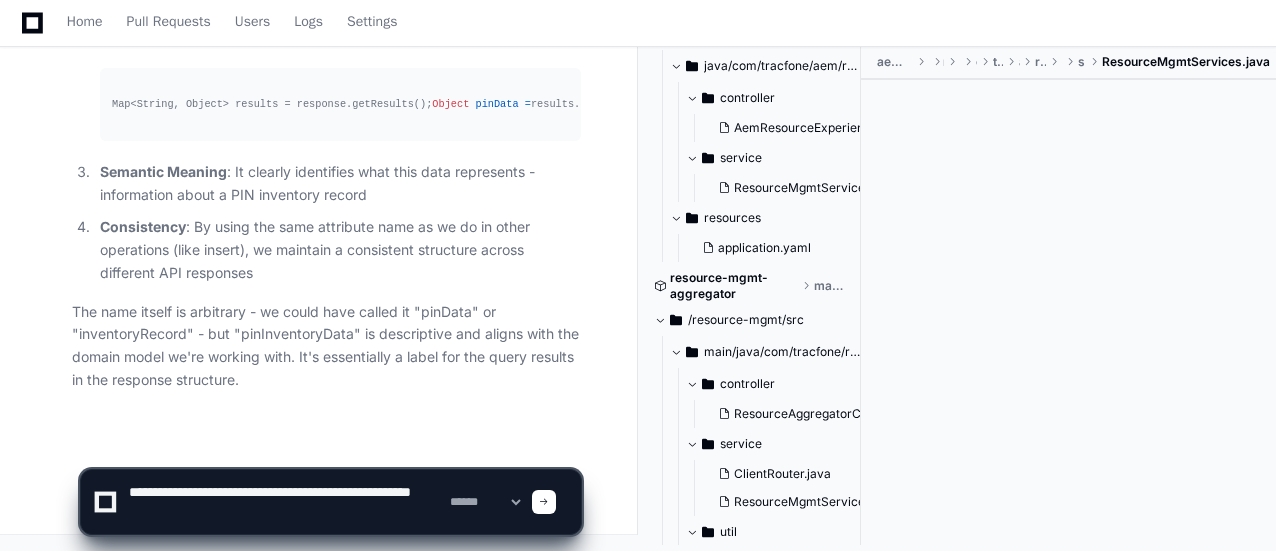 type on "**********" 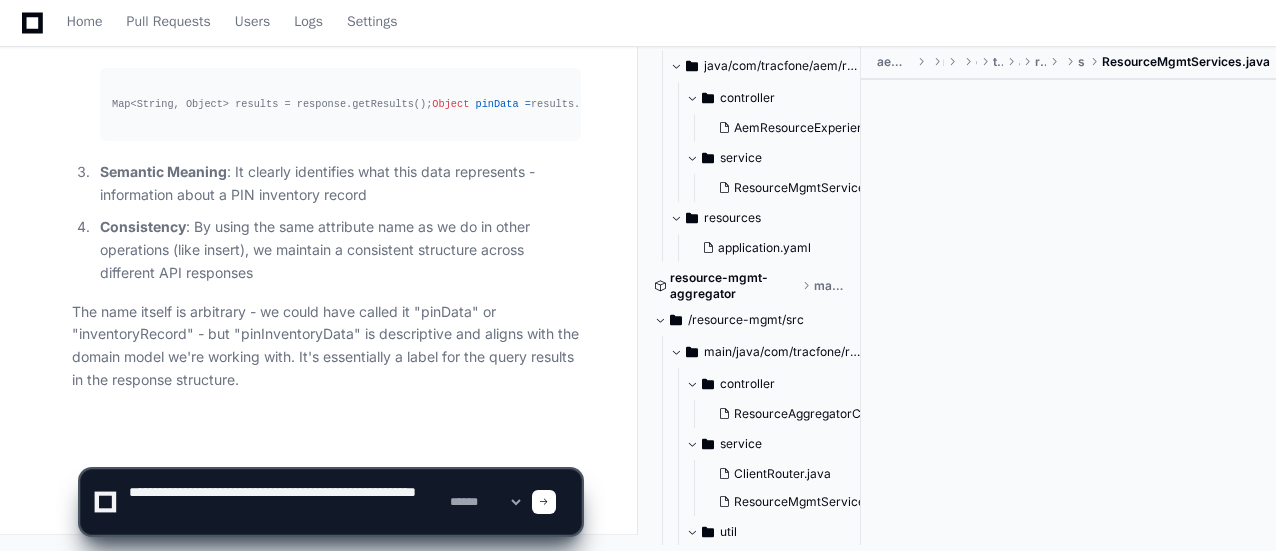 type 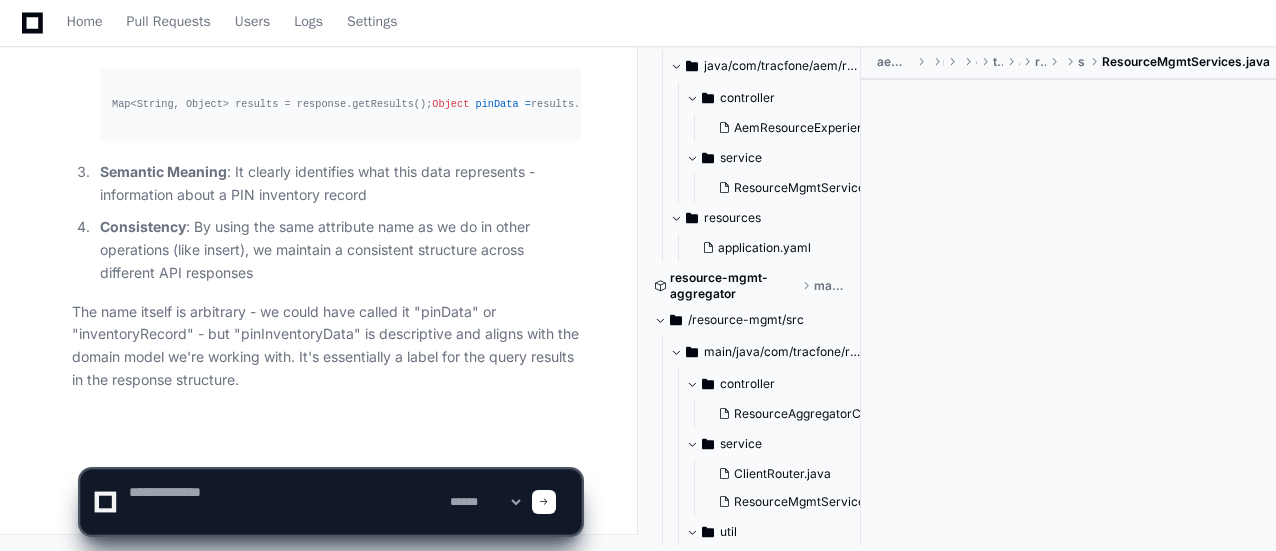 scroll, scrollTop: 0, scrollLeft: 0, axis: both 